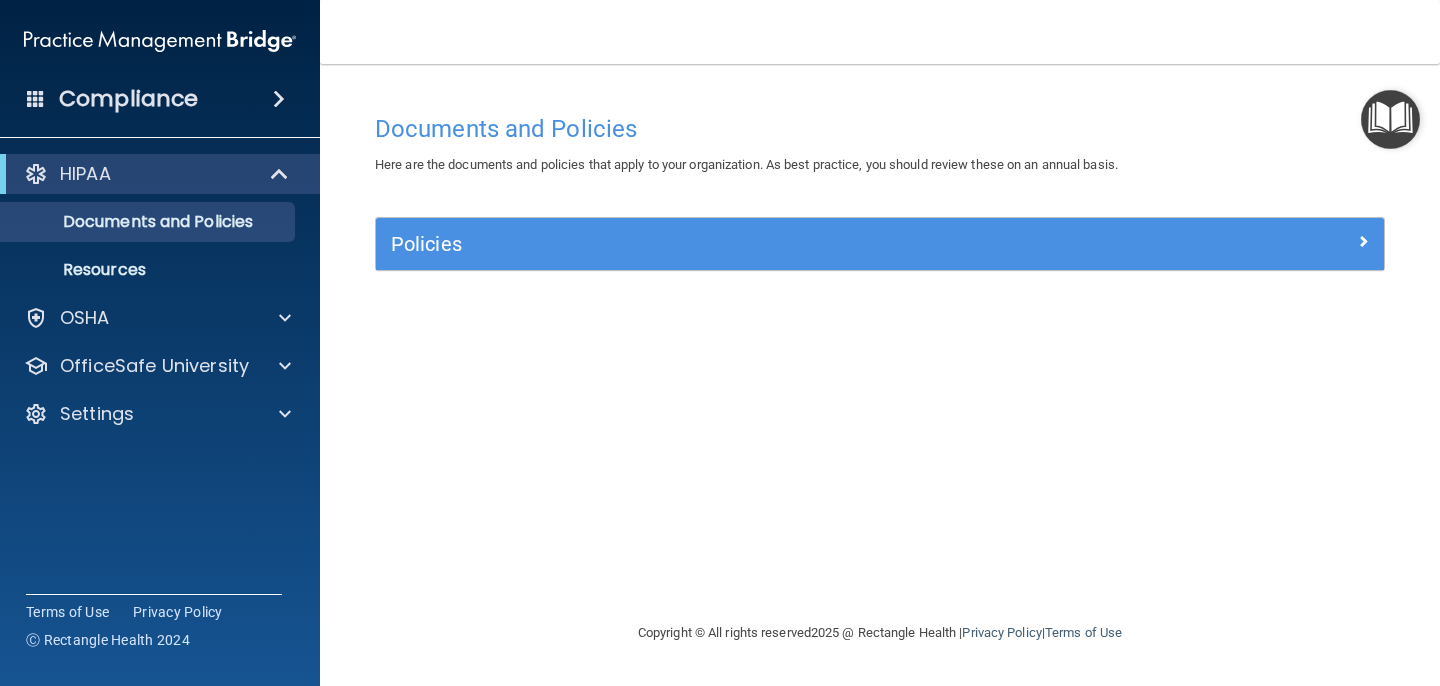 scroll, scrollTop: 0, scrollLeft: 0, axis: both 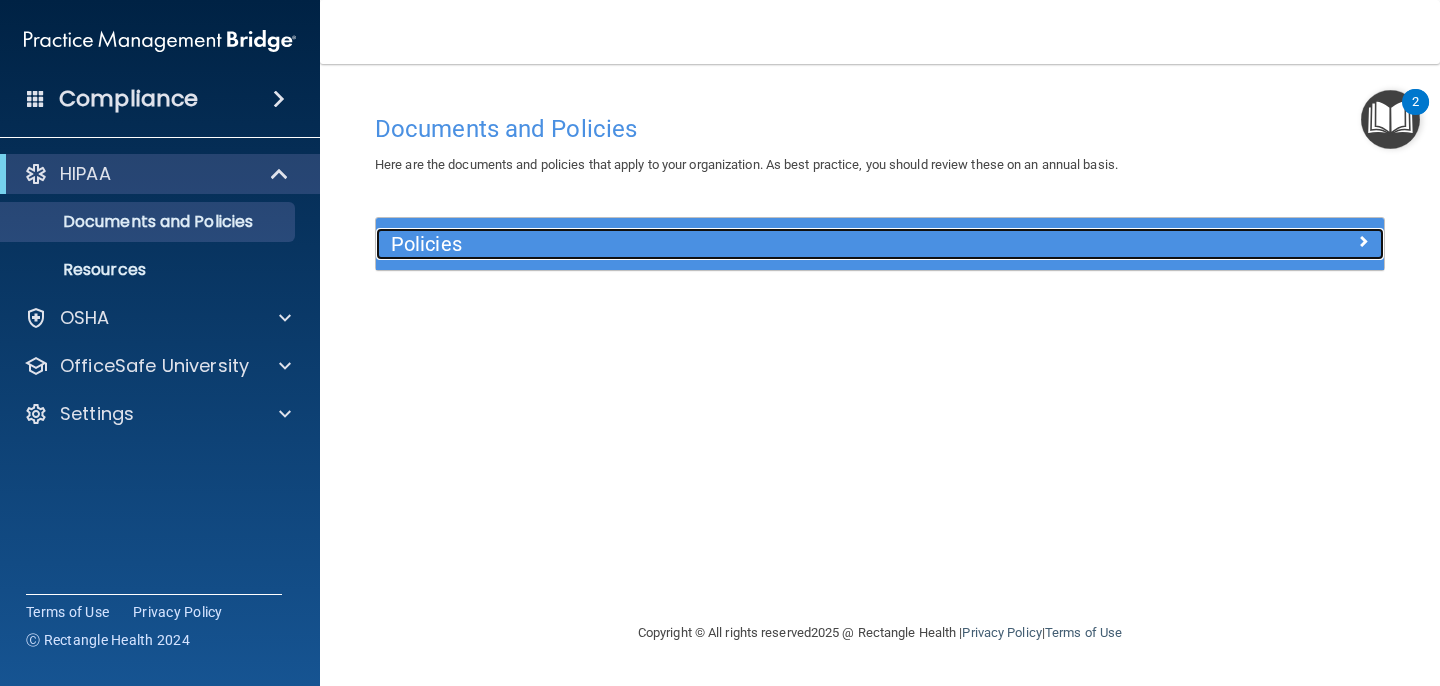 click on "Policies" at bounding box center (754, 244) 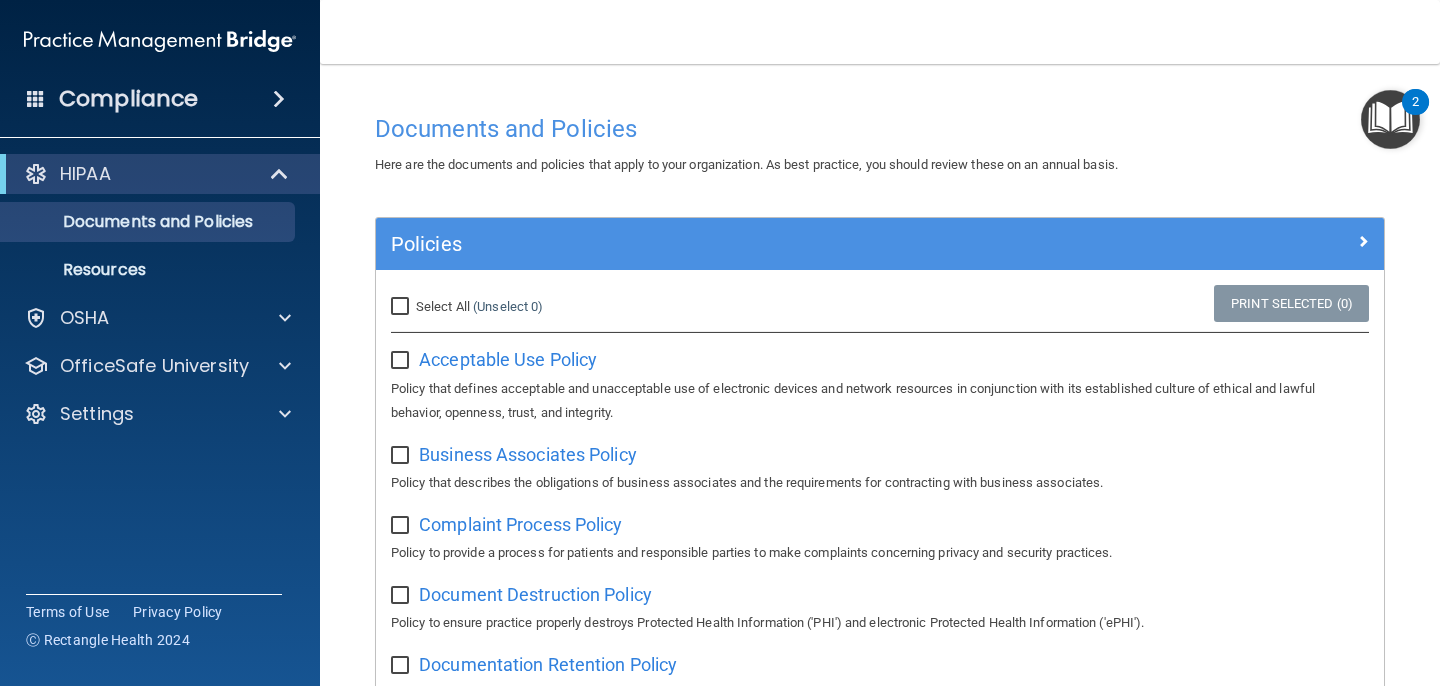 click at bounding box center [1390, 119] 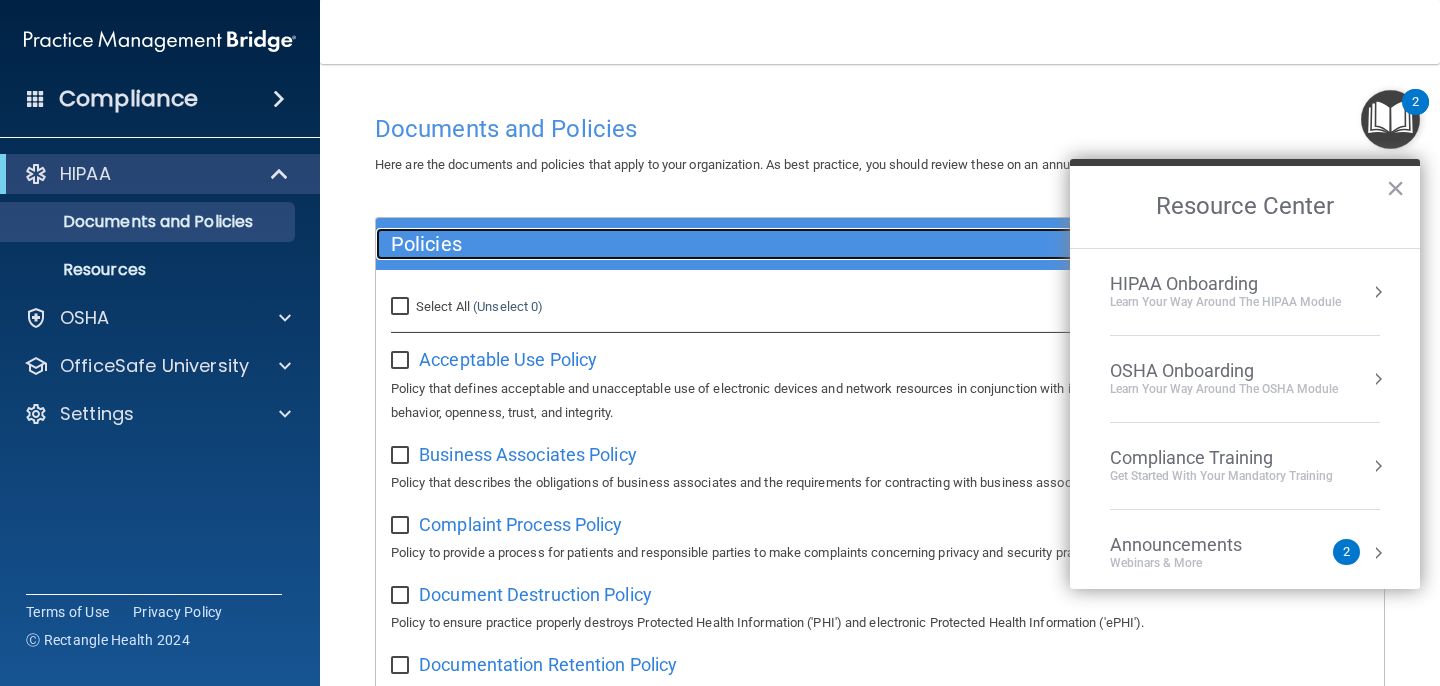 click on "Policies" at bounding box center [754, 244] 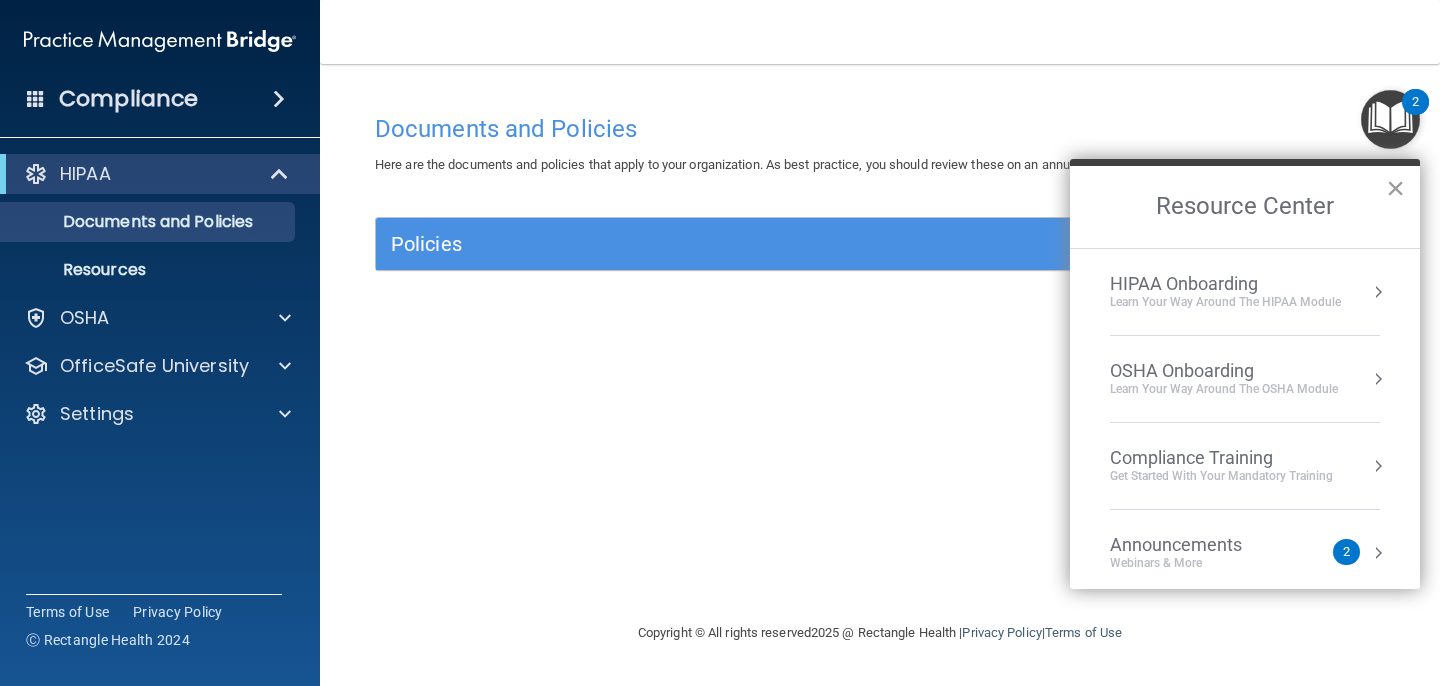 click on "×" at bounding box center (1395, 188) 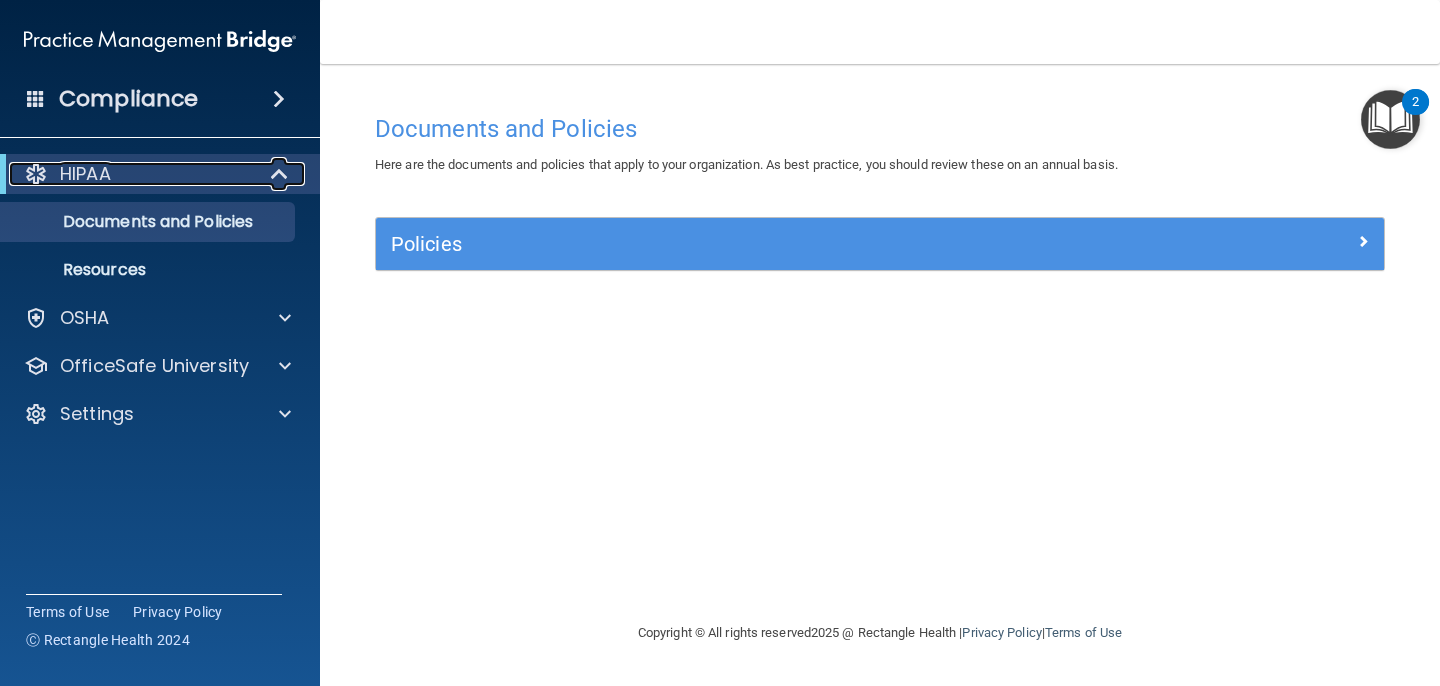 click on "HIPAA" at bounding box center (132, 174) 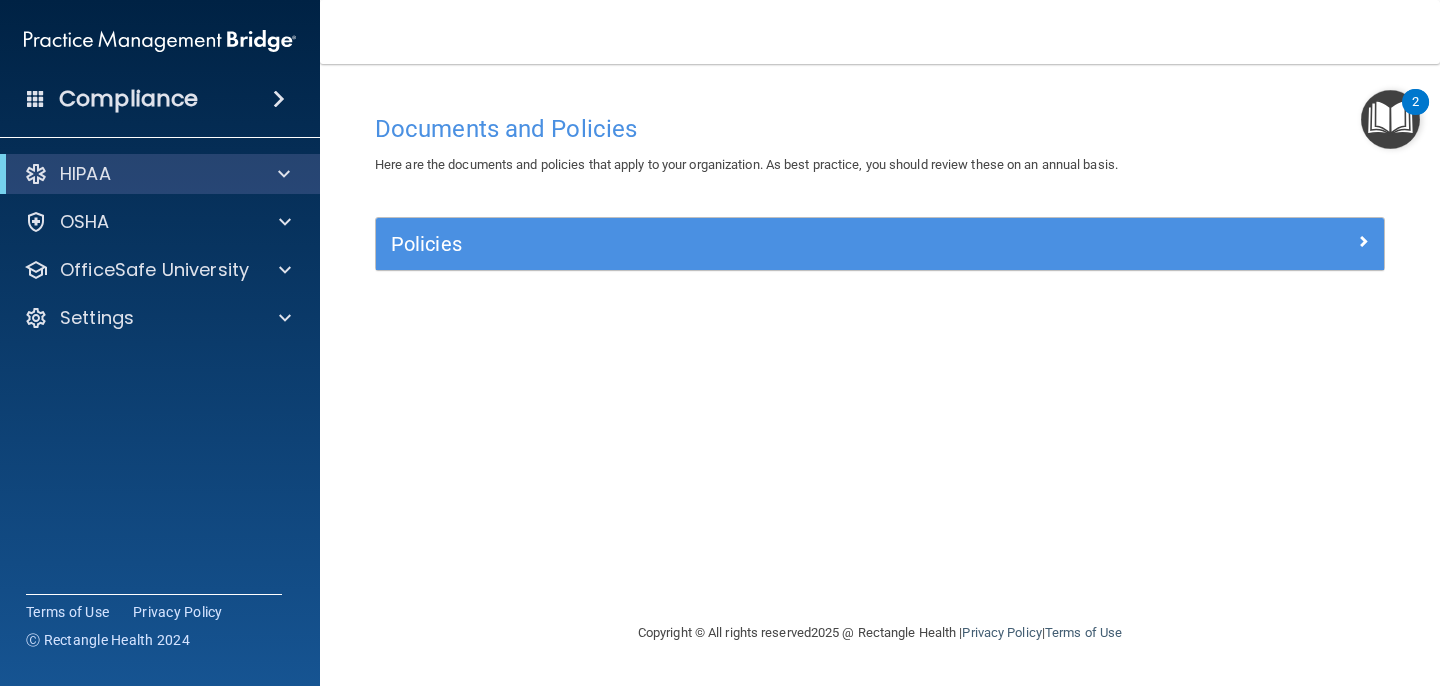 click at bounding box center [279, 99] 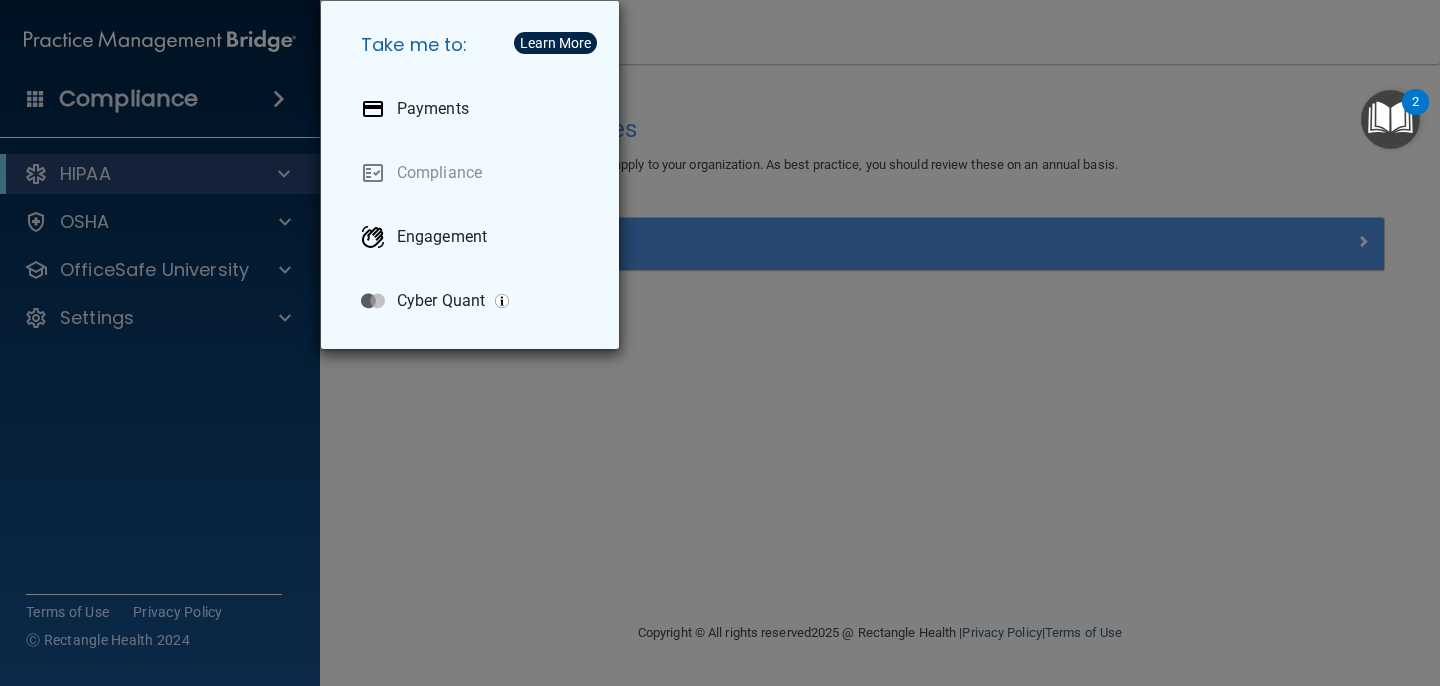 click on "Take me to:             Payments                   Compliance                     Engagement                     Cyber Quant" at bounding box center [720, 343] 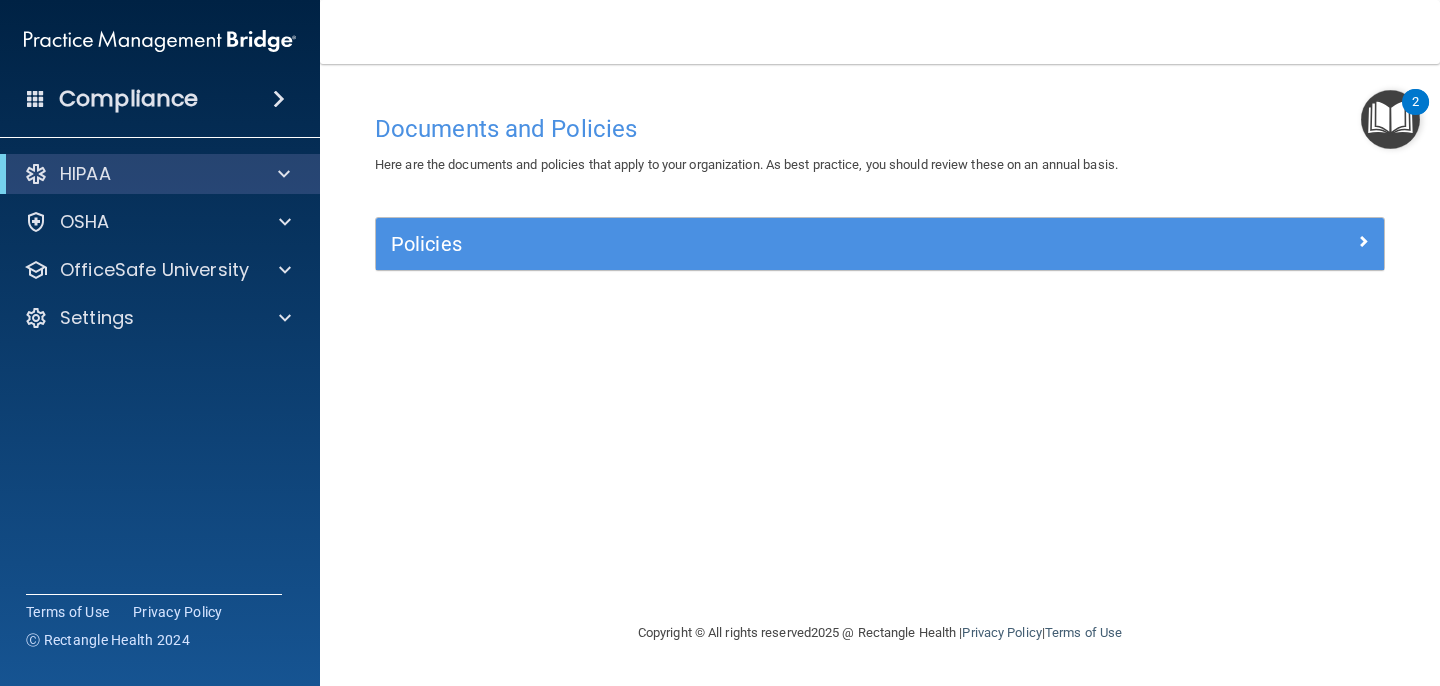 click at bounding box center [36, 98] 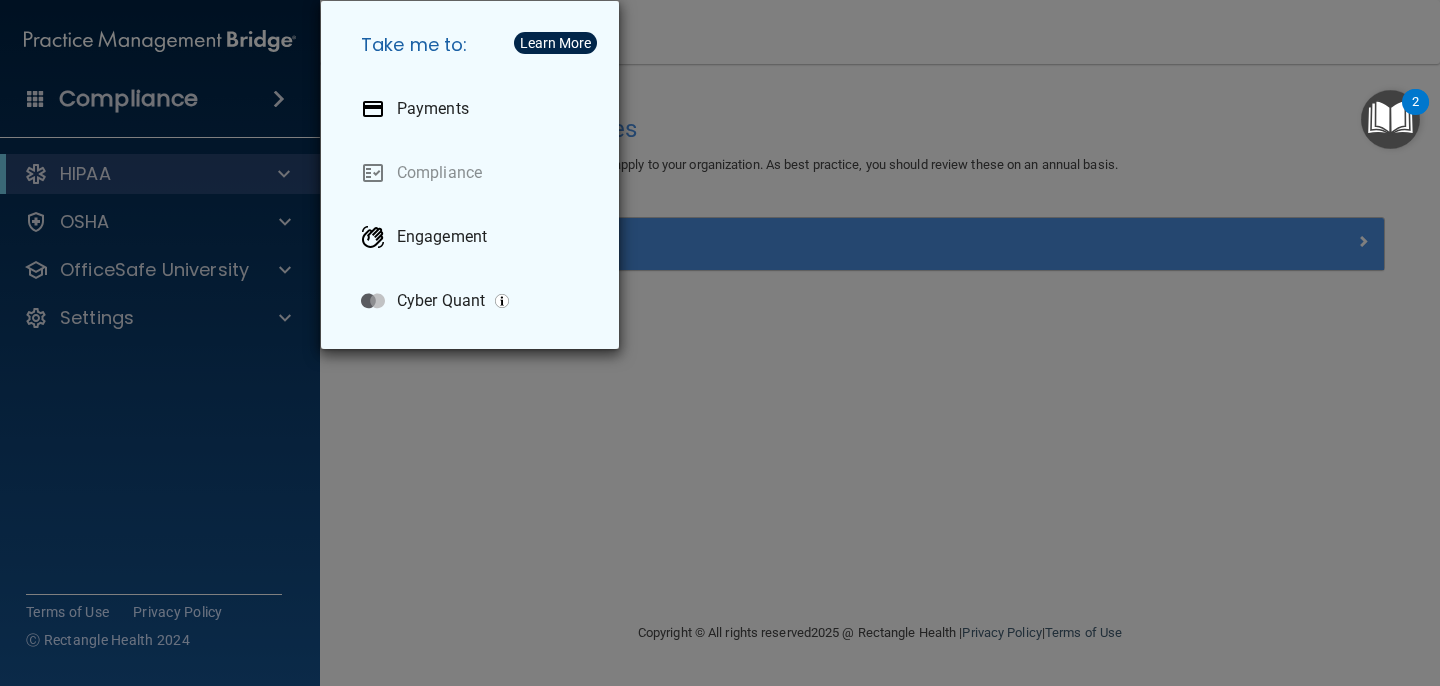 click on "Take me to:             Payments                   Compliance                     Engagement                     Cyber Quant" at bounding box center [720, 343] 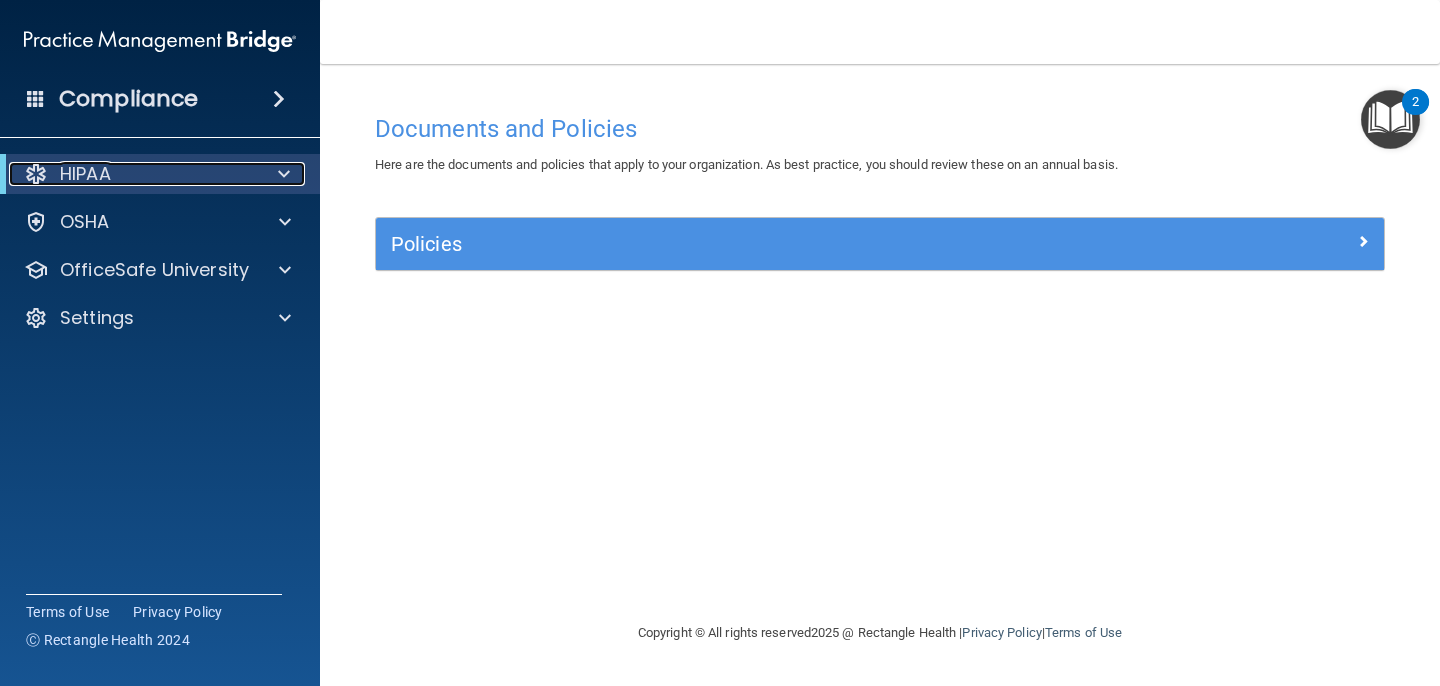 click at bounding box center [284, 174] 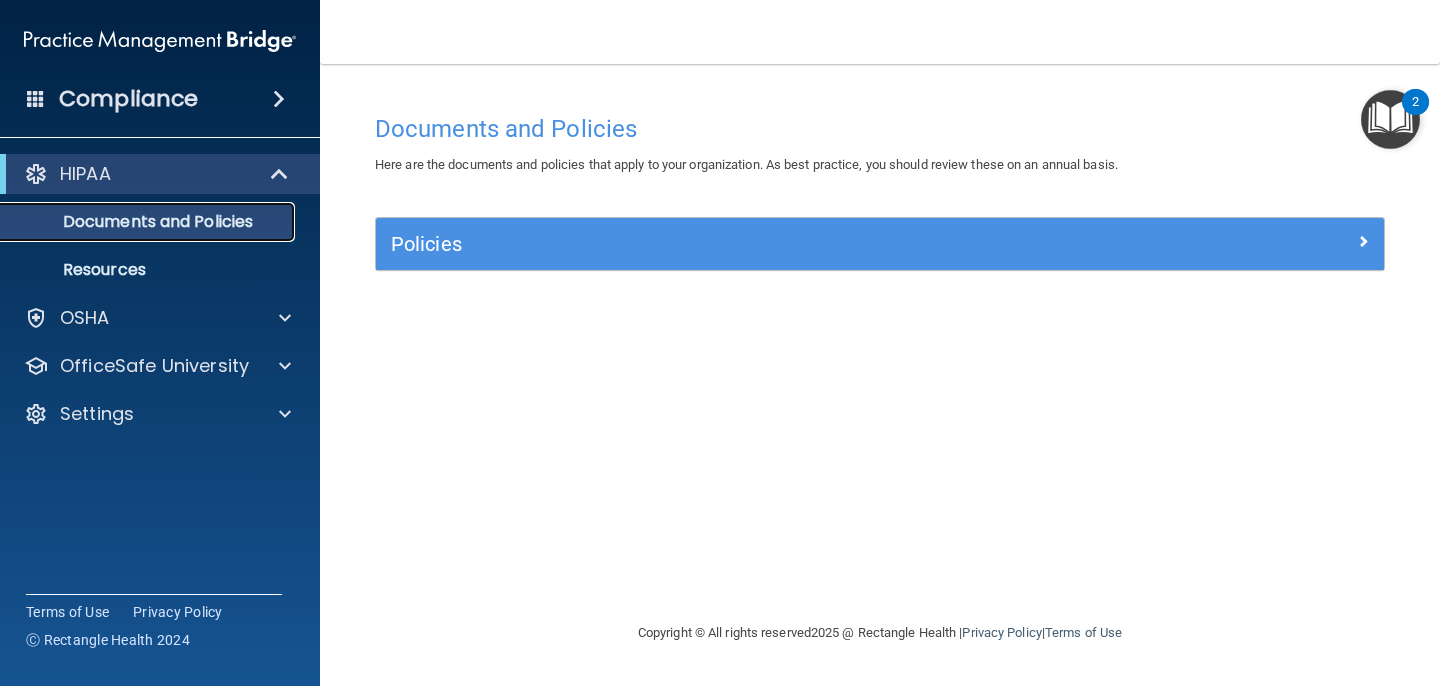 click on "Documents and Policies" at bounding box center [149, 222] 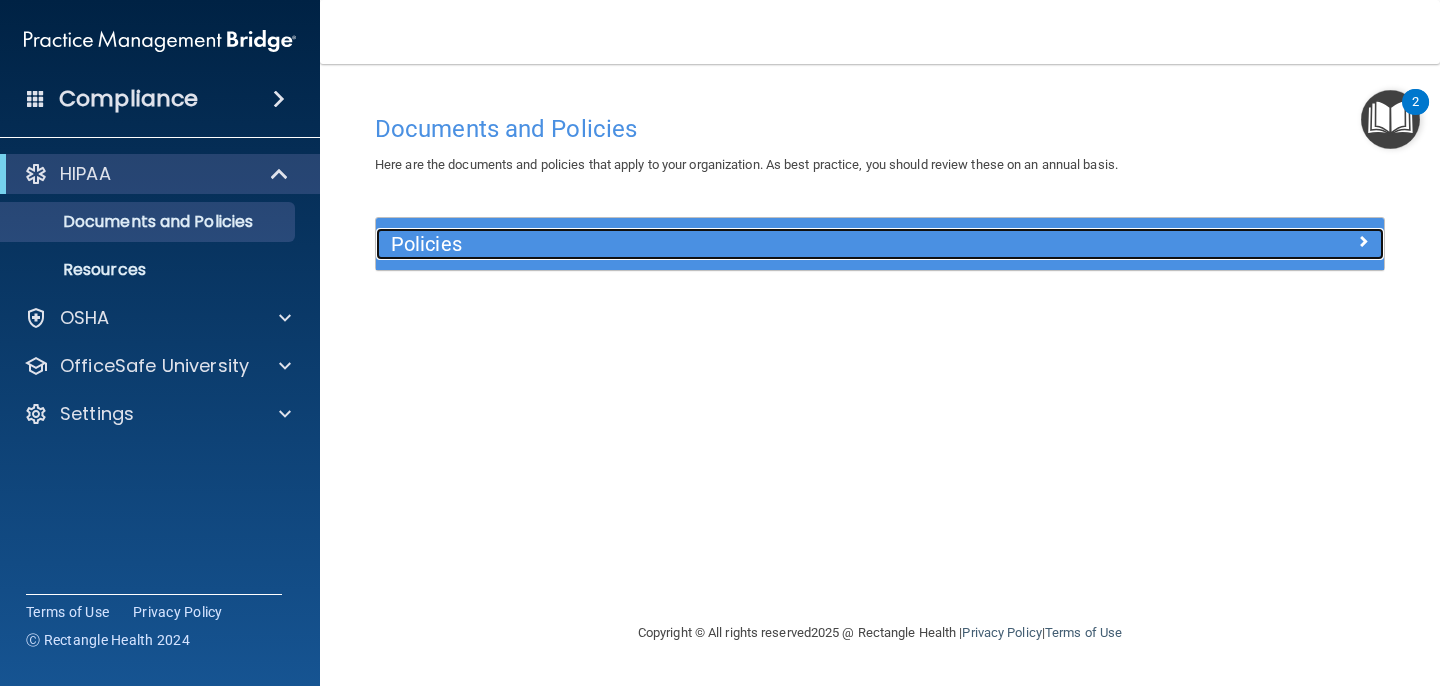click on "Policies" at bounding box center (754, 244) 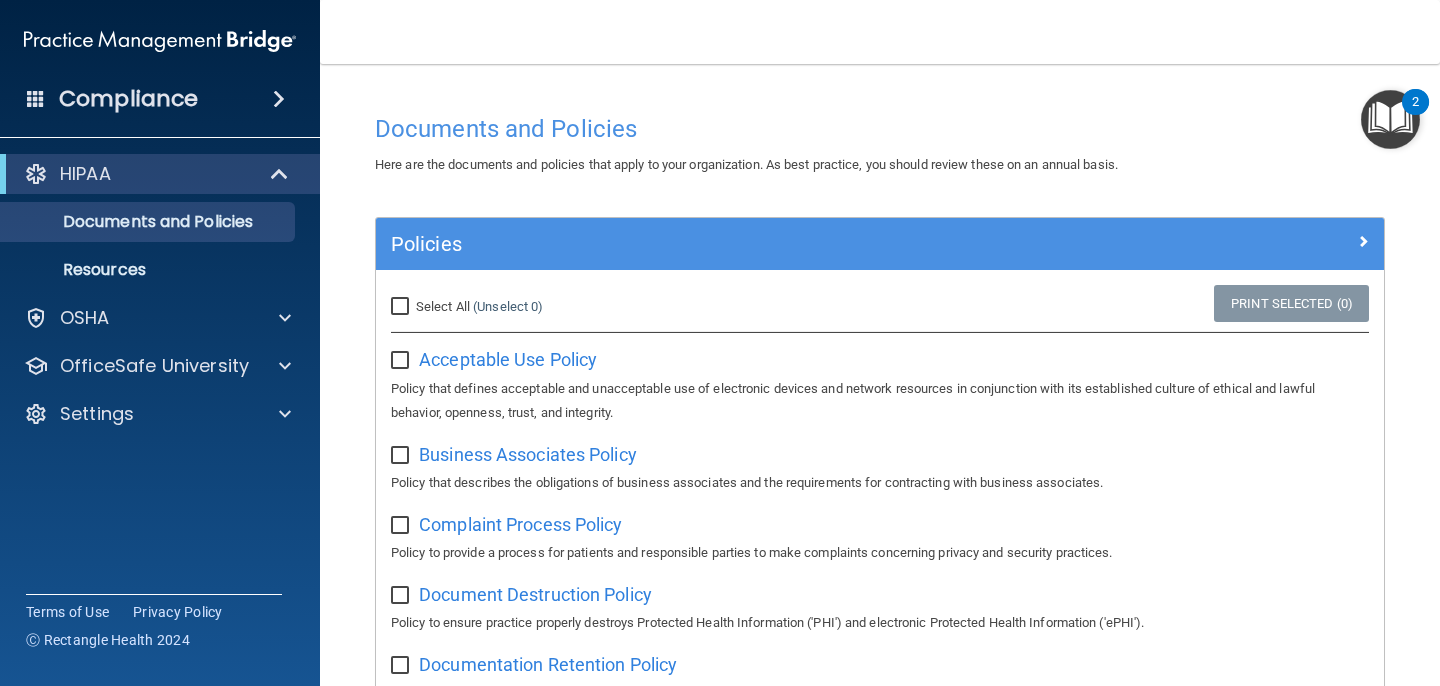 click on "Select All   (Unselect 0)    Unselect All            Print Selected (0)                       Acceptable Use Policy                         Policy that defines acceptable and unacceptable use of electronic devices and network resources in conjunction with its established culture of ethical and lawful behavior, openness, trust, and integrity." at bounding box center (880, 354) 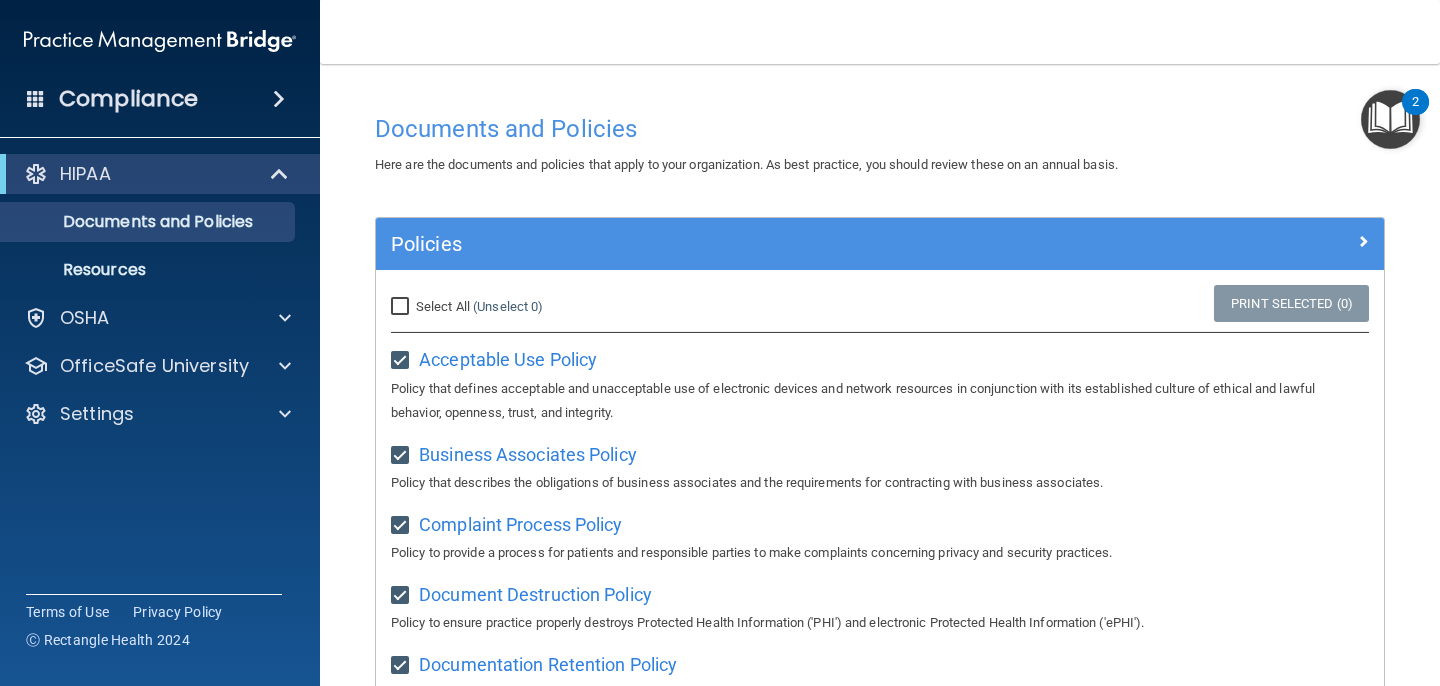 checkbox on "true" 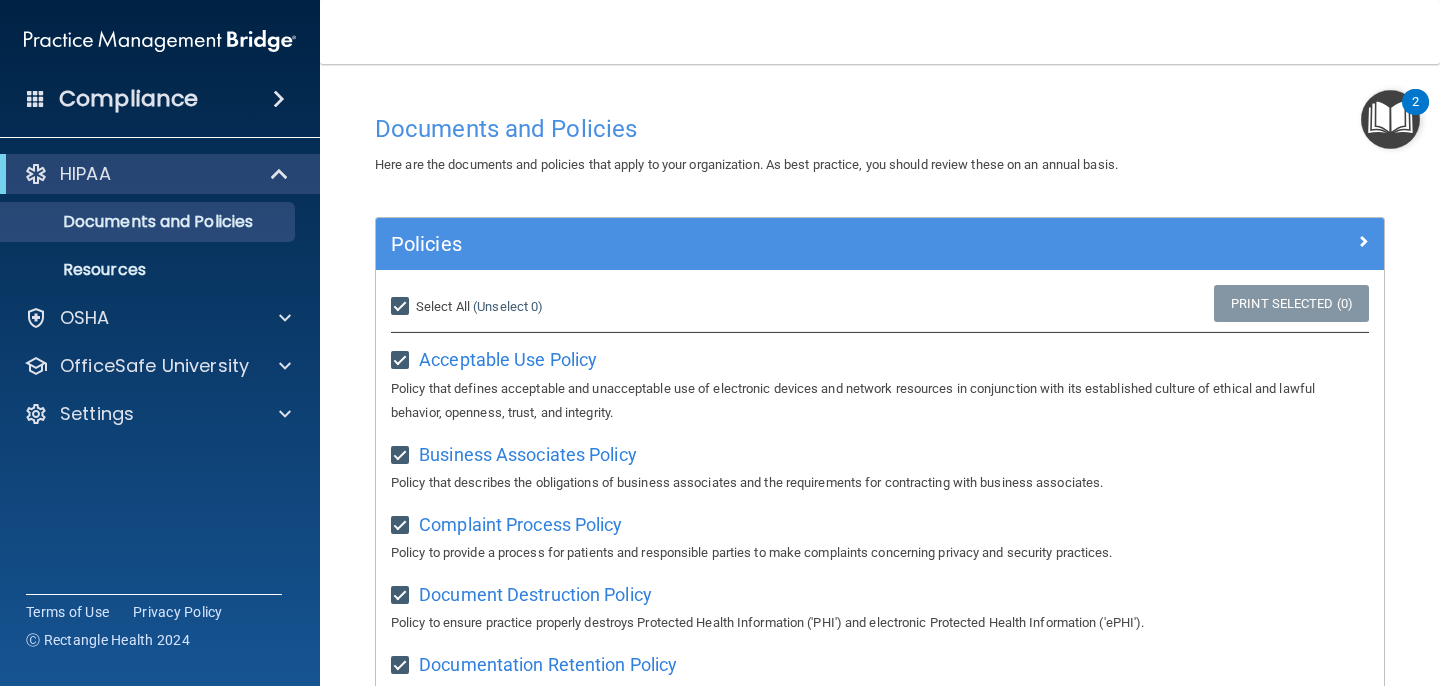 checkbox on "true" 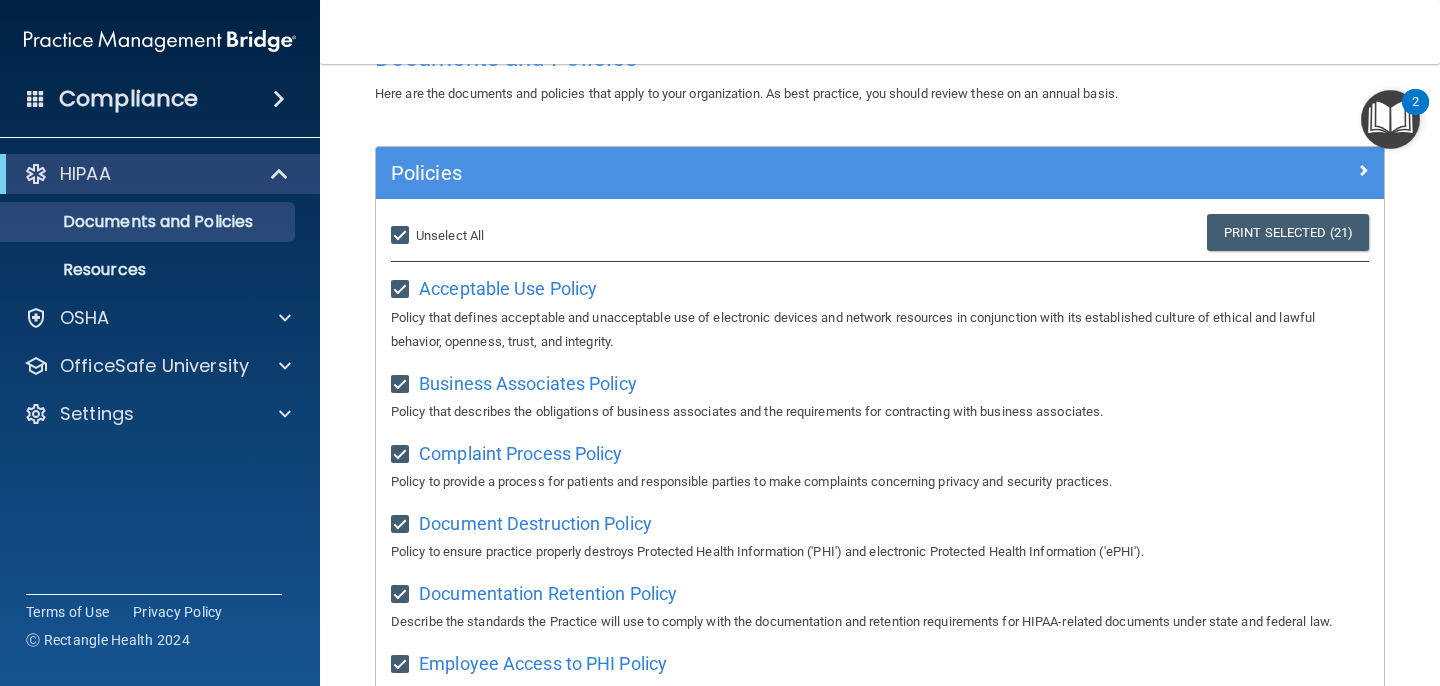 scroll, scrollTop: 0, scrollLeft: 0, axis: both 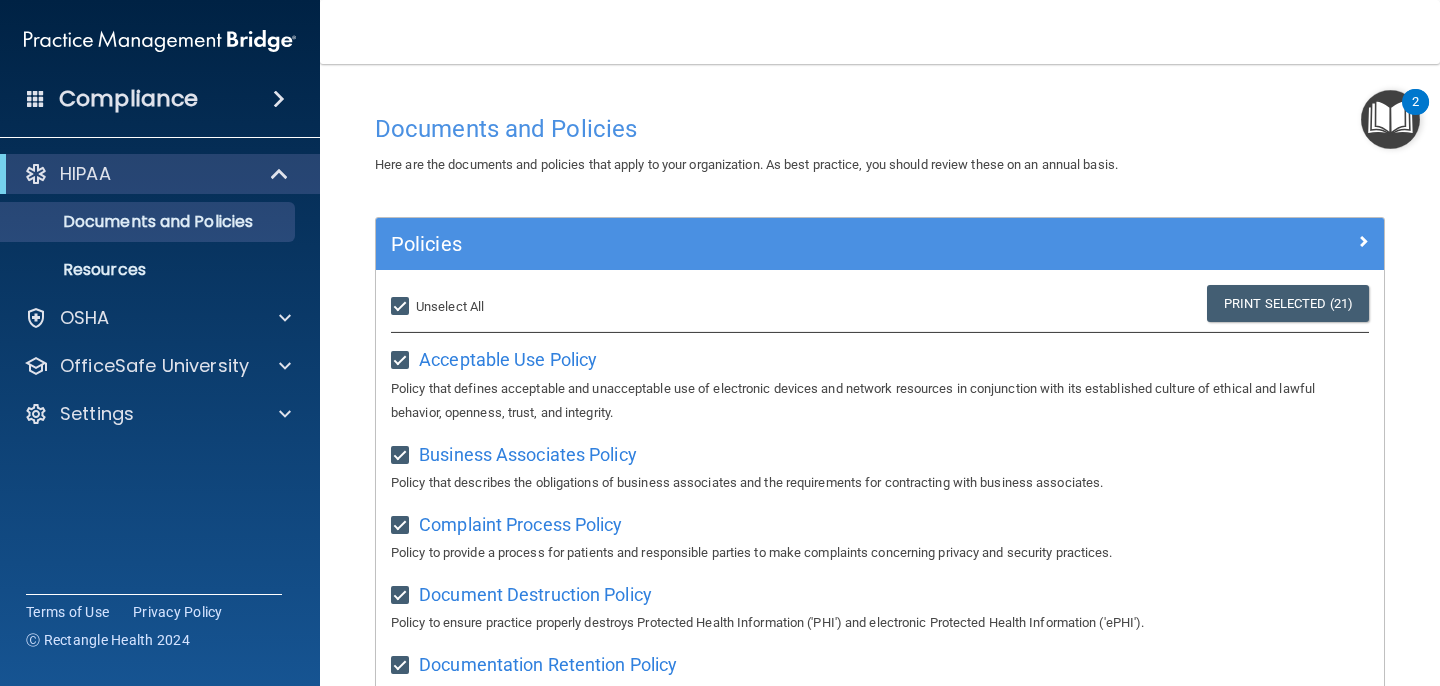 click on "Unselect All" at bounding box center [450, 306] 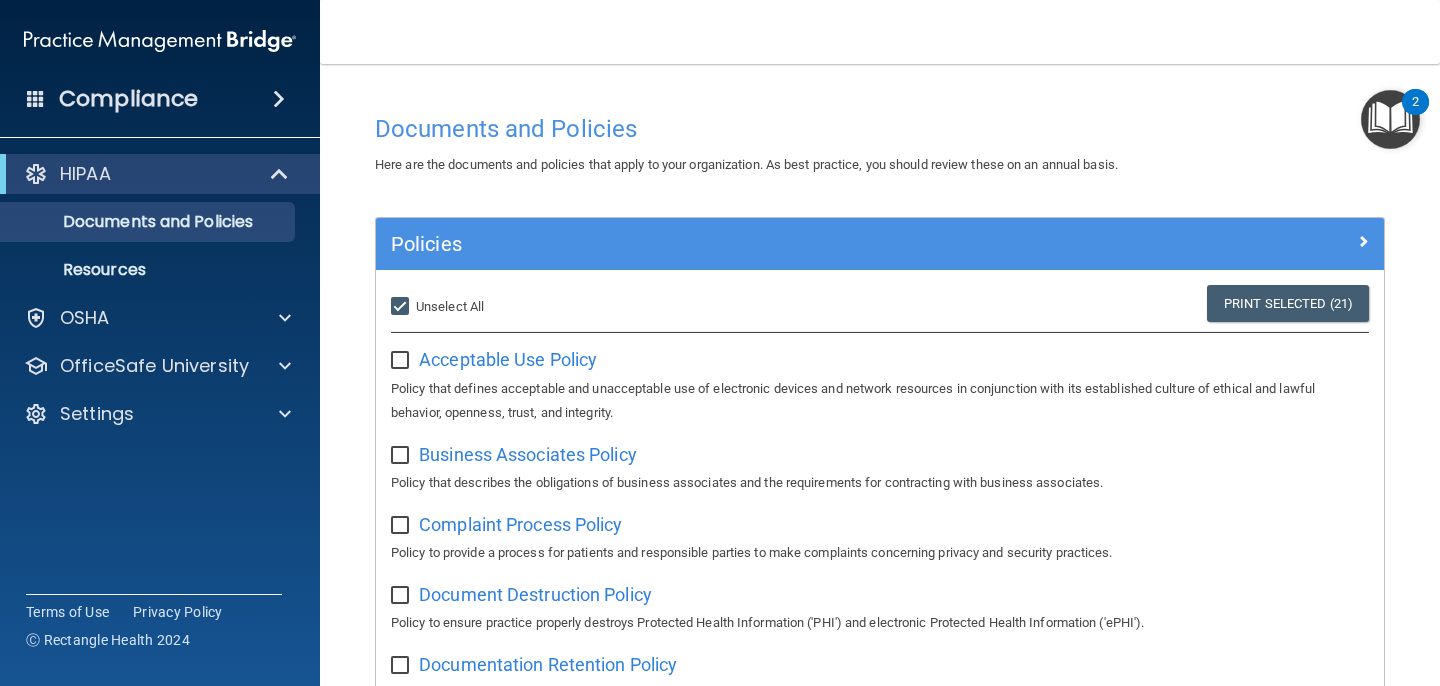 checkbox on "false" 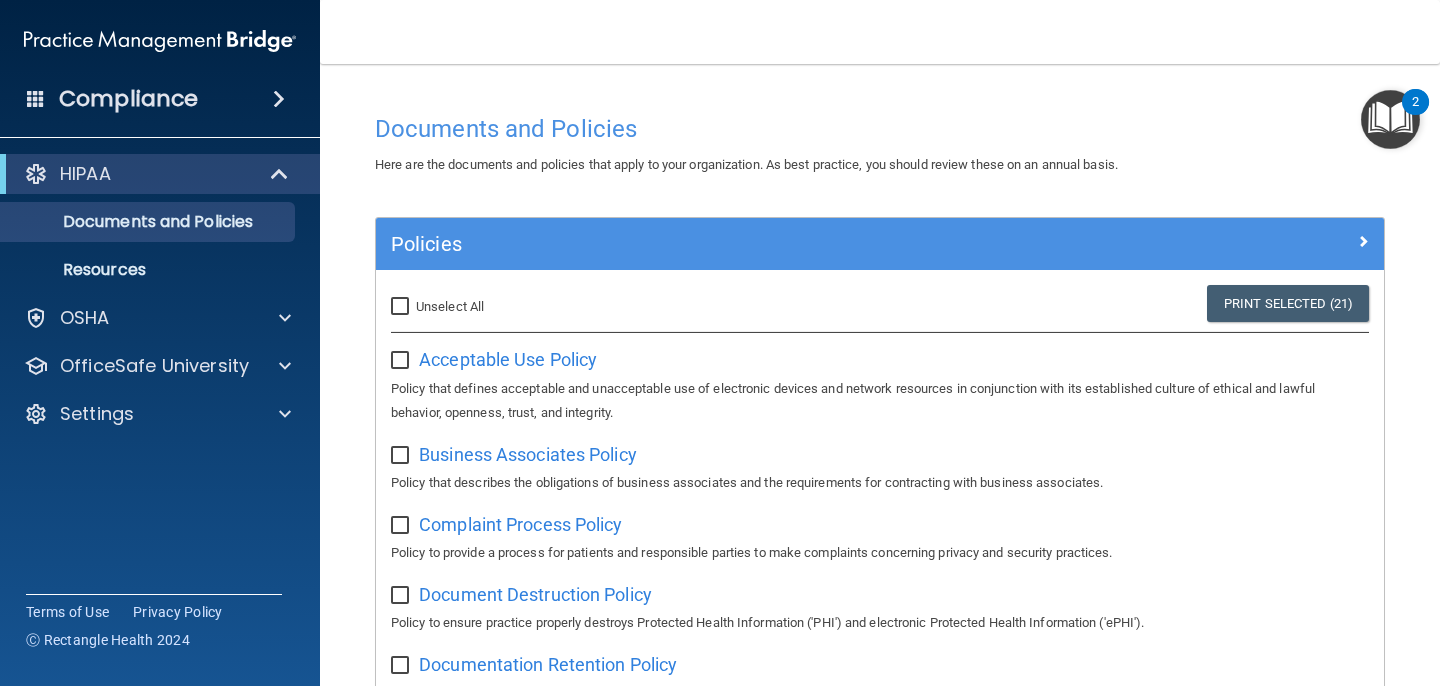 checkbox on "false" 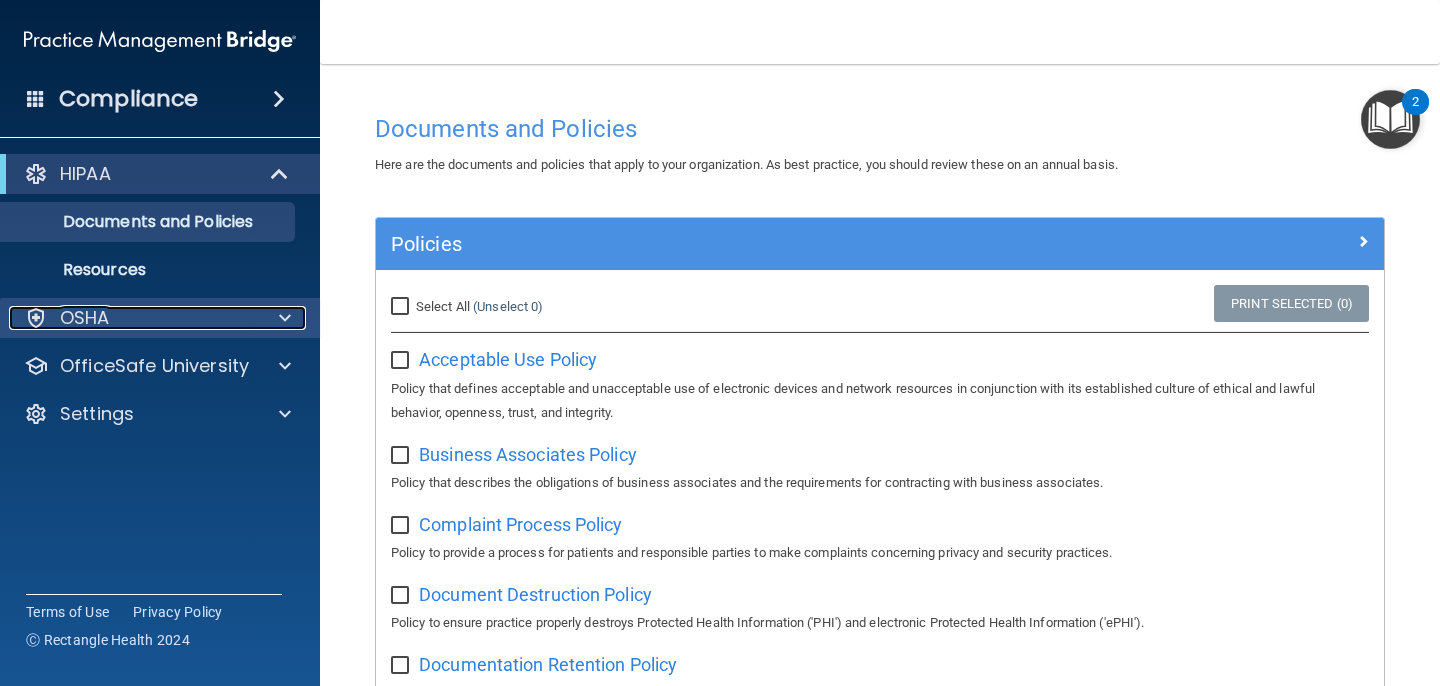 click at bounding box center (285, 318) 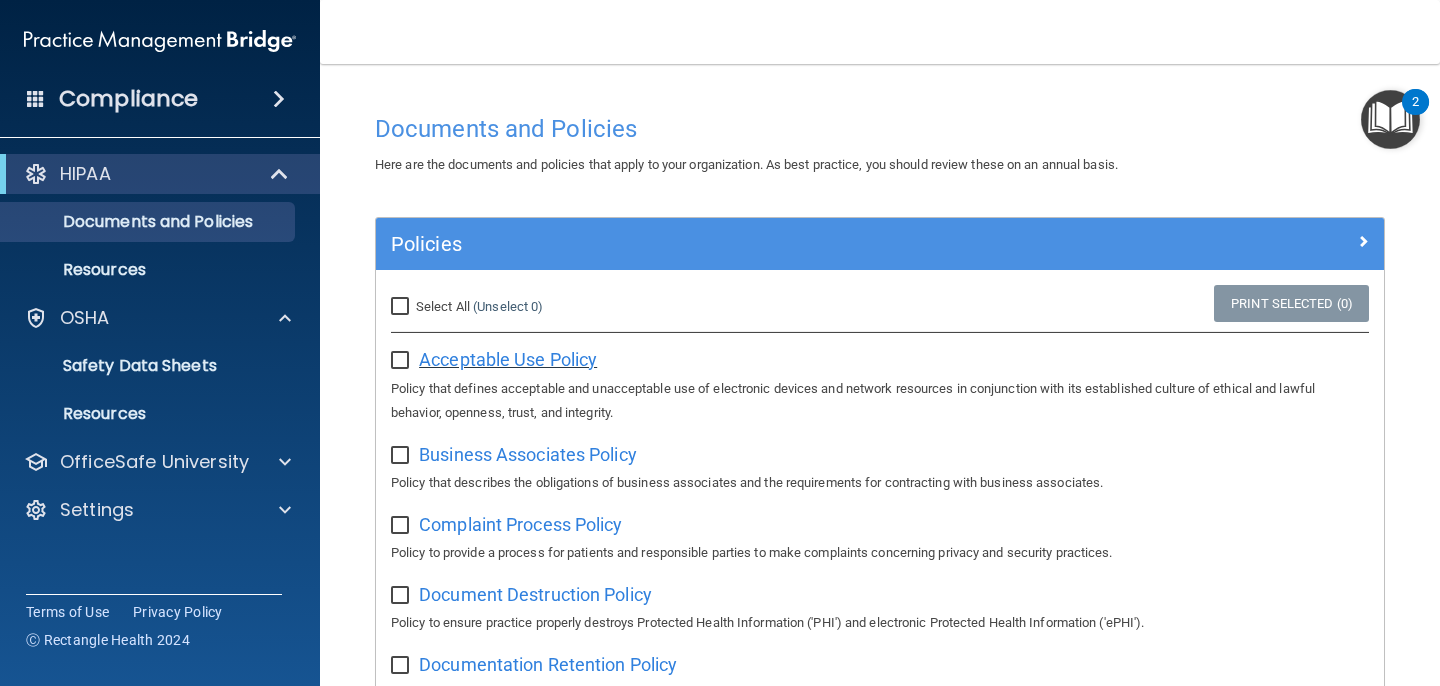 click on "Acceptable Use Policy" at bounding box center [508, 359] 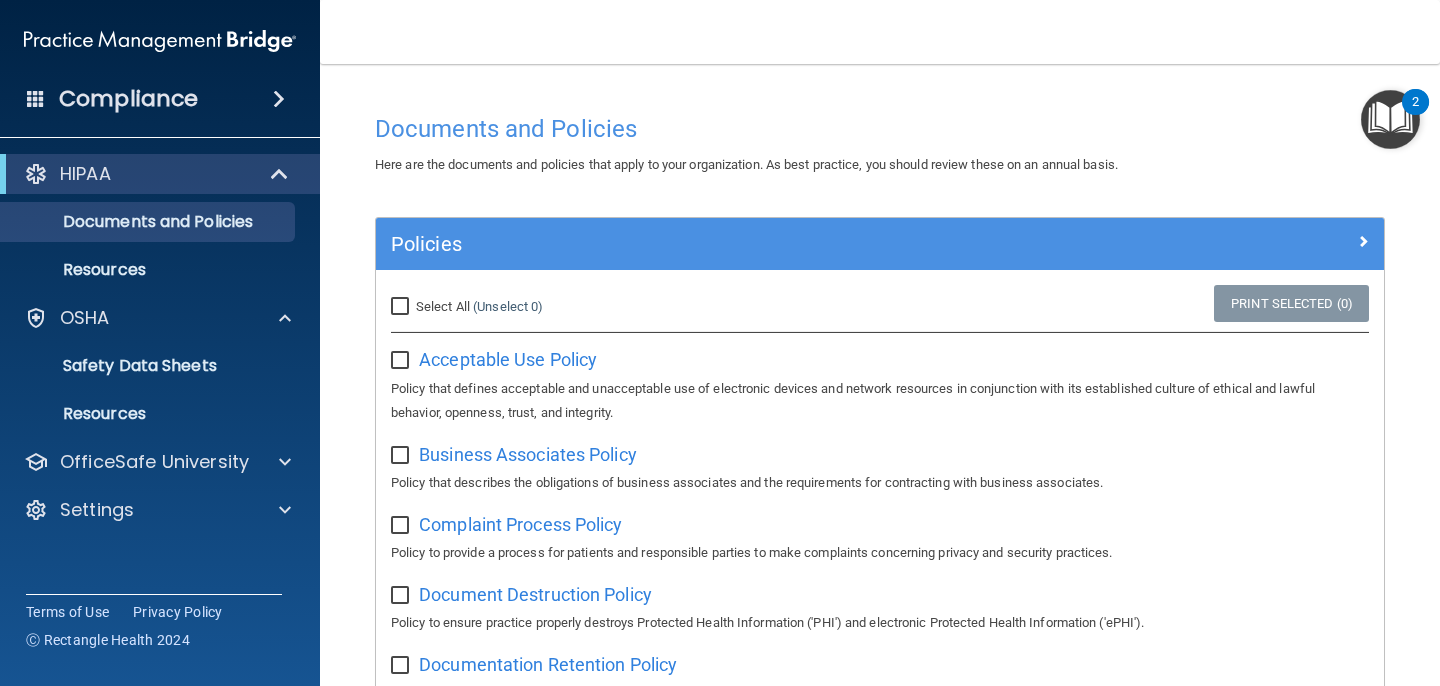 click on "Documents and Policies" at bounding box center (880, 128) 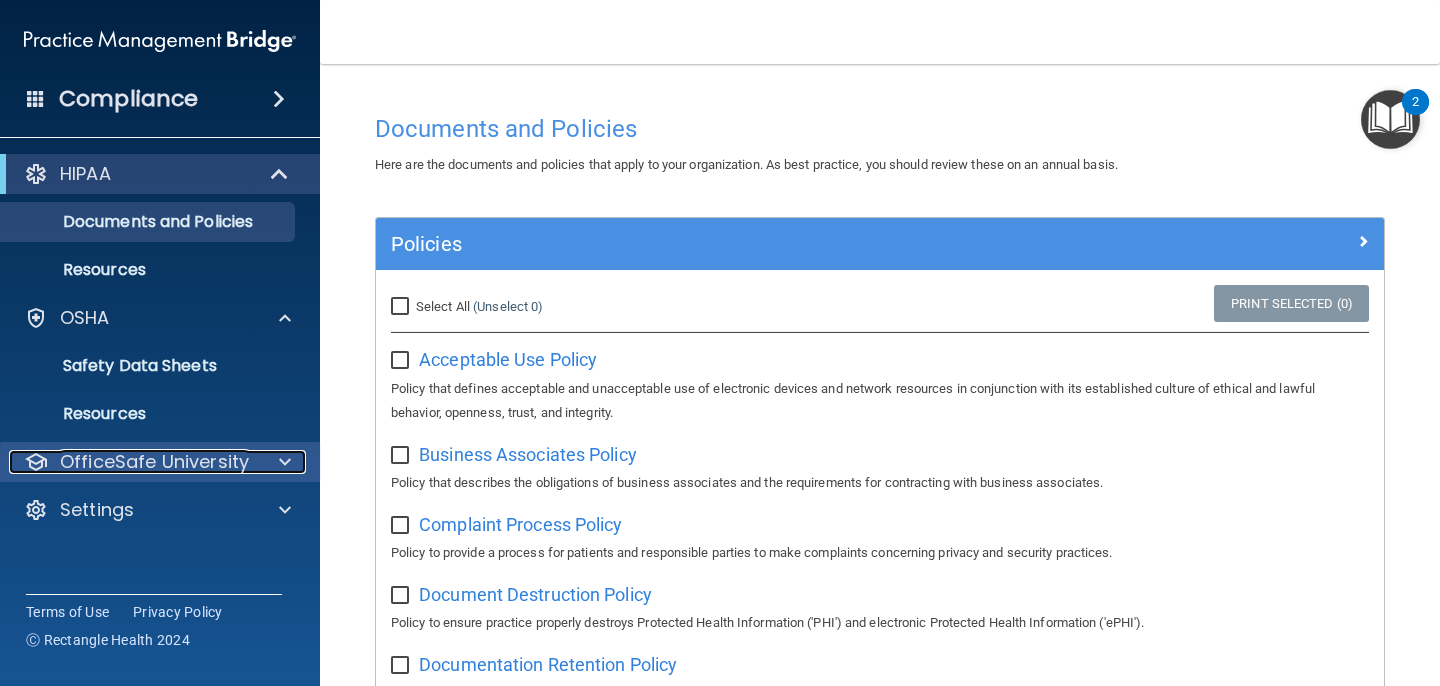 click on "OfficeSafe University" at bounding box center (154, 462) 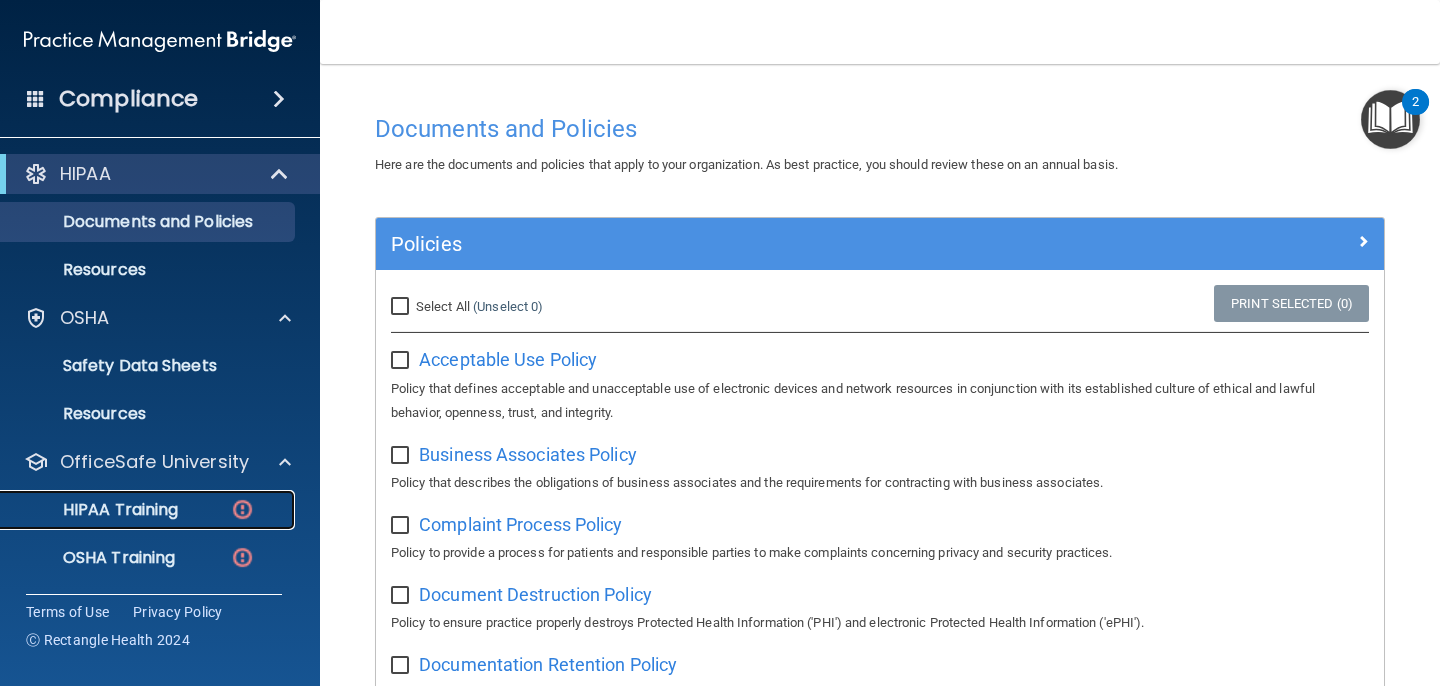 click on "HIPAA Training" at bounding box center [149, 510] 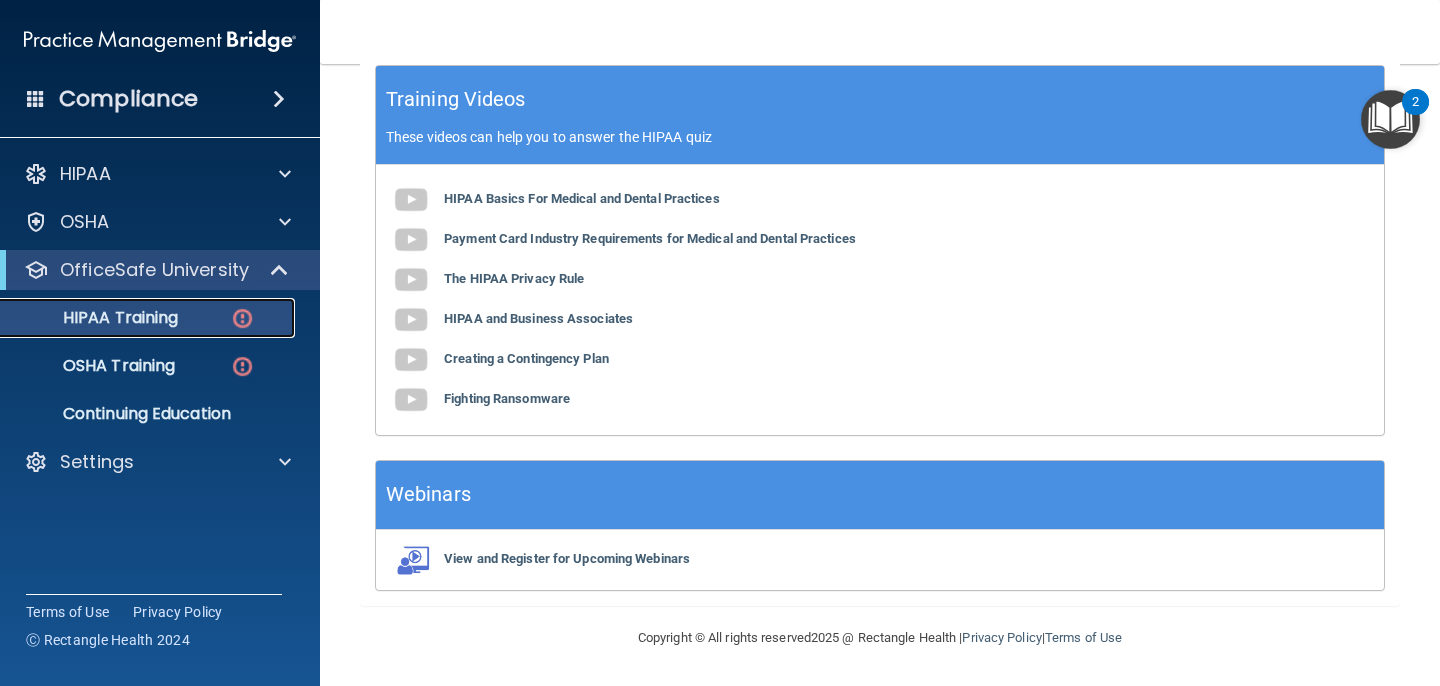 scroll, scrollTop: 0, scrollLeft: 0, axis: both 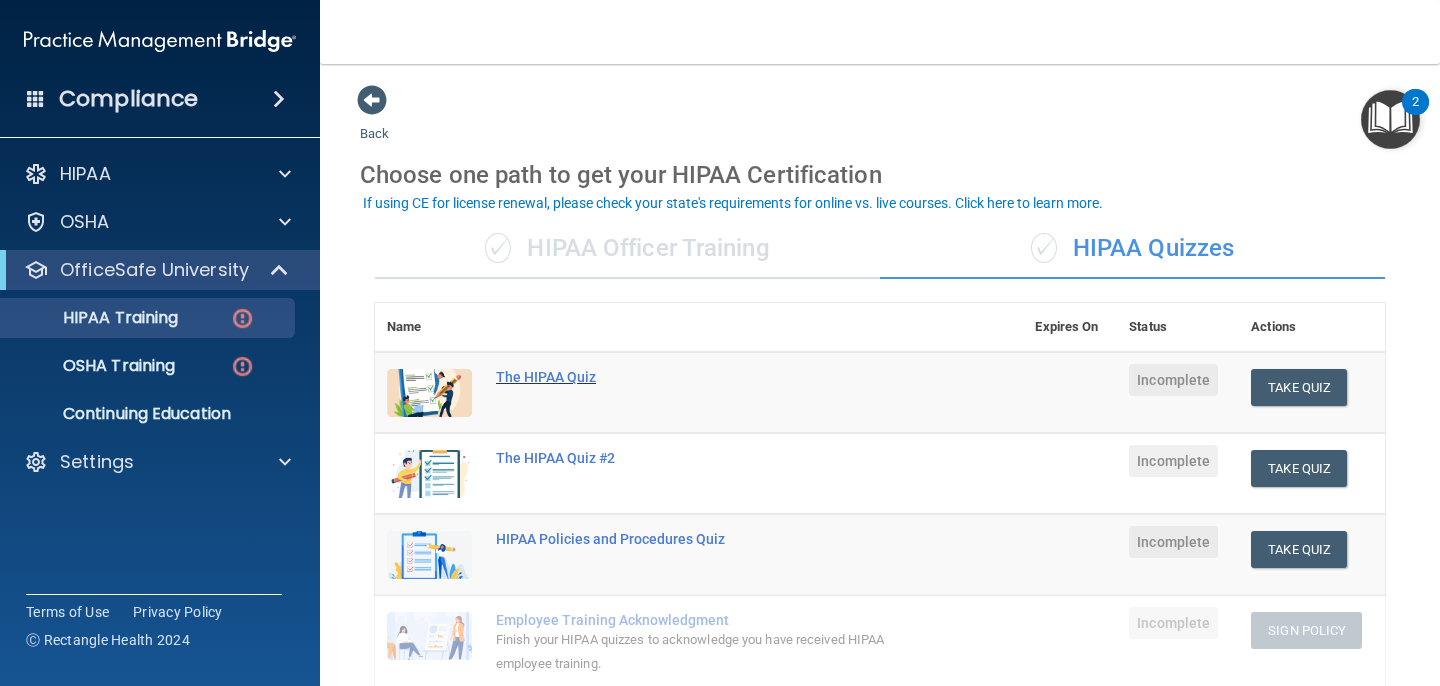 click on "The HIPAA Quiz" at bounding box center (709, 377) 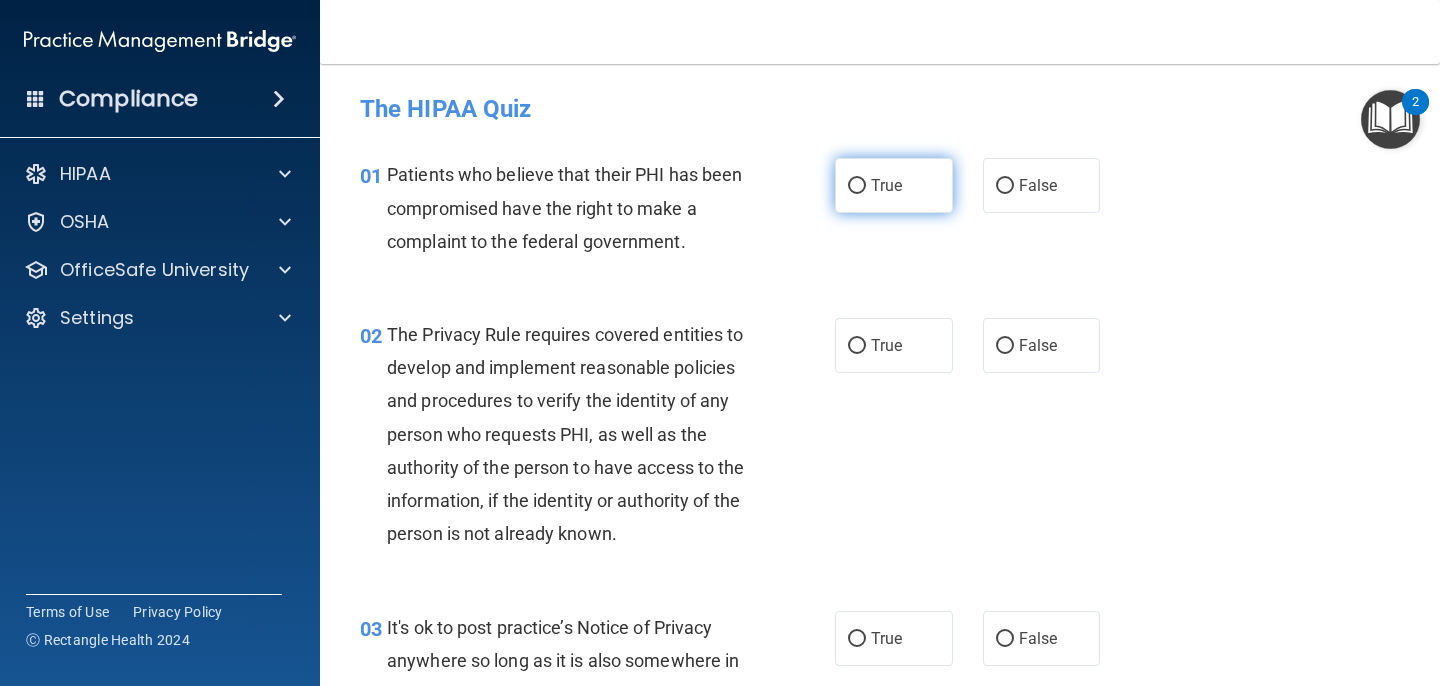 click on "True" at bounding box center (894, 185) 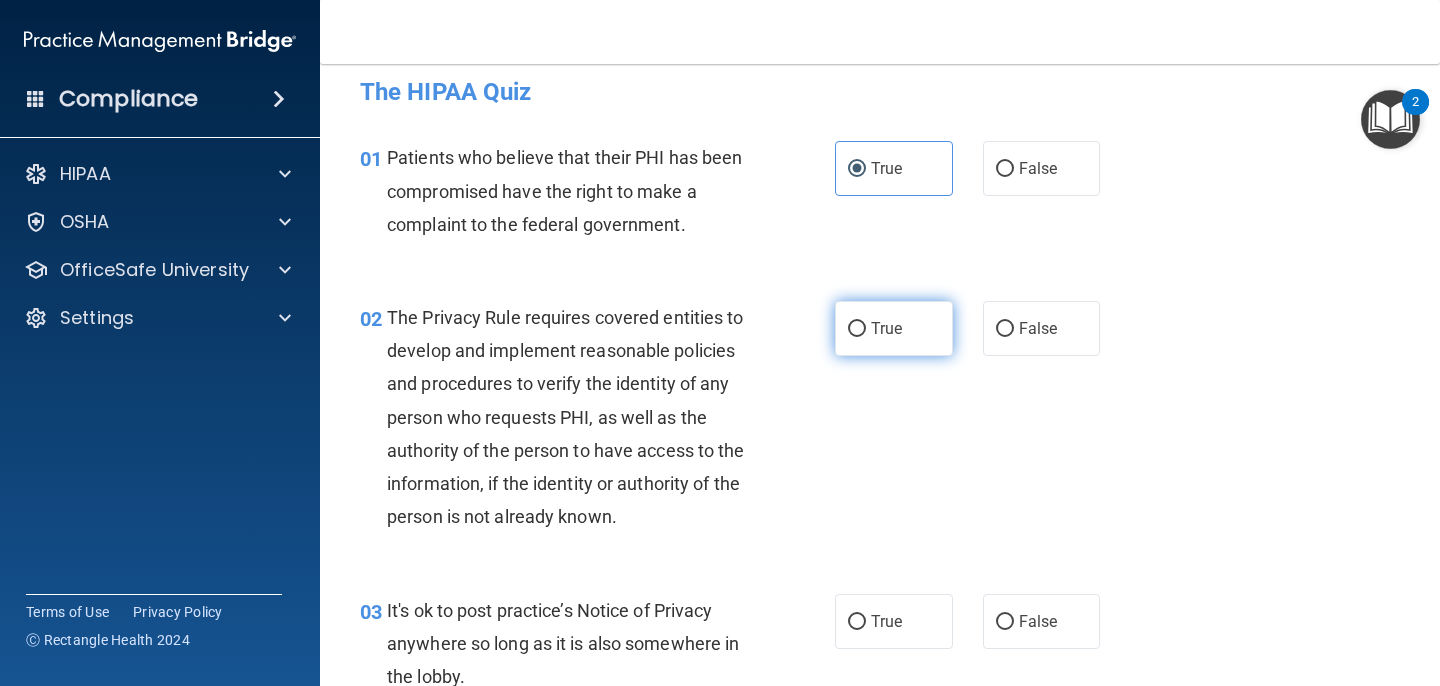 scroll, scrollTop: 19, scrollLeft: 0, axis: vertical 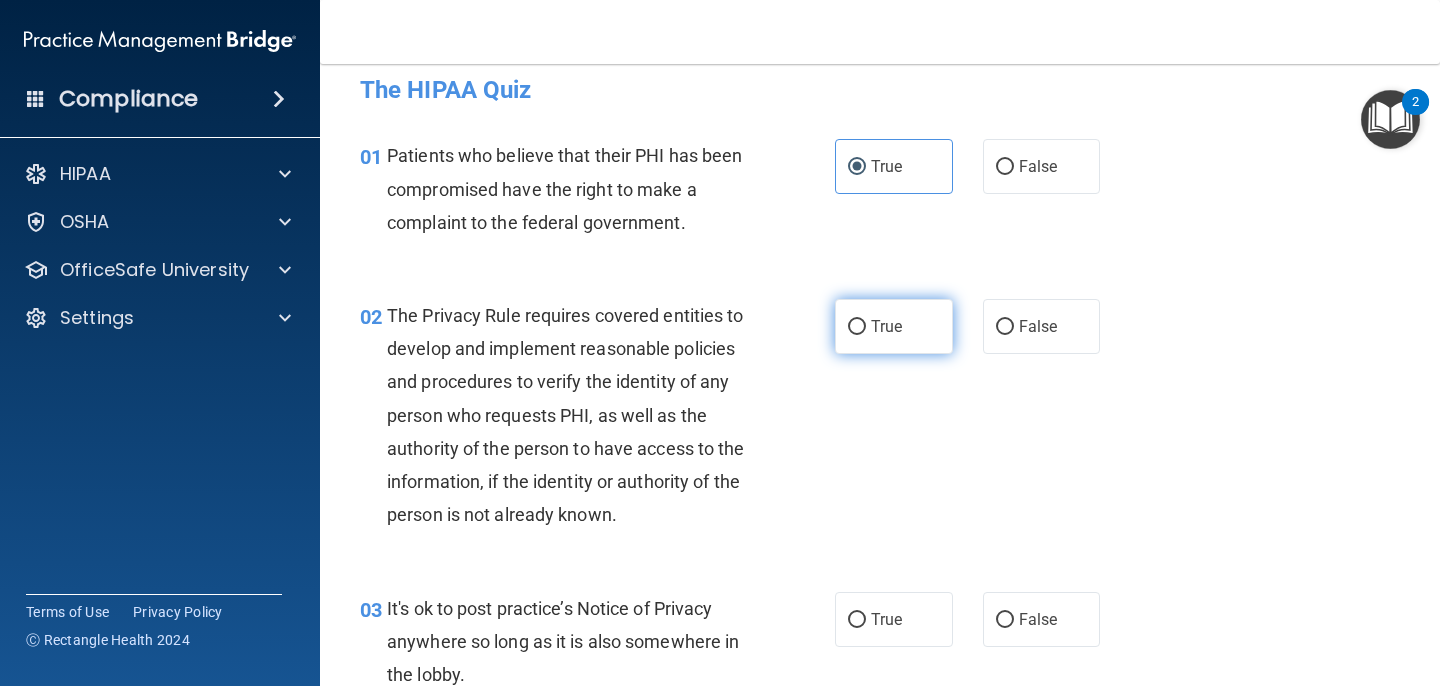 click on "True" at bounding box center [894, 326] 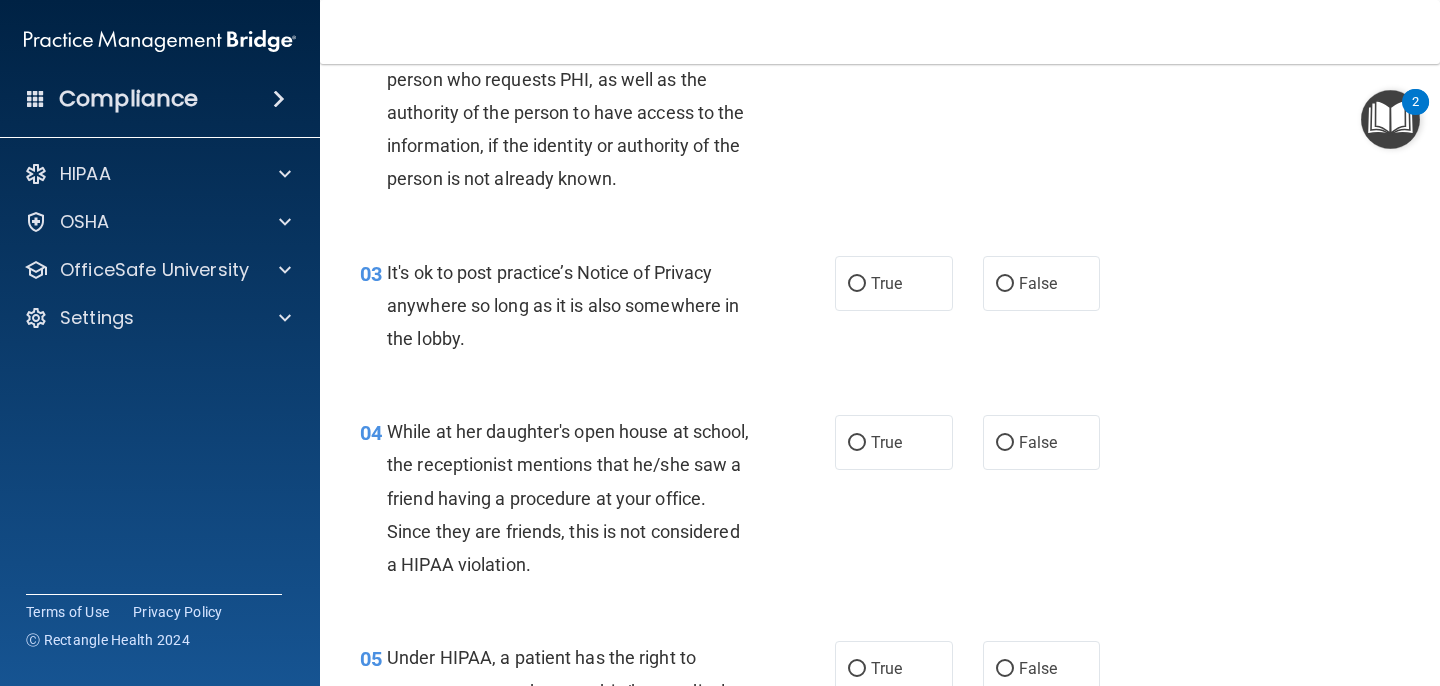 scroll, scrollTop: 364, scrollLeft: 0, axis: vertical 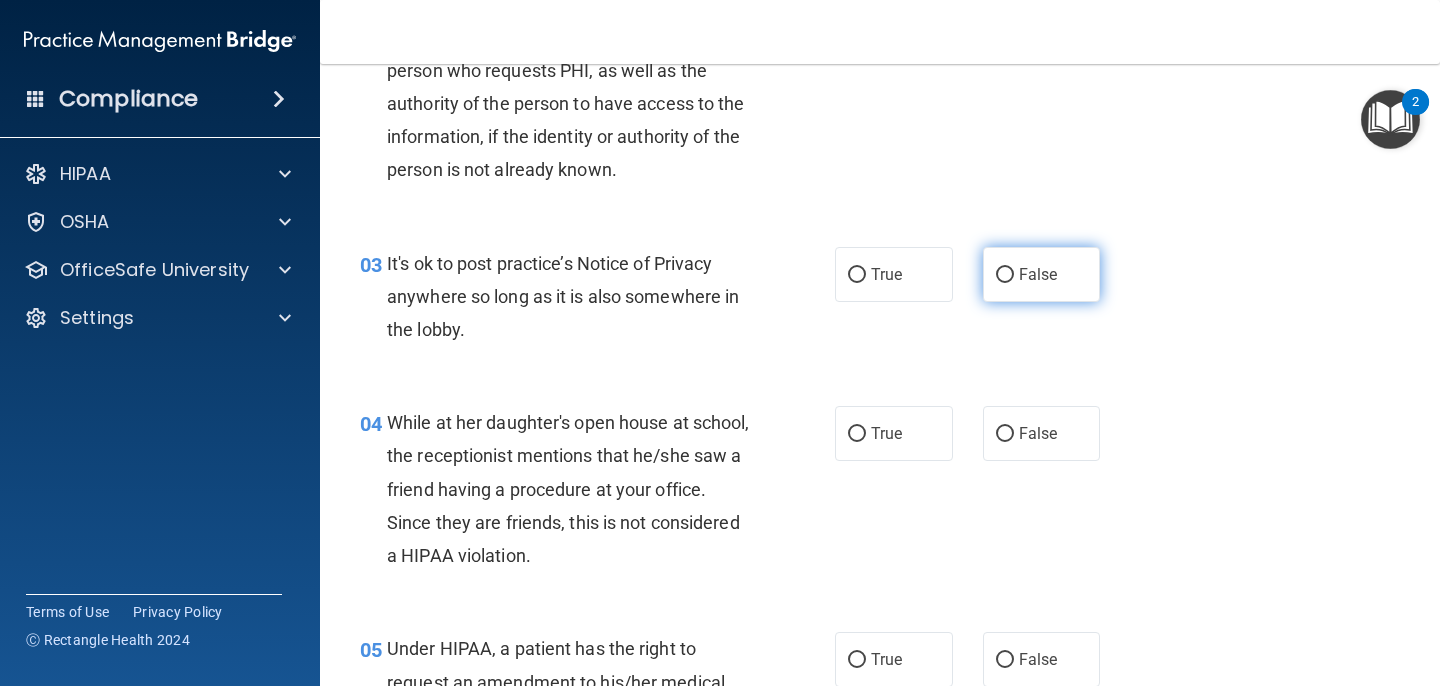 click on "False" at bounding box center (1038, 274) 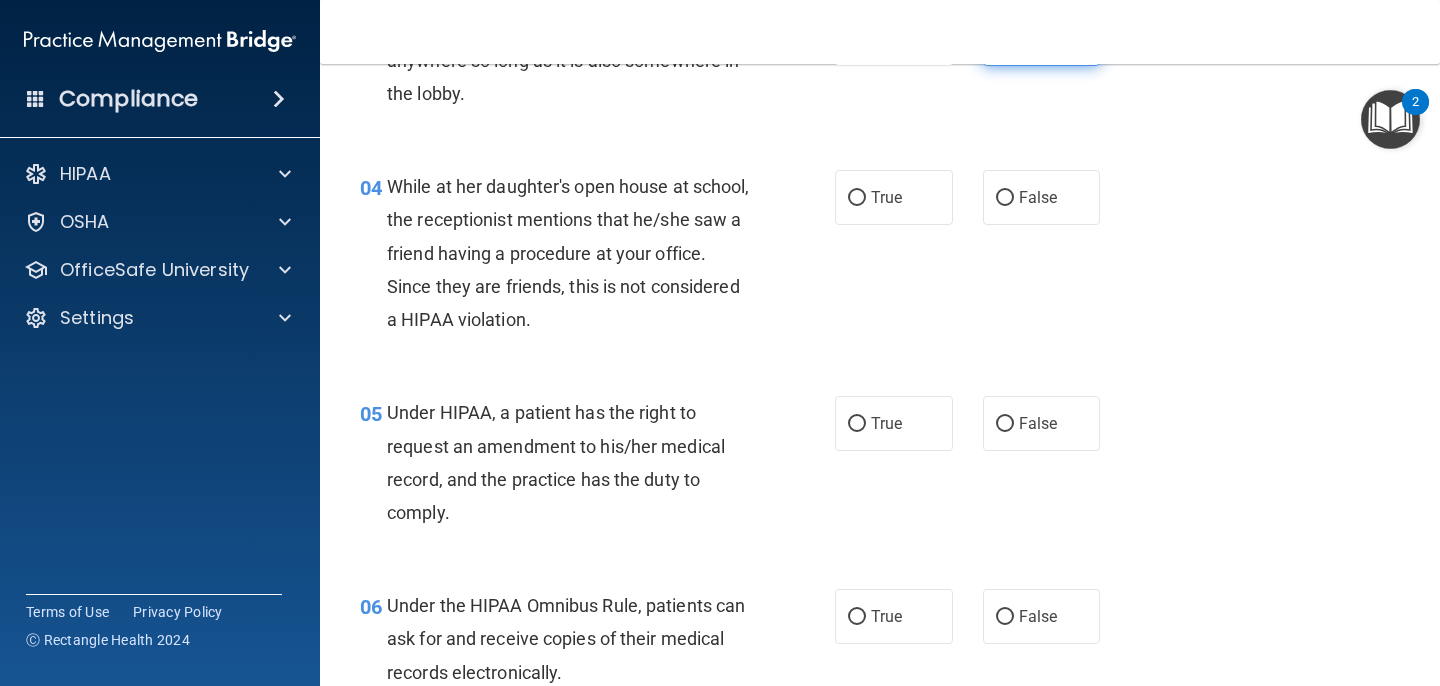 scroll, scrollTop: 604, scrollLeft: 0, axis: vertical 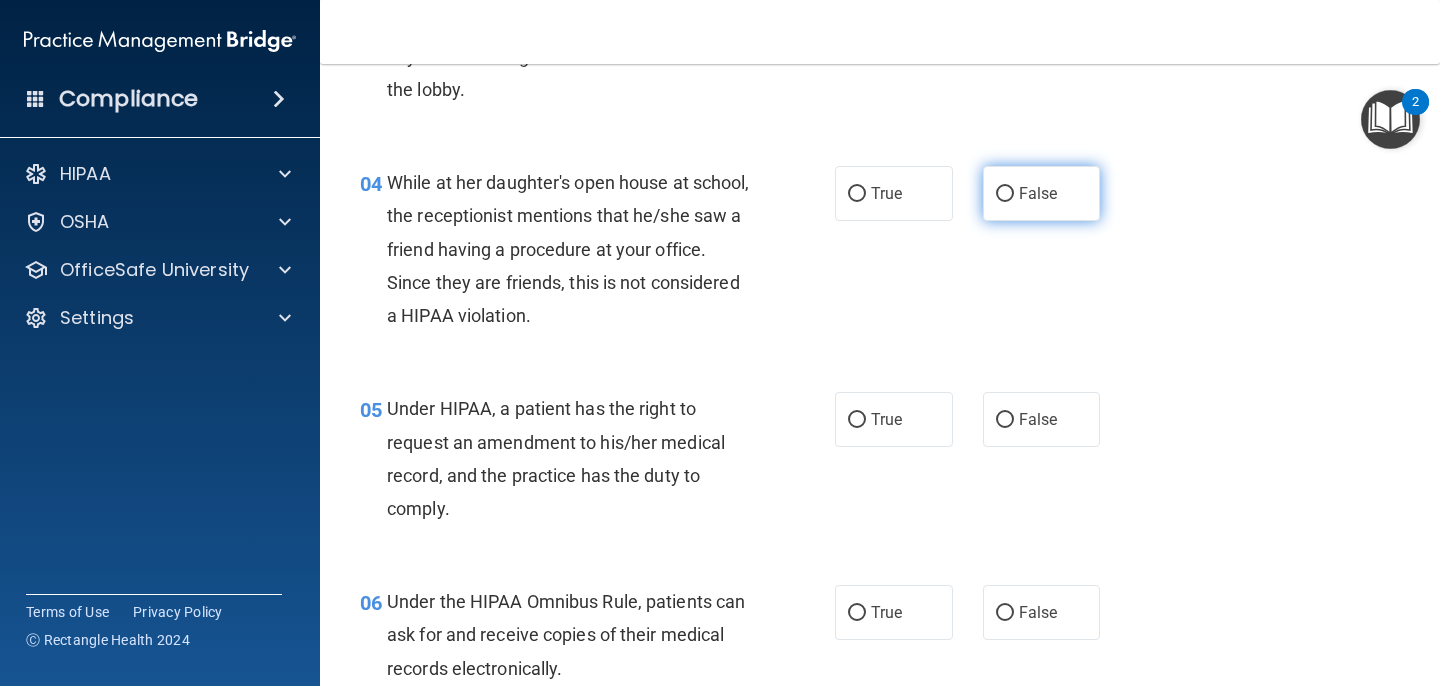 click on "False" at bounding box center [1042, 193] 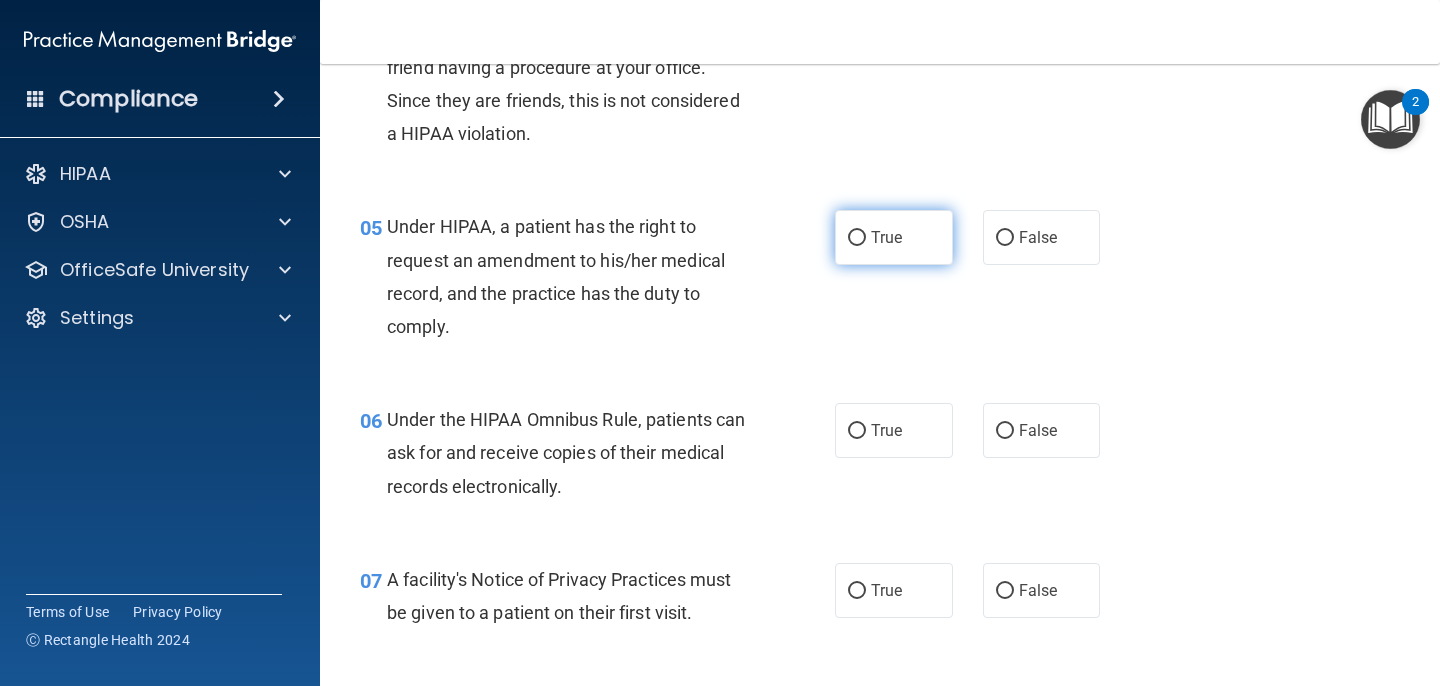 scroll, scrollTop: 787, scrollLeft: 0, axis: vertical 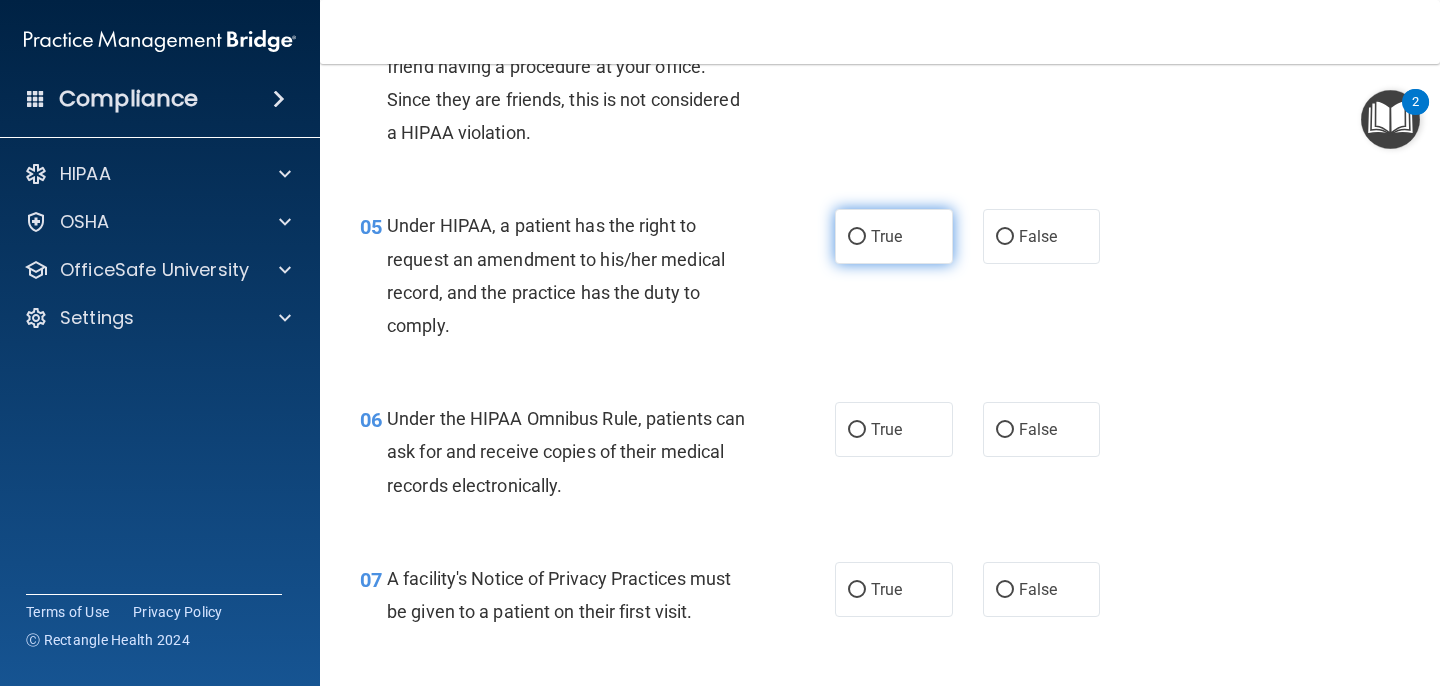 click on "True" at bounding box center (886, 236) 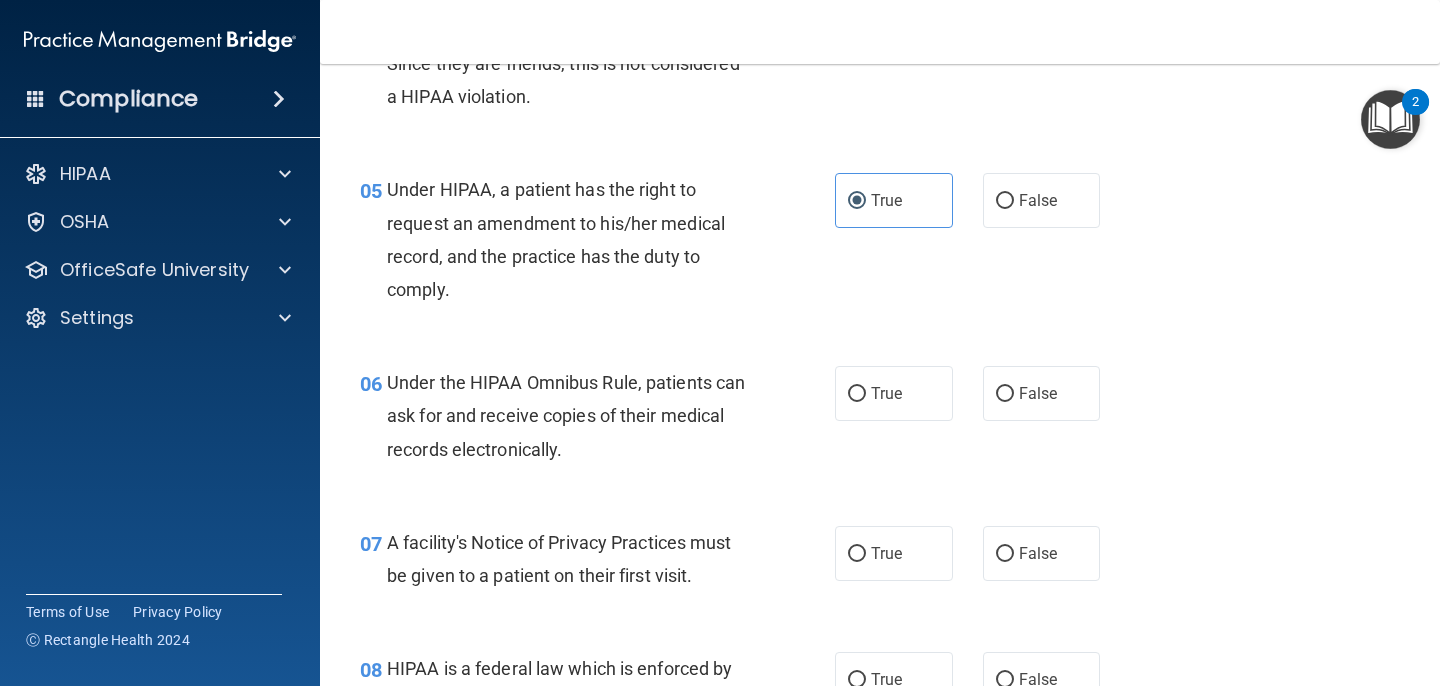 scroll, scrollTop: 824, scrollLeft: 0, axis: vertical 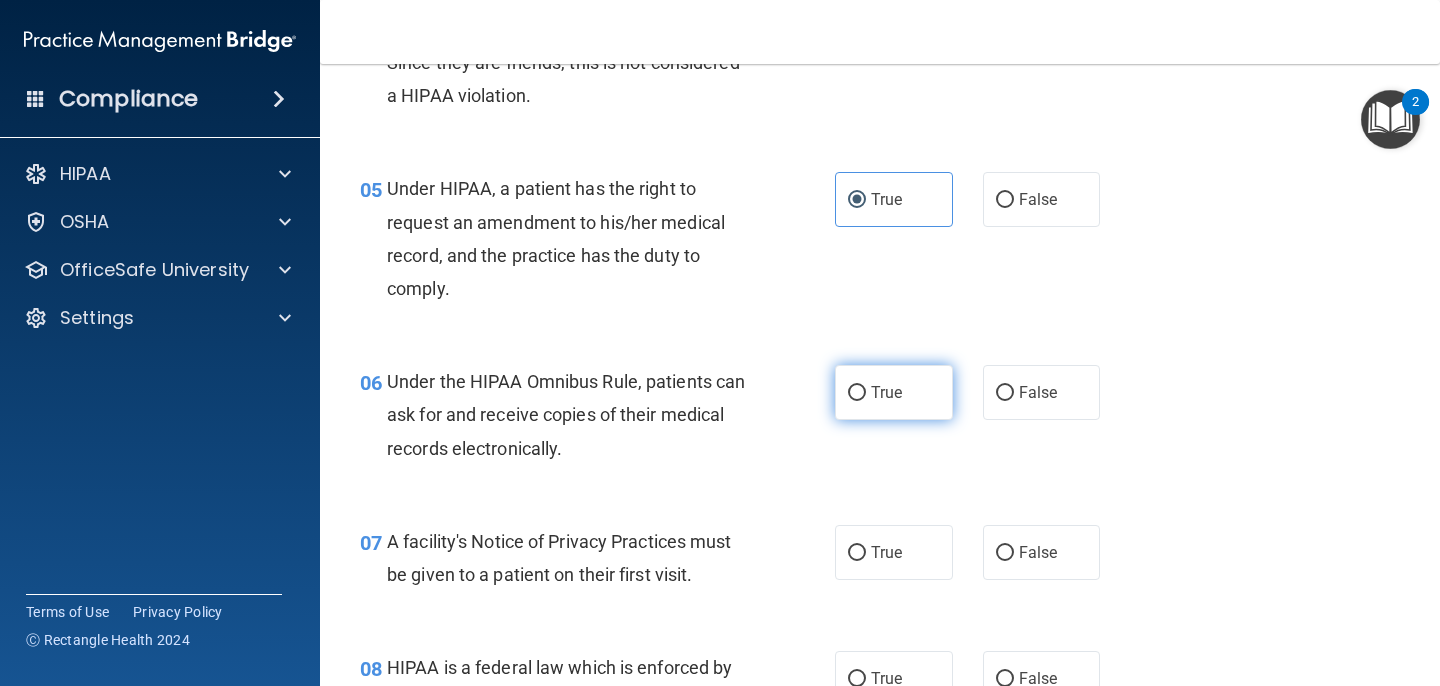 click on "True" at bounding box center (886, 392) 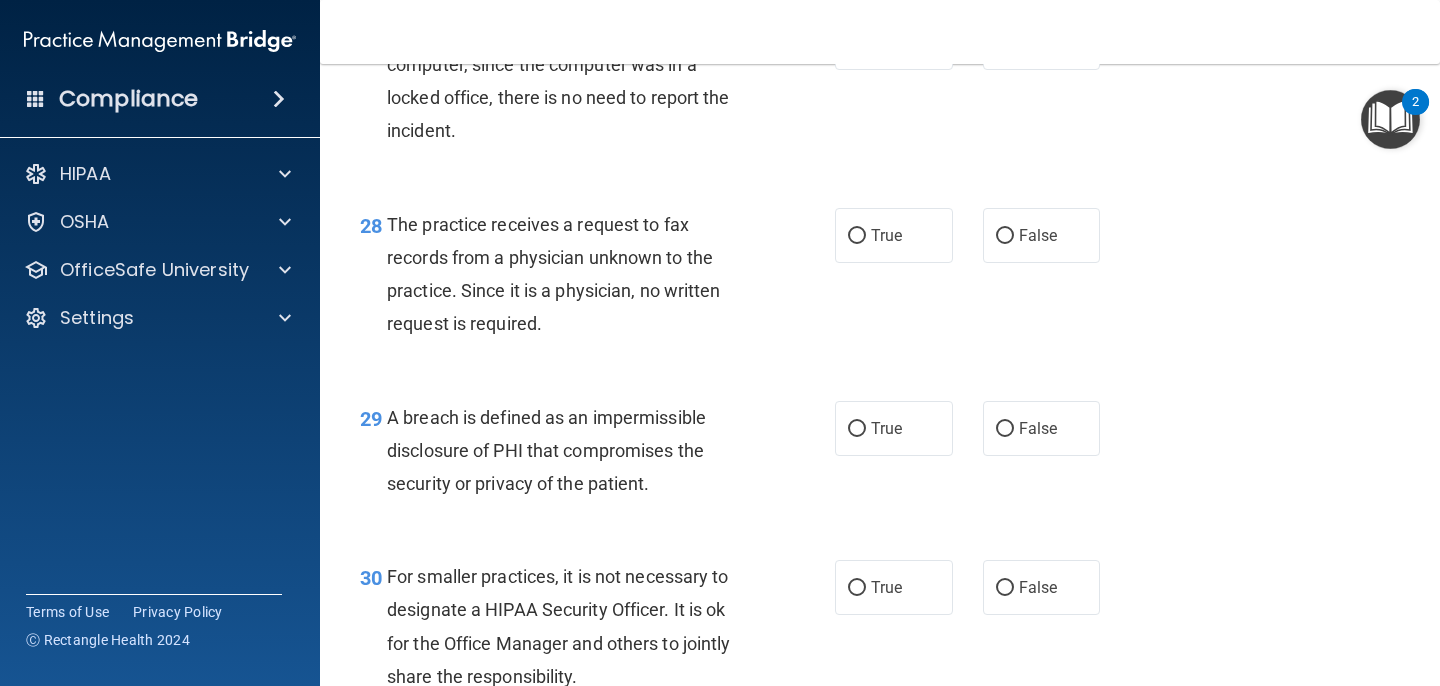 scroll, scrollTop: 5167, scrollLeft: 0, axis: vertical 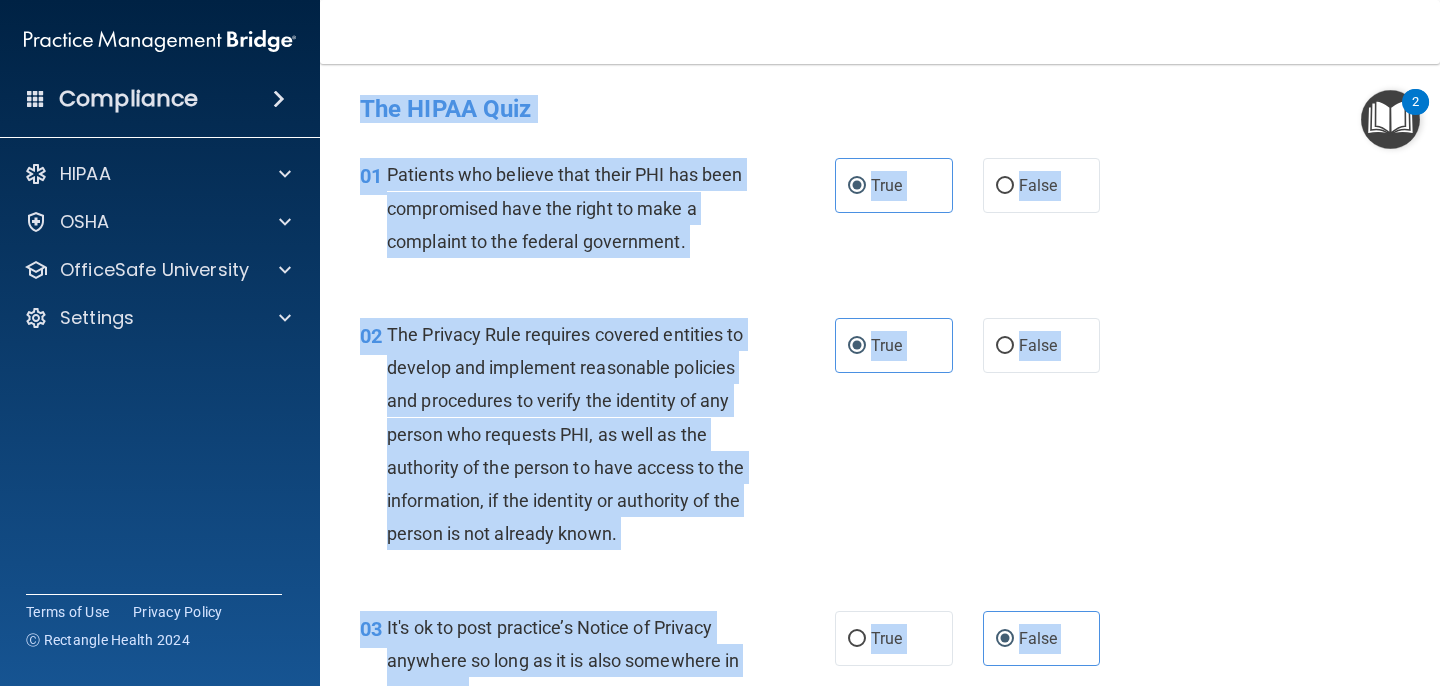 drag, startPoint x: 621, startPoint y: 504, endPoint x: 363, endPoint y: 99, distance: 480.19684 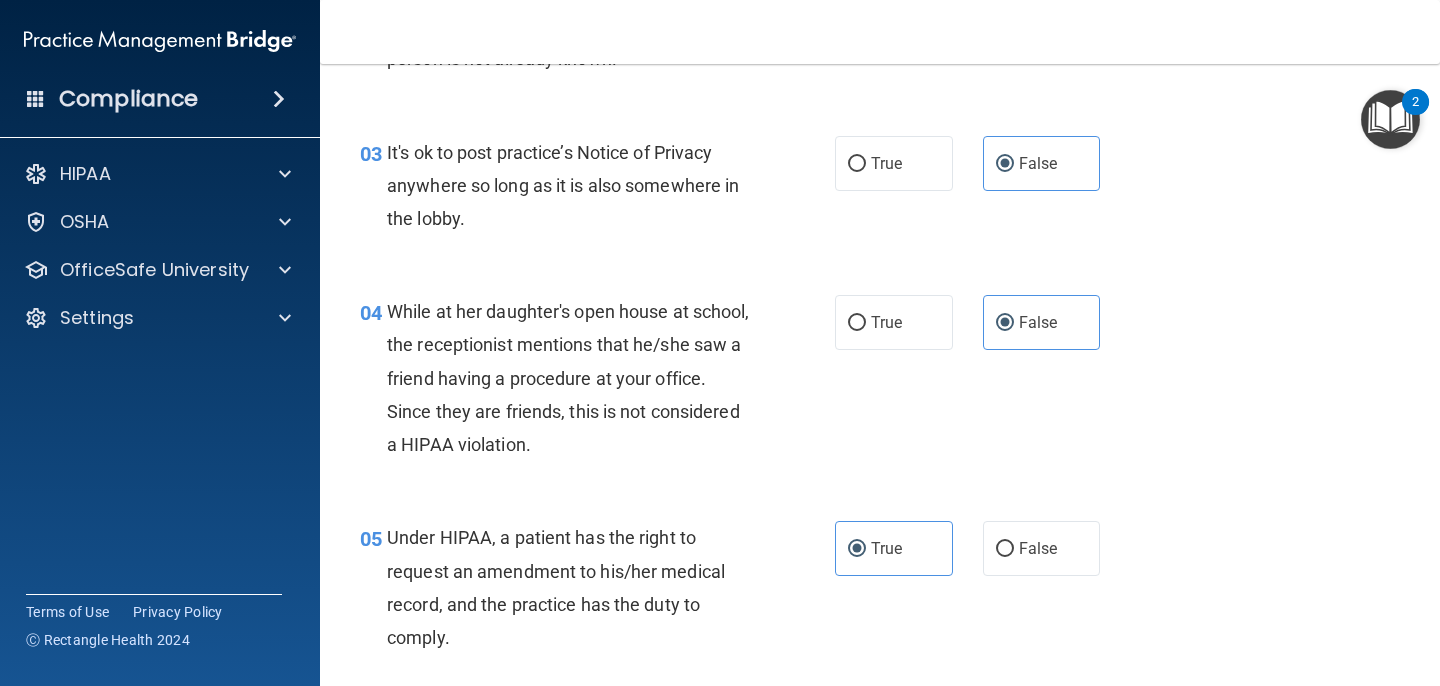 scroll, scrollTop: 495, scrollLeft: 0, axis: vertical 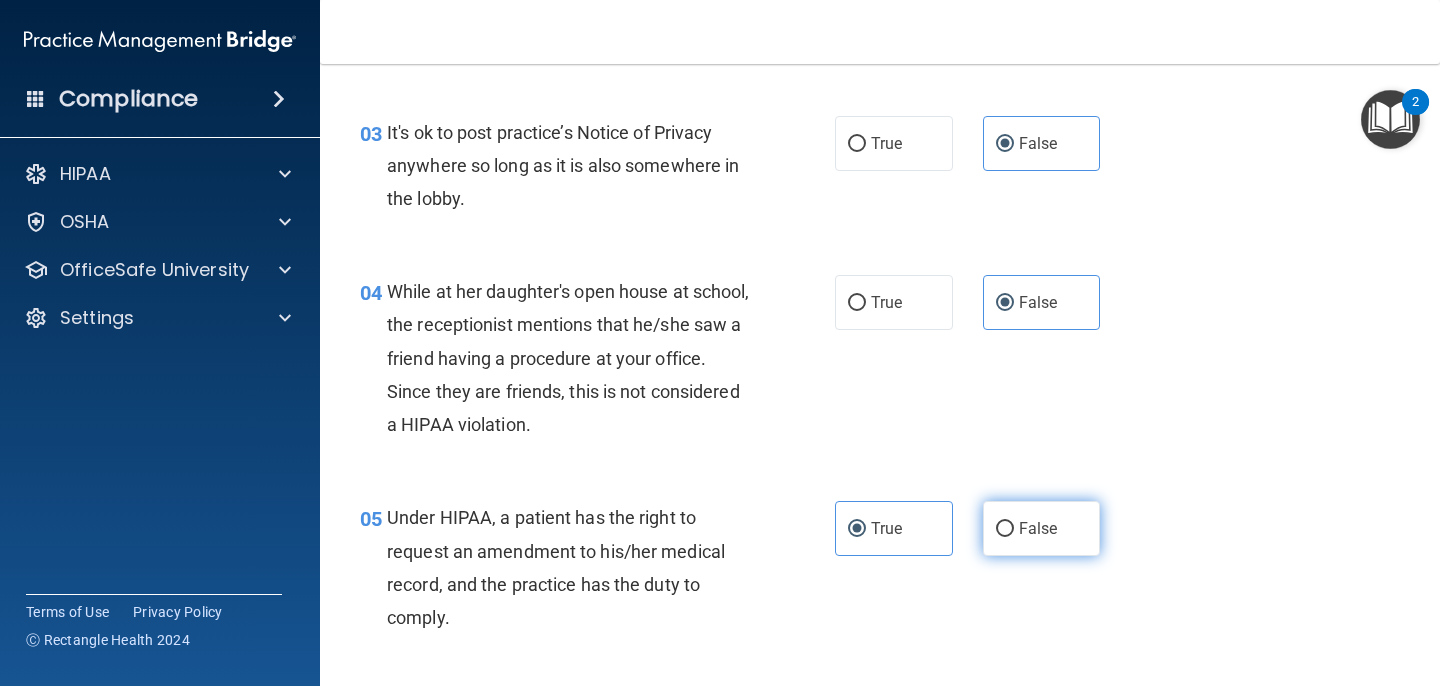 click on "False" at bounding box center [1038, 528] 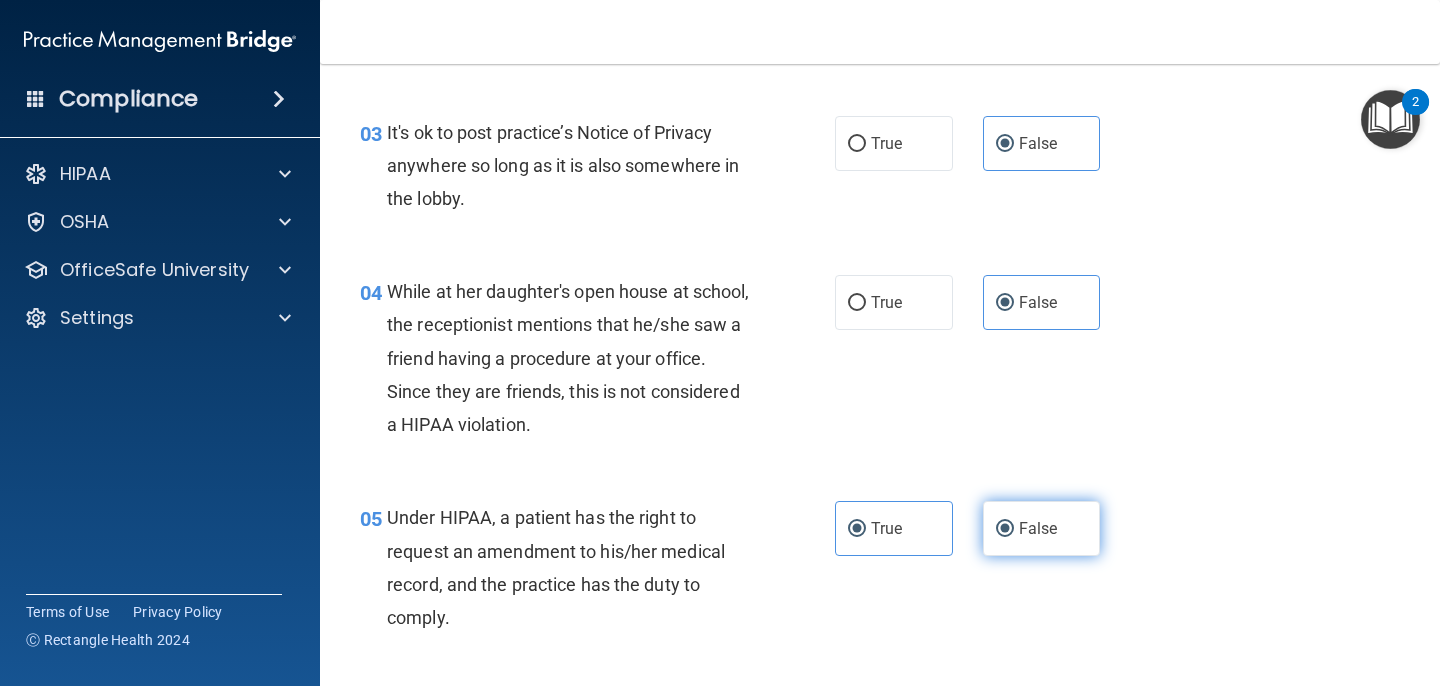 radio on "false" 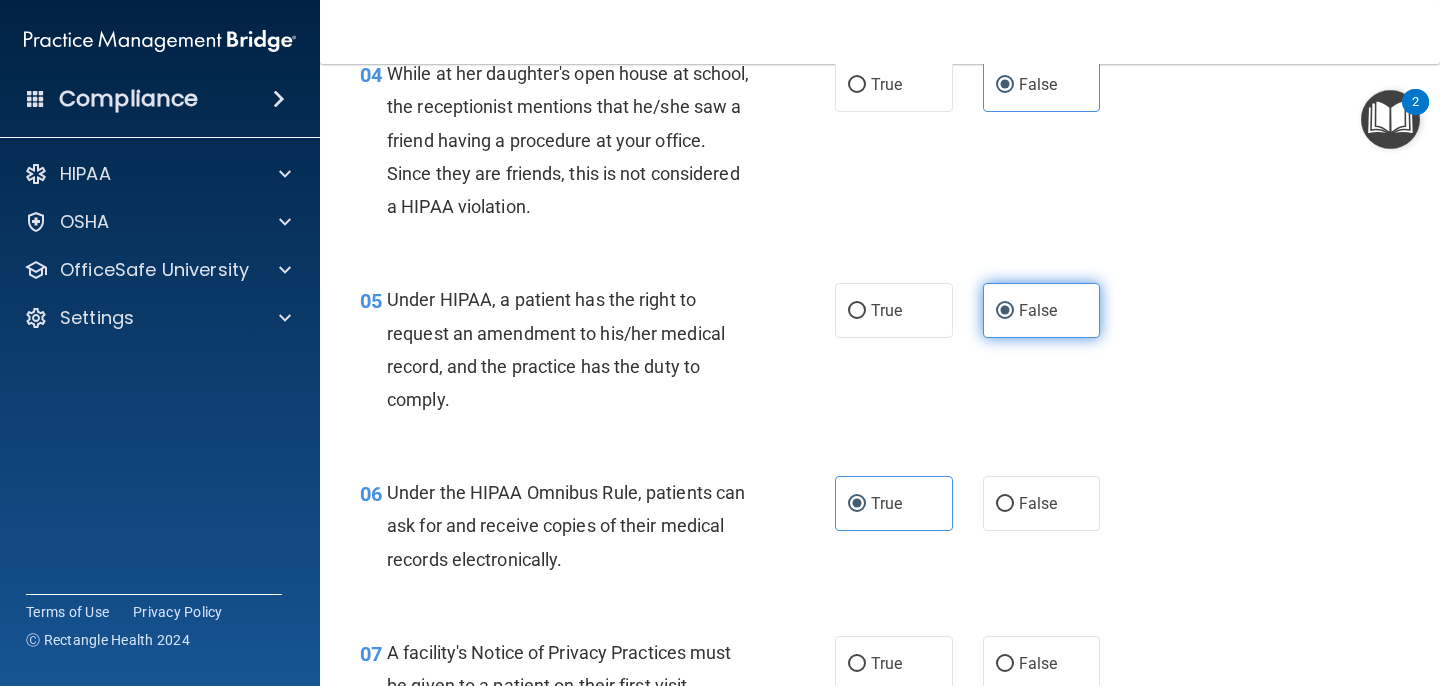 scroll, scrollTop: 721, scrollLeft: 0, axis: vertical 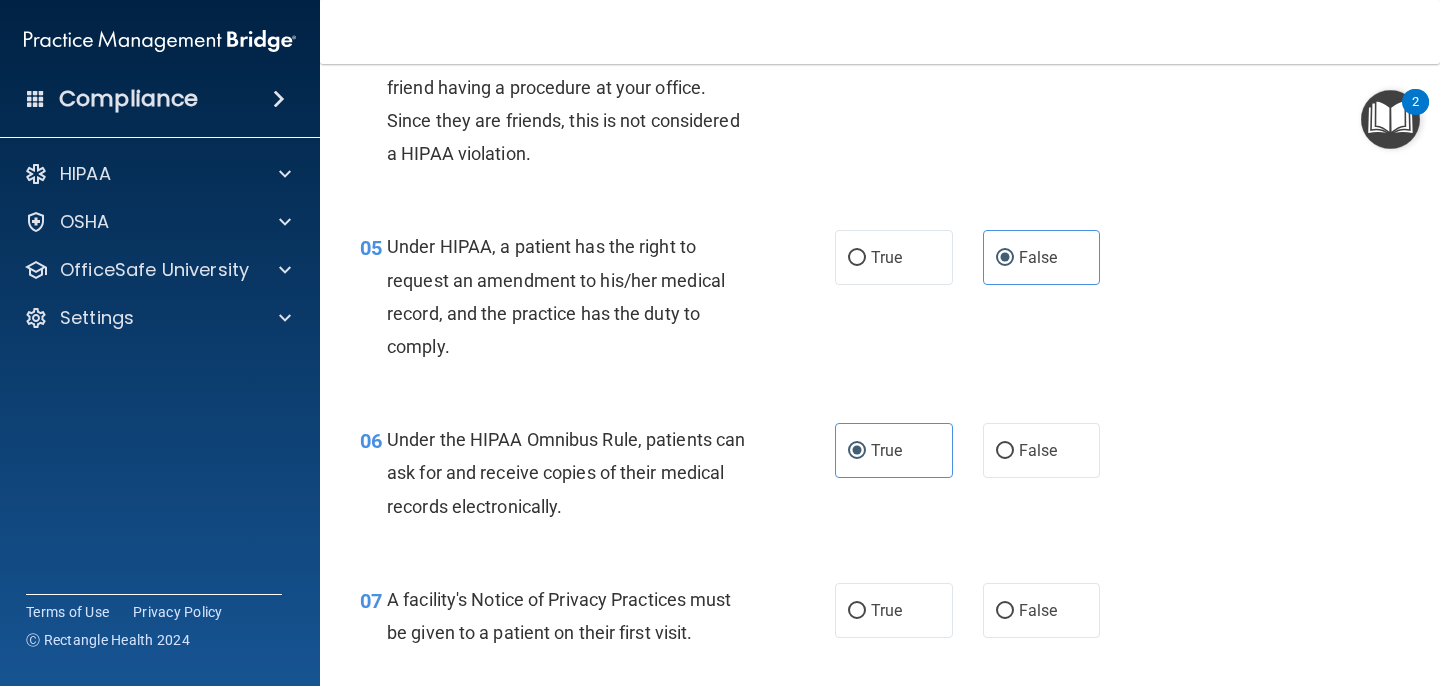 click on "True" at bounding box center [894, 610] 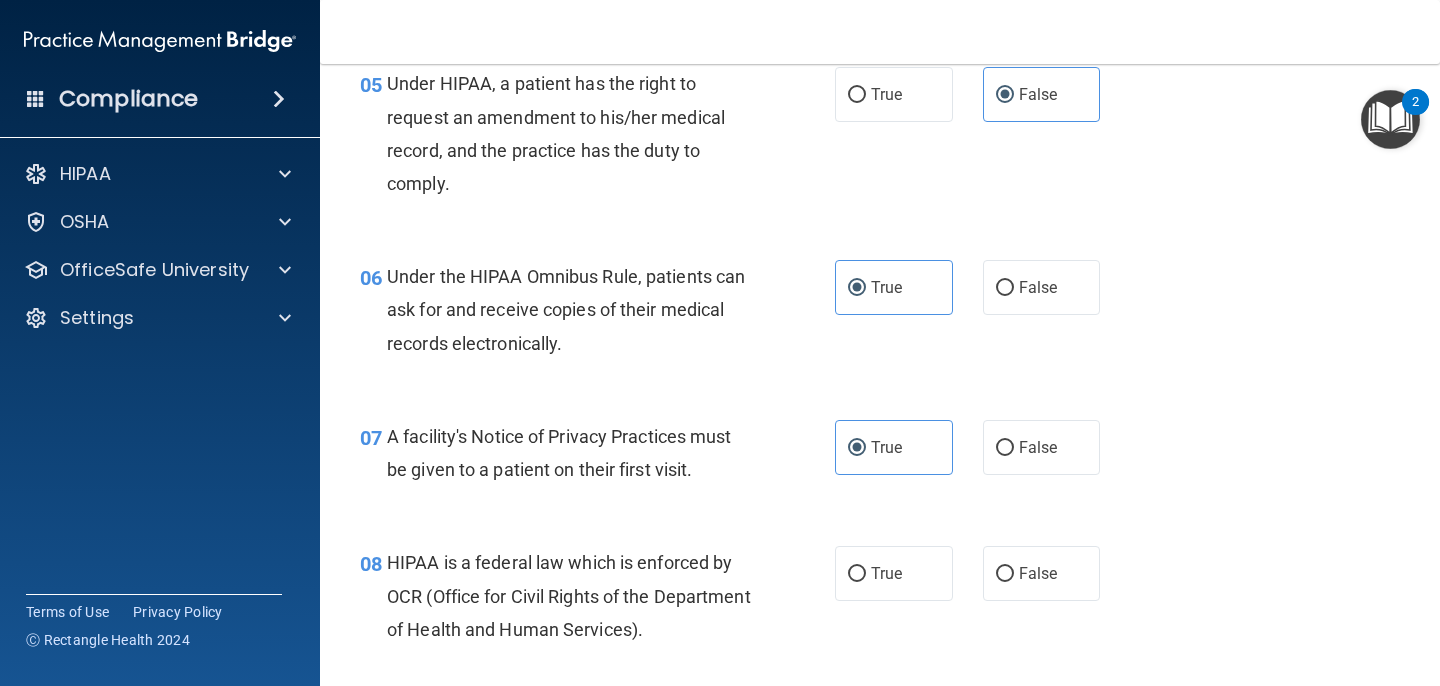 click on "True" at bounding box center (894, 573) 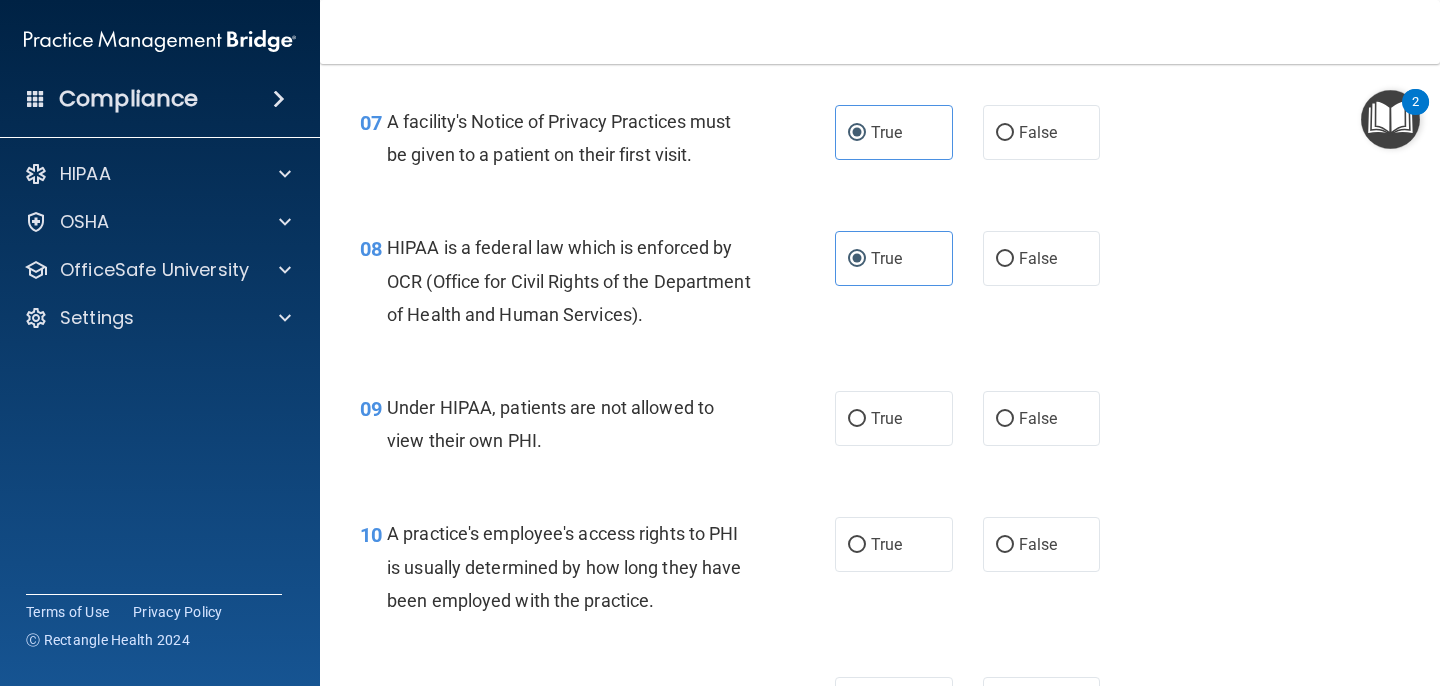 scroll, scrollTop: 1322, scrollLeft: 0, axis: vertical 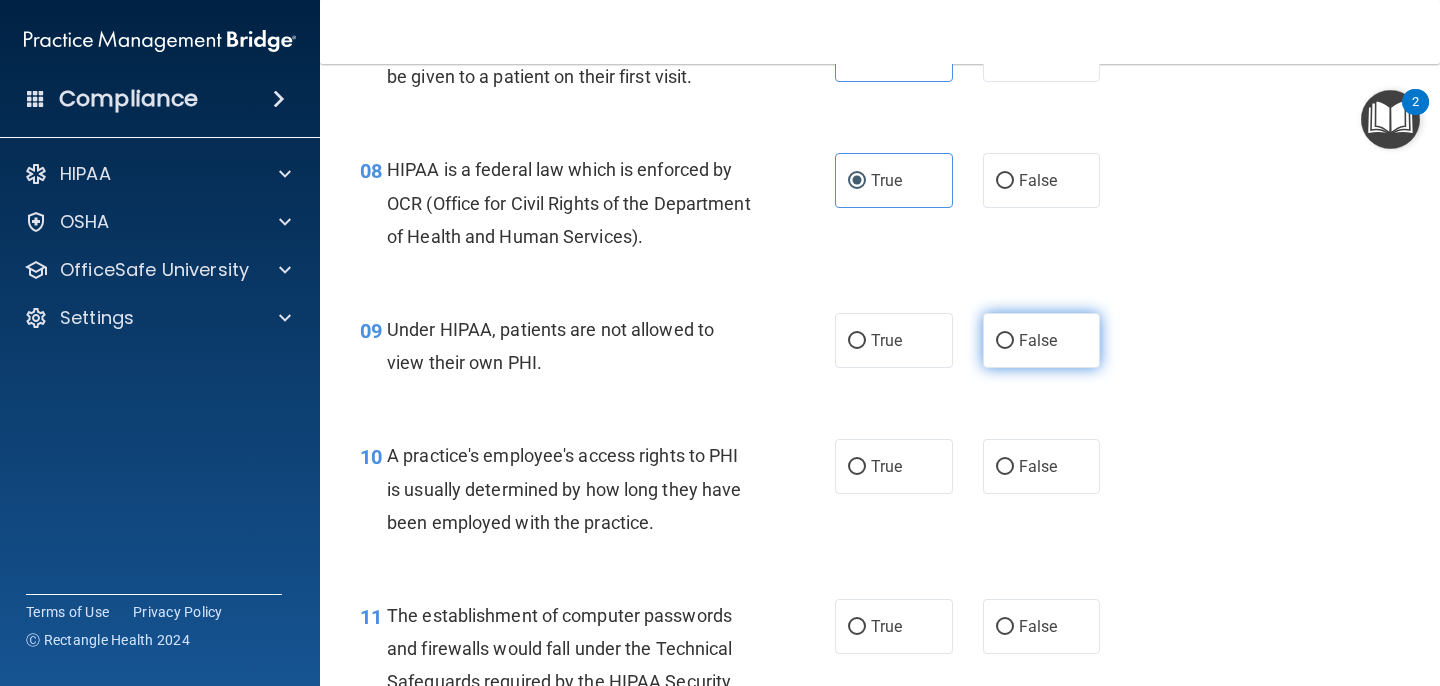 click on "False" at bounding box center [1005, 341] 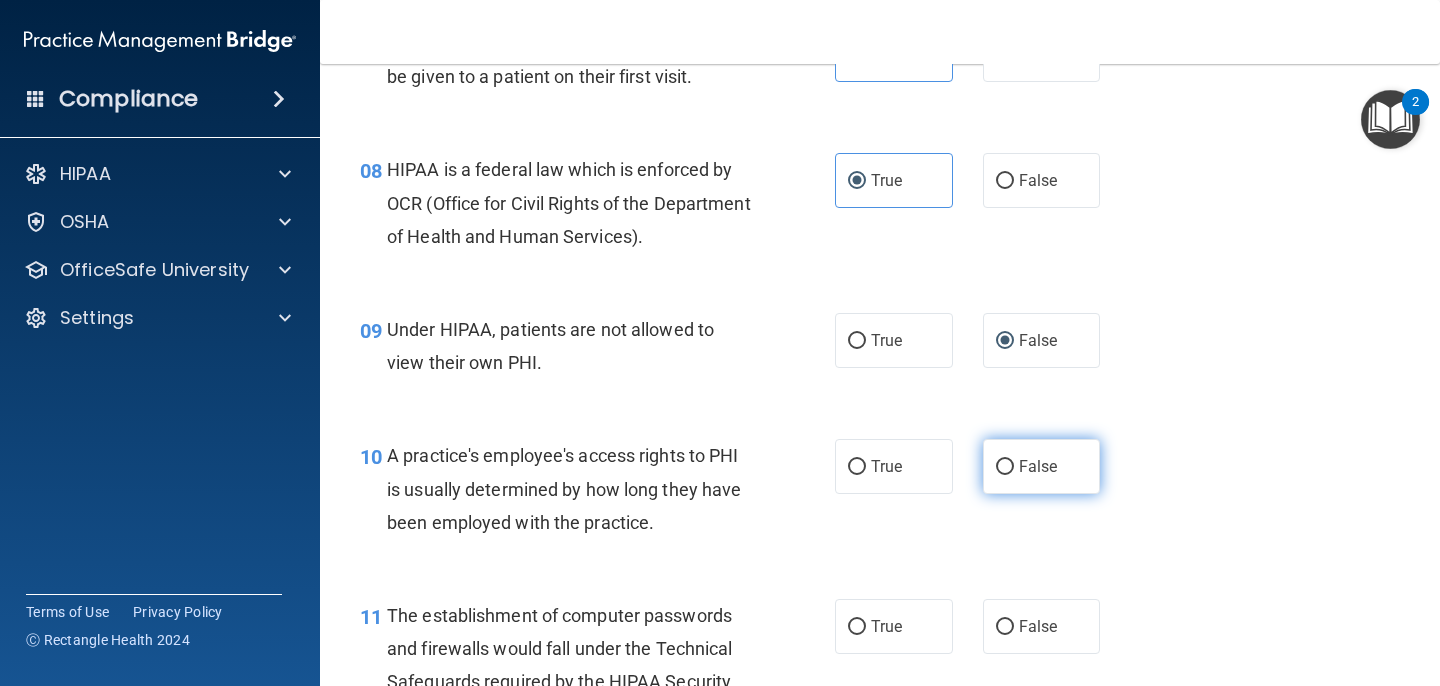 click on "False" at bounding box center [1005, 467] 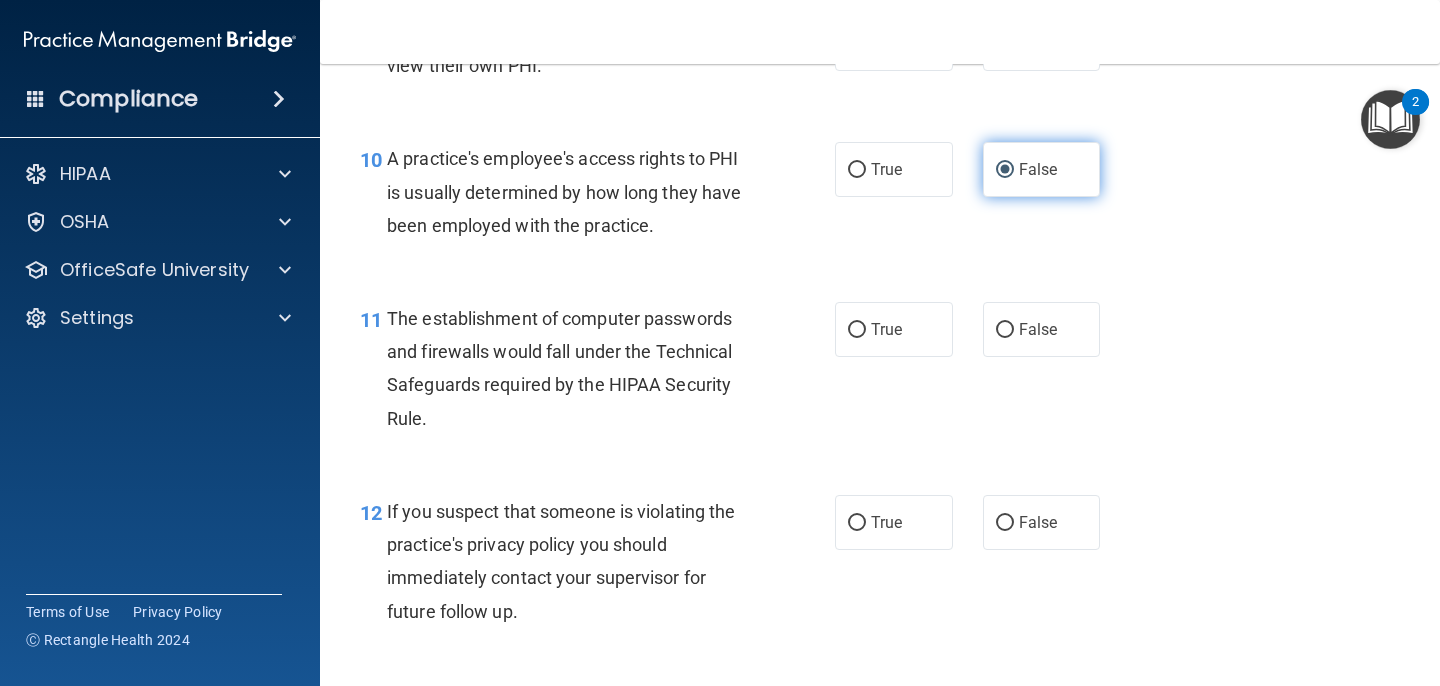 scroll, scrollTop: 1640, scrollLeft: 0, axis: vertical 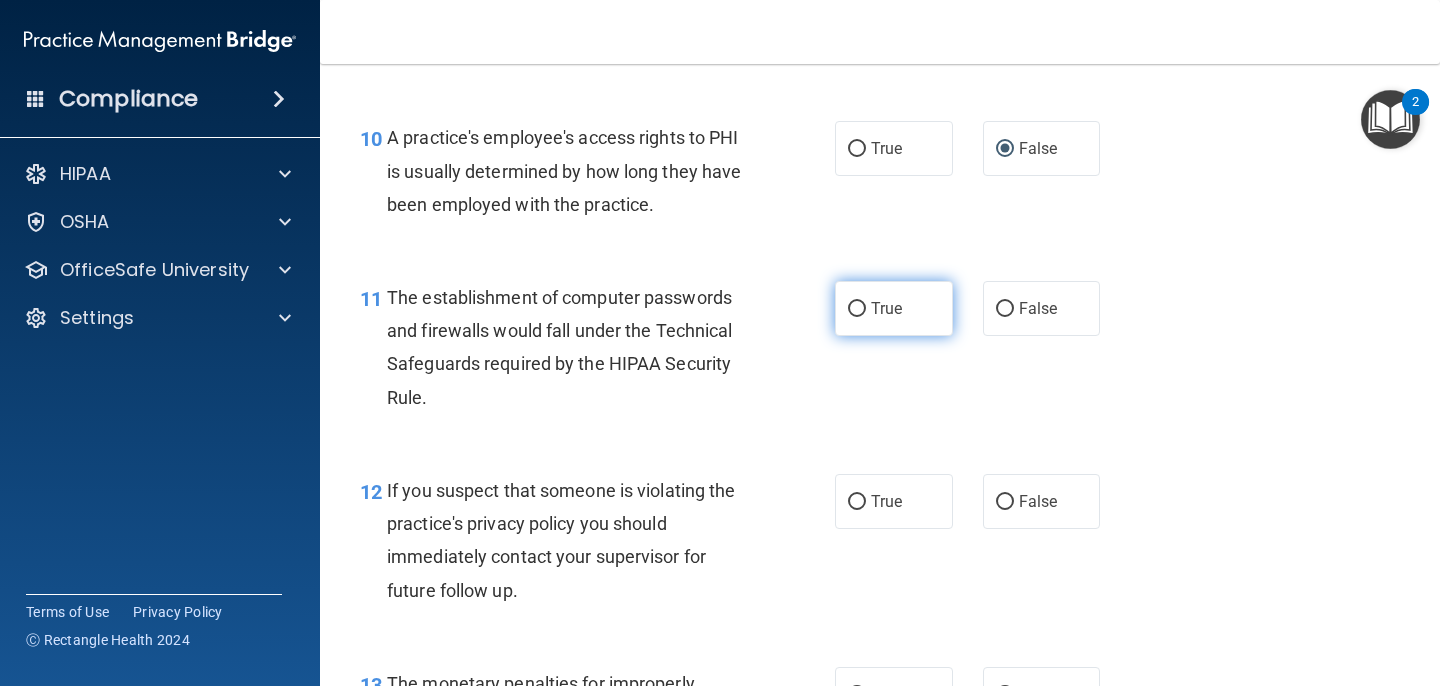 click on "True" at bounding box center (894, 308) 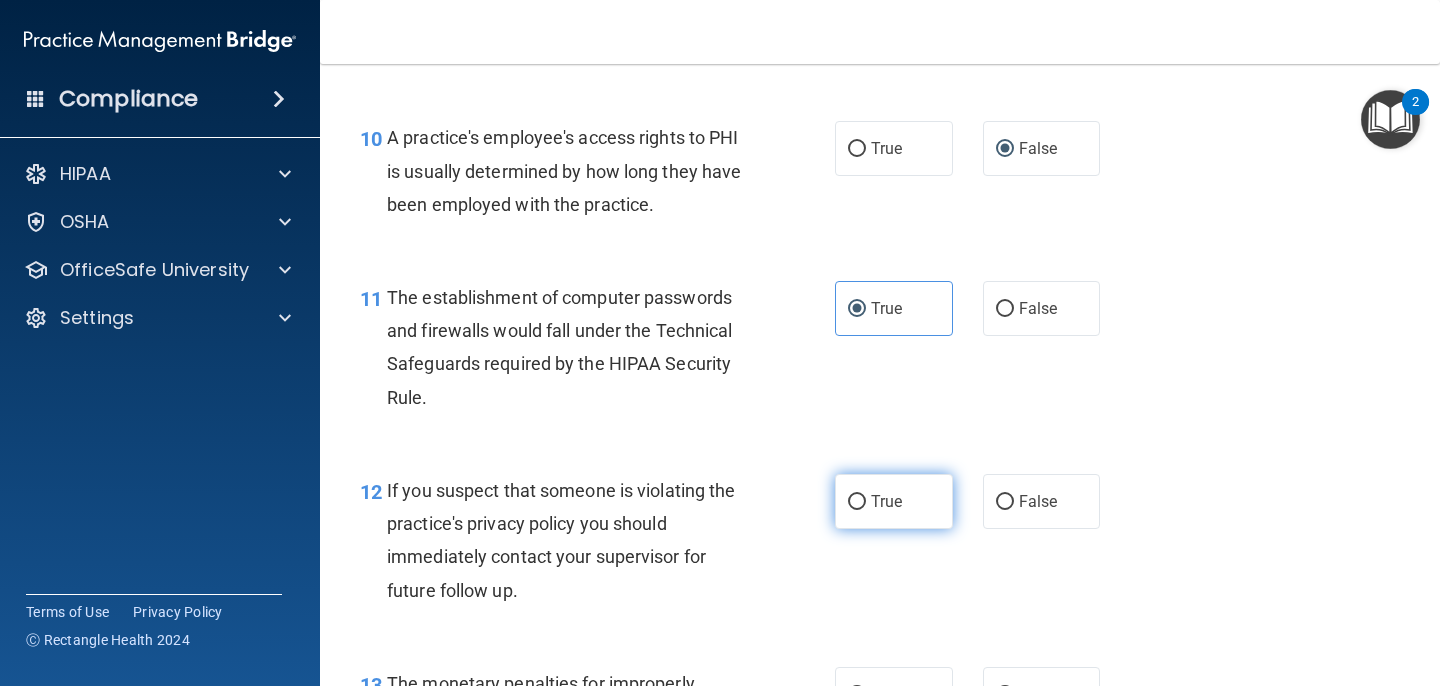 click on "True" at bounding box center (886, 501) 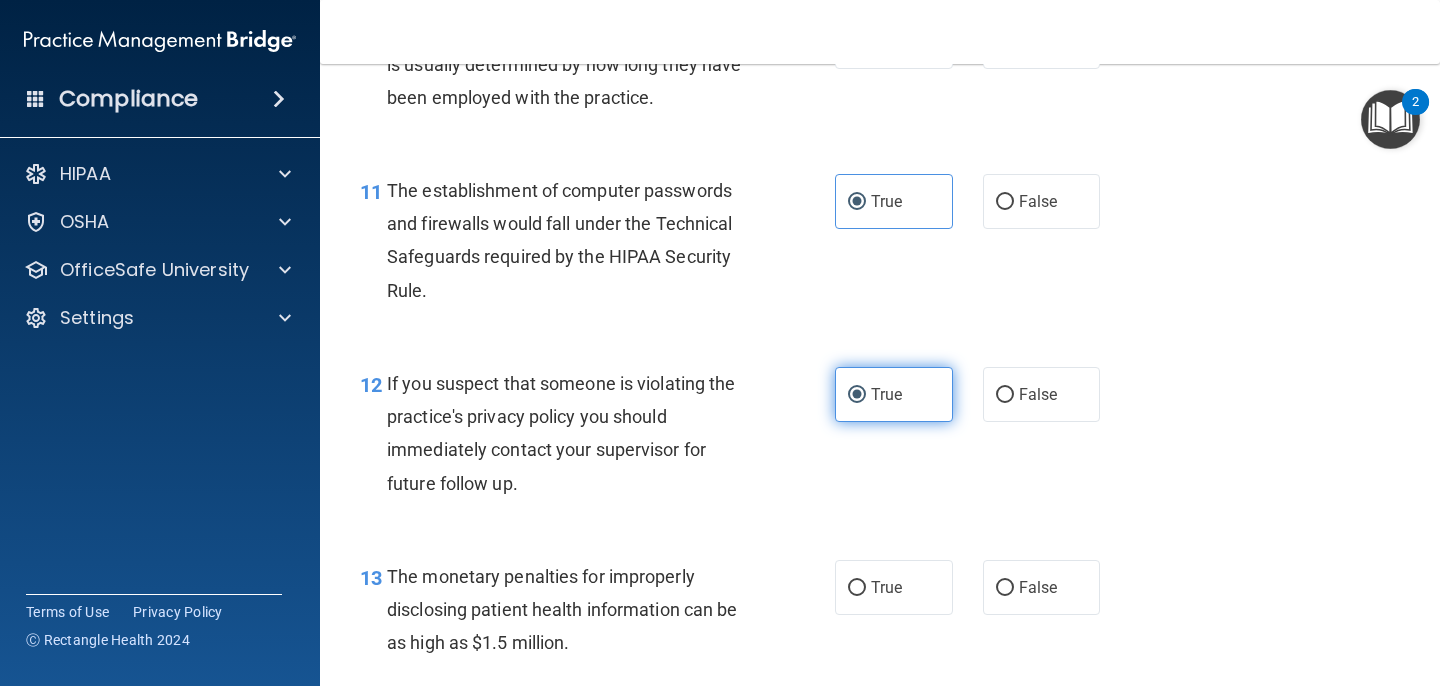 scroll, scrollTop: 1784, scrollLeft: 0, axis: vertical 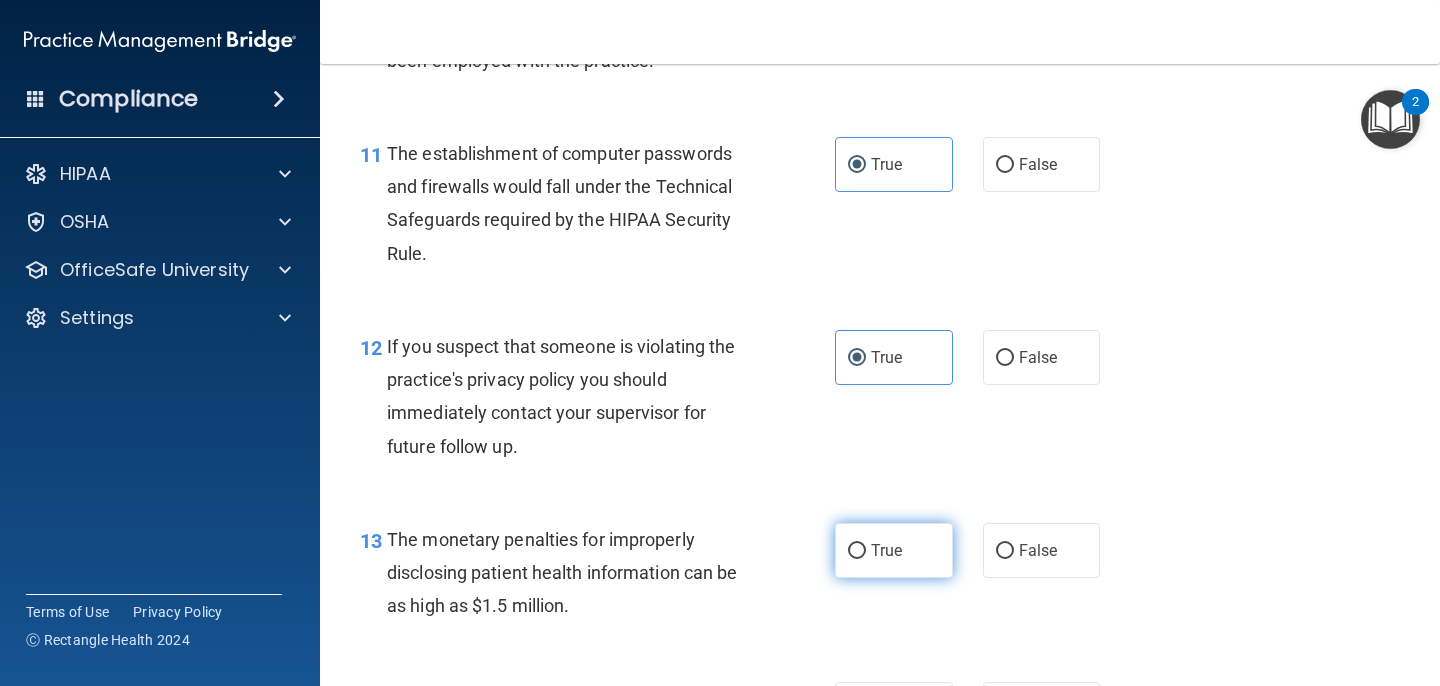 click on "True" at bounding box center (886, 550) 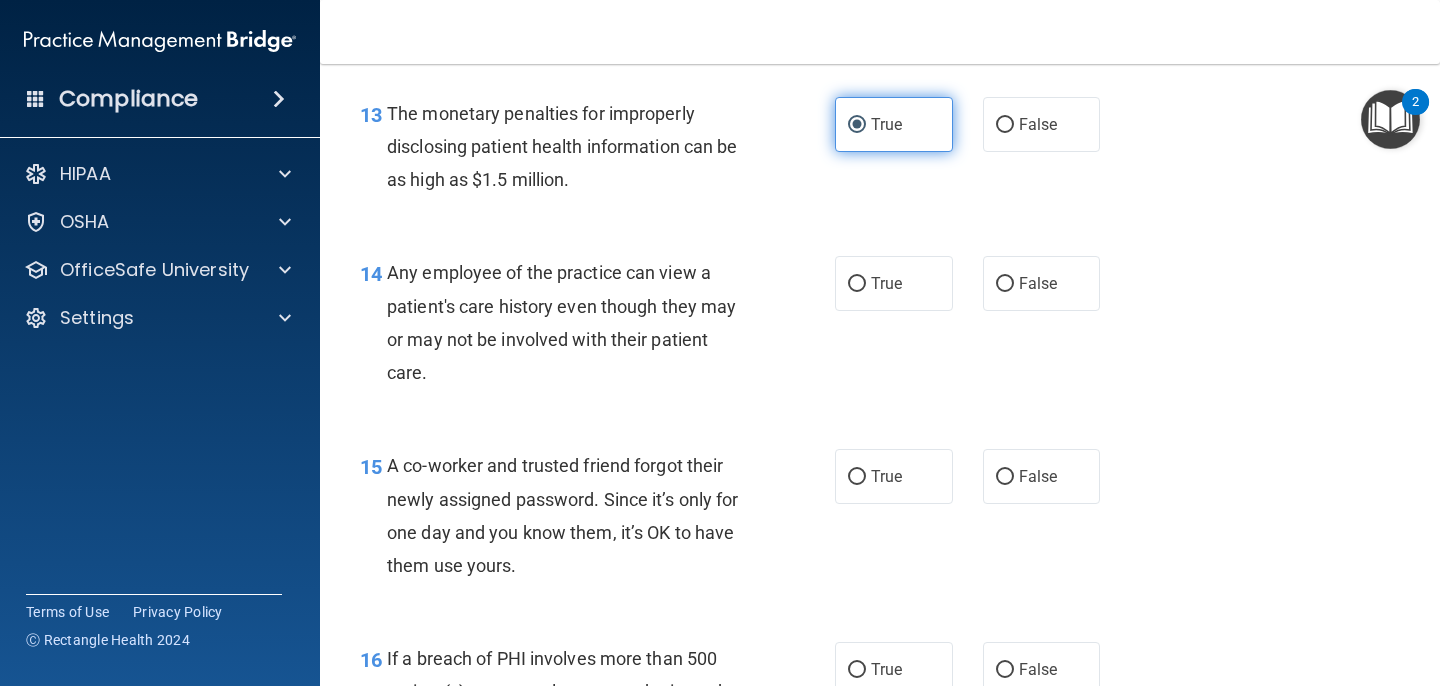 scroll, scrollTop: 2216, scrollLeft: 0, axis: vertical 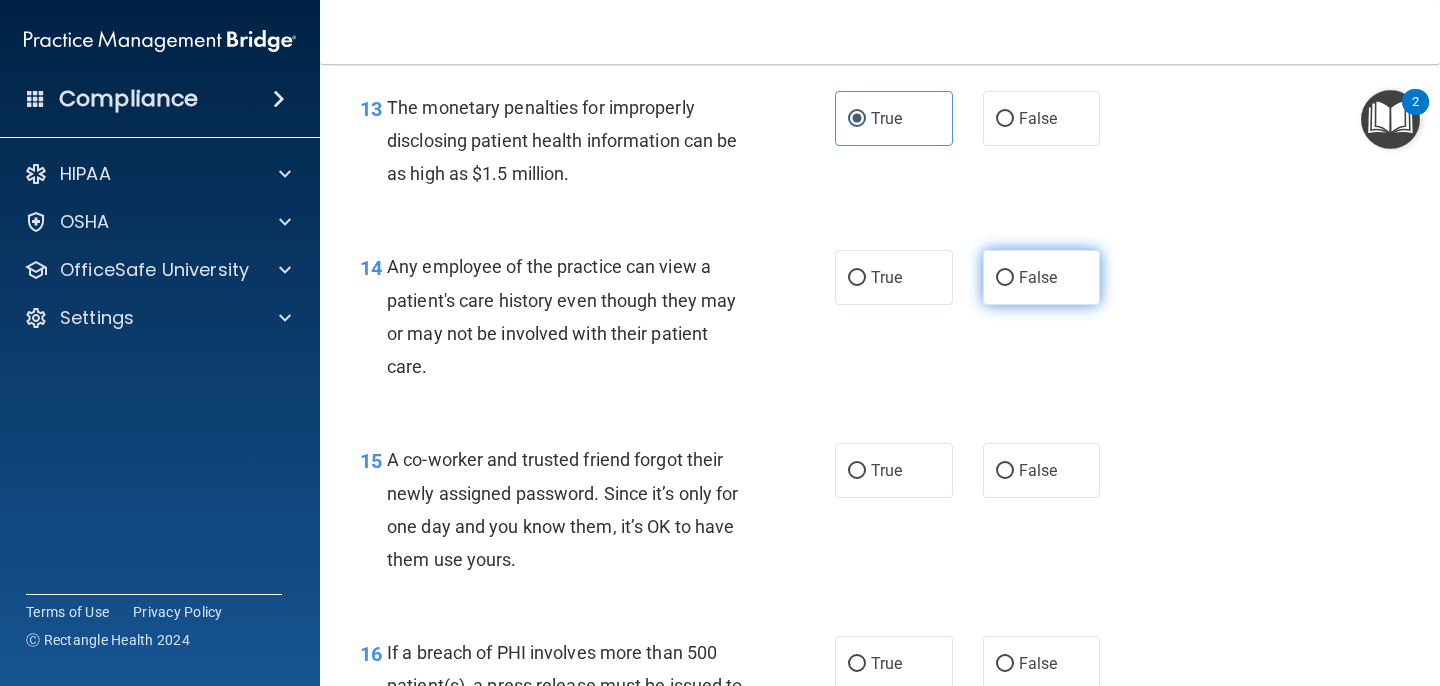 click on "False" at bounding box center [1038, 277] 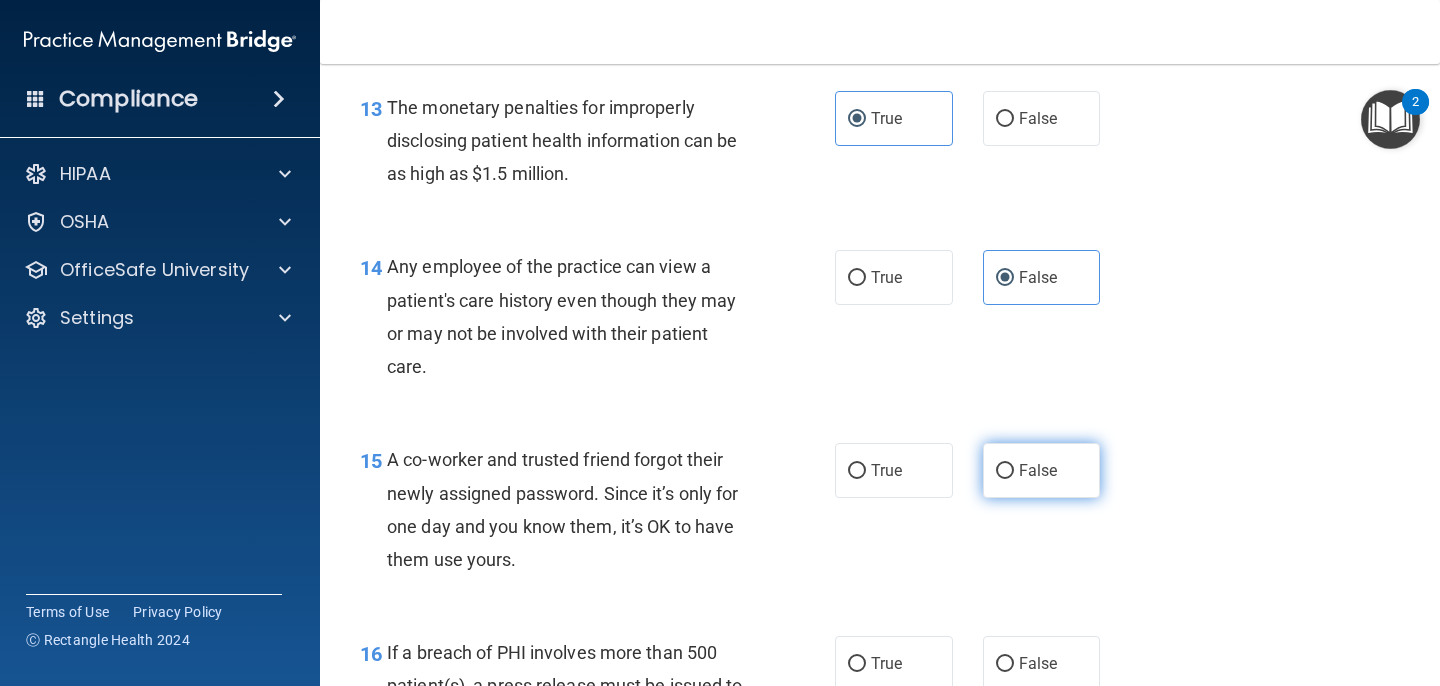 click on "False" at bounding box center (1038, 470) 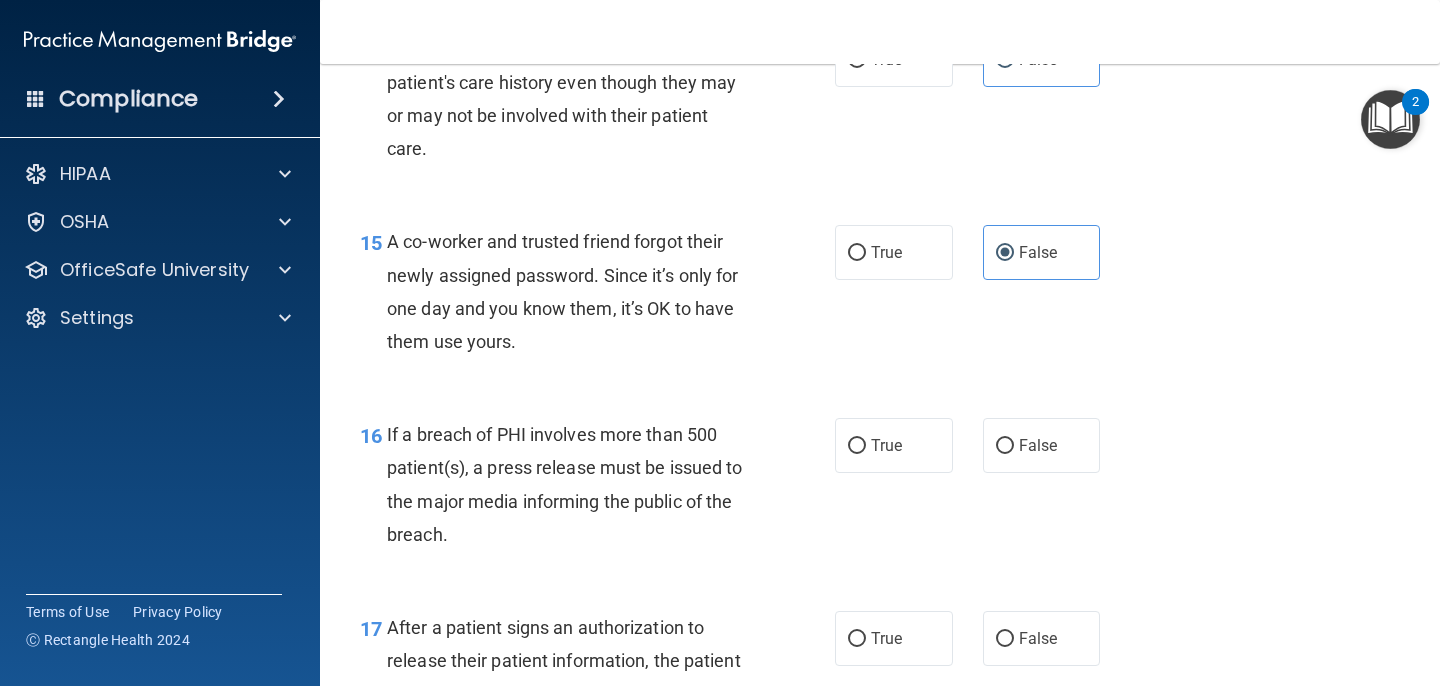 scroll, scrollTop: 2443, scrollLeft: 0, axis: vertical 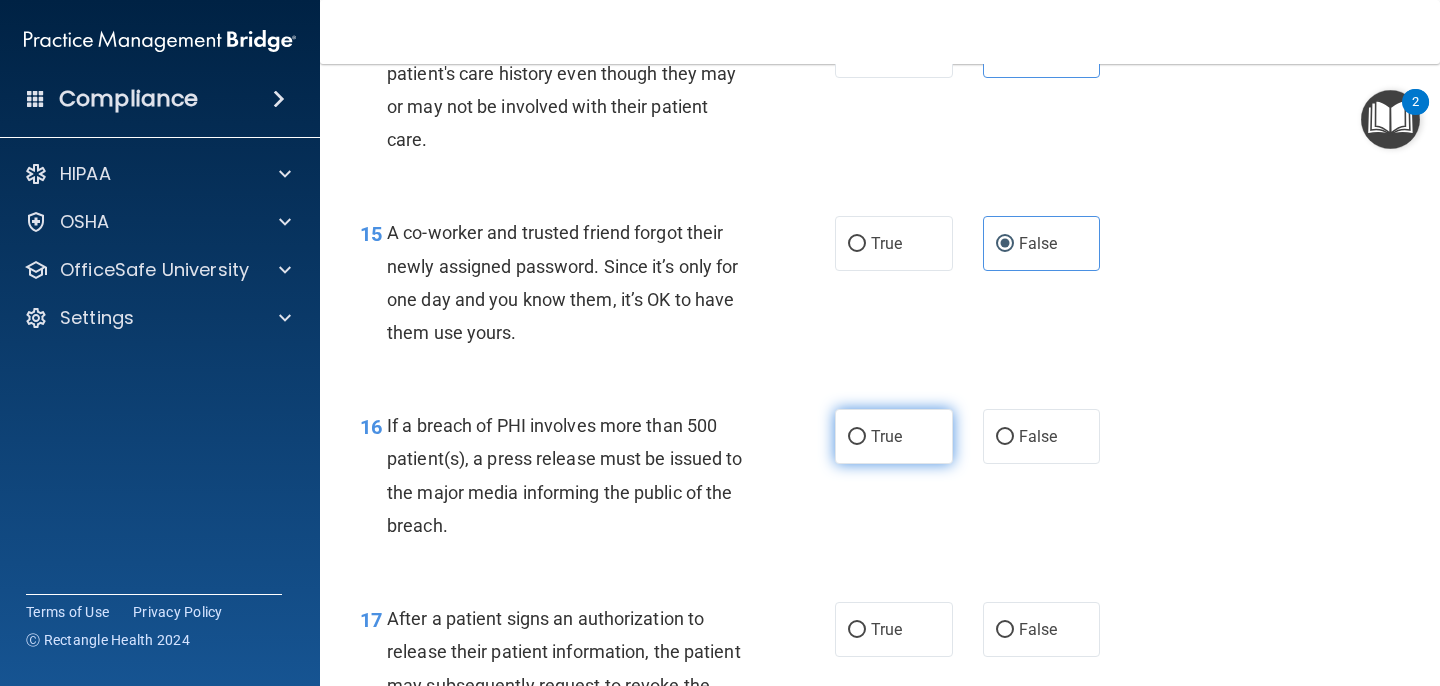 click on "True" at bounding box center (894, 436) 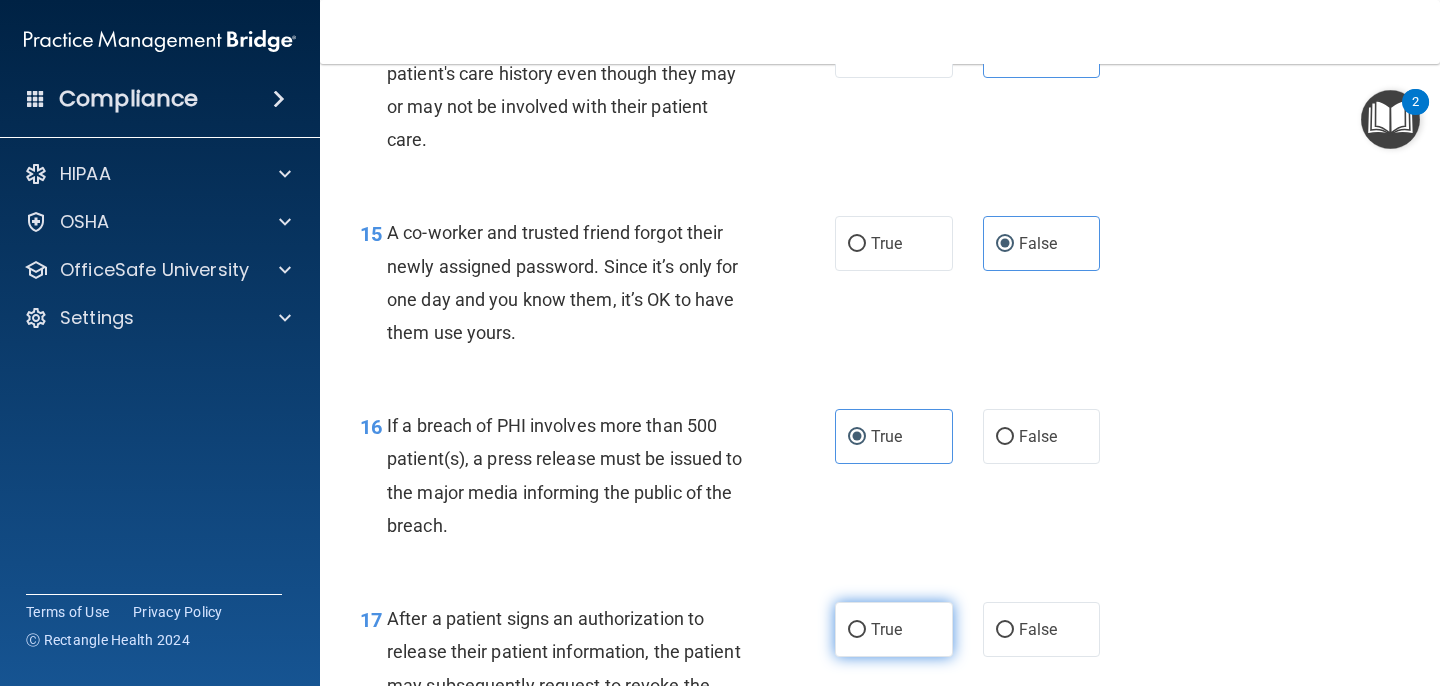 click on "True" at bounding box center [886, 629] 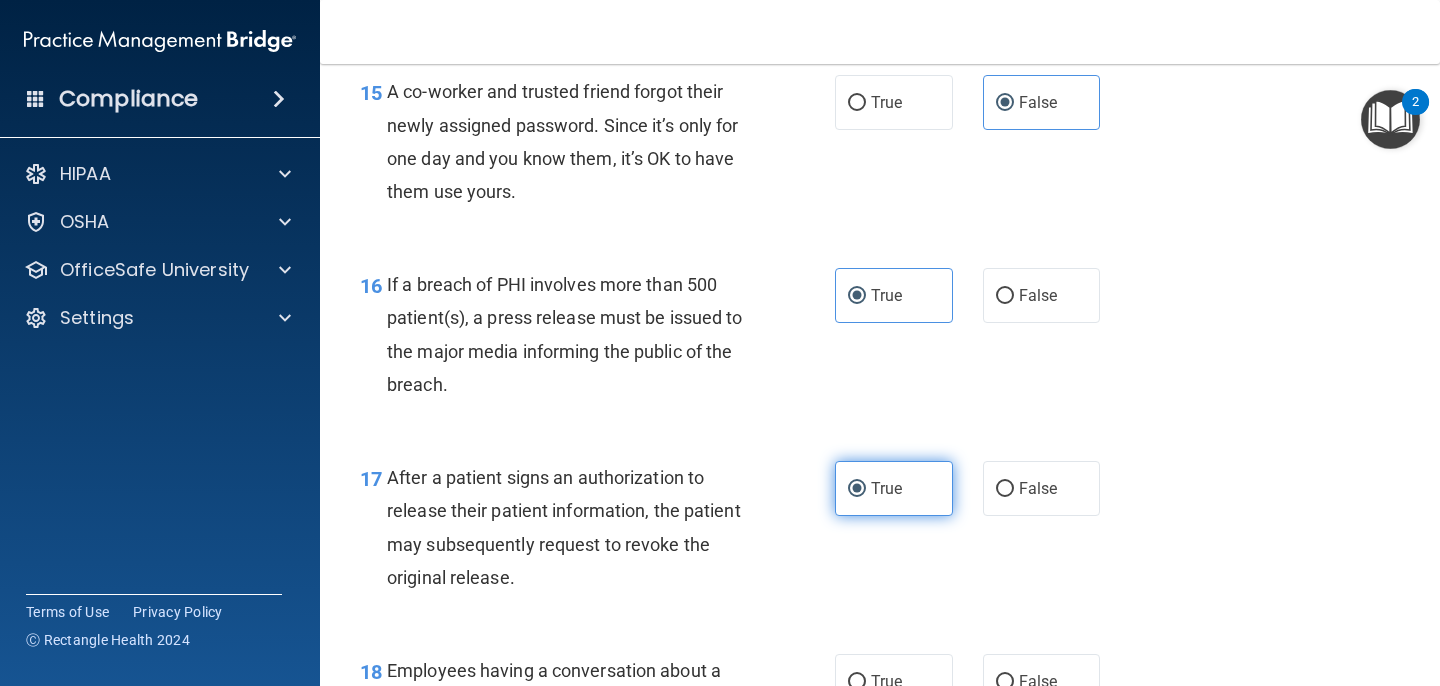 scroll, scrollTop: 2619, scrollLeft: 0, axis: vertical 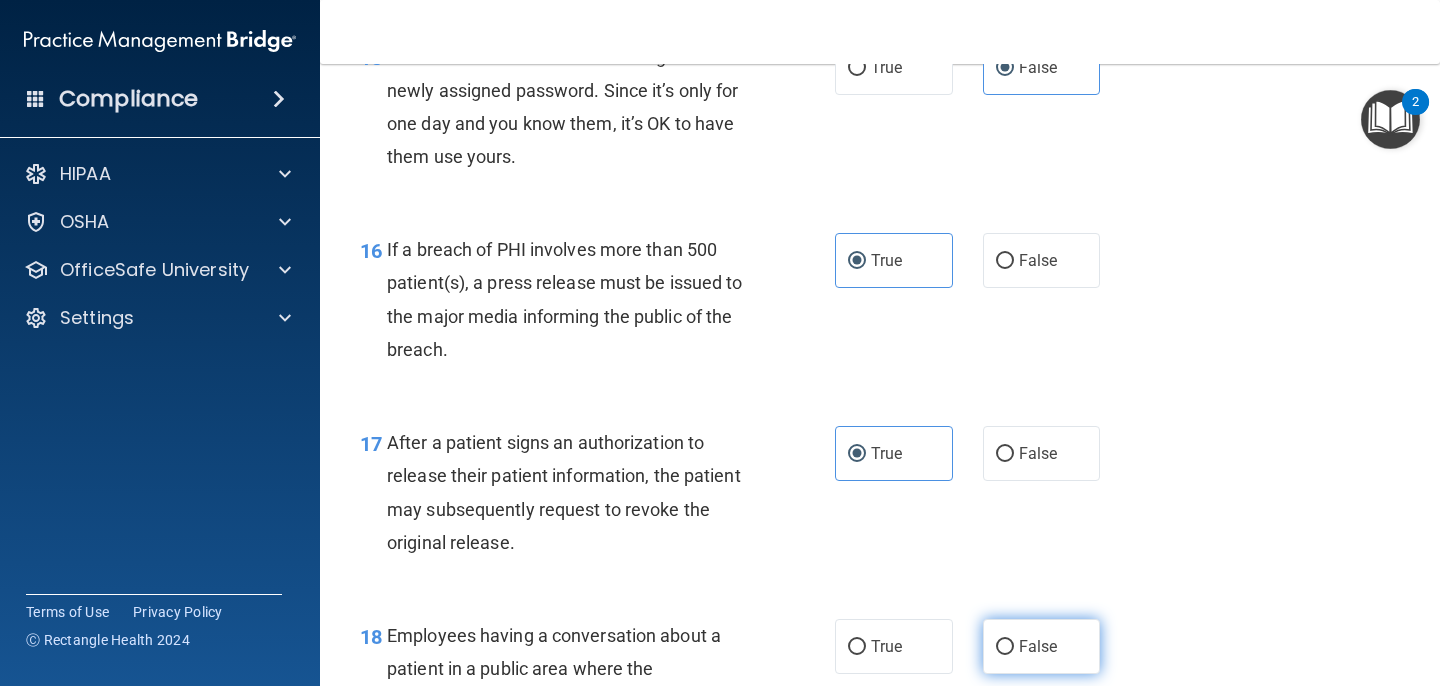click on "False" at bounding box center [1005, 647] 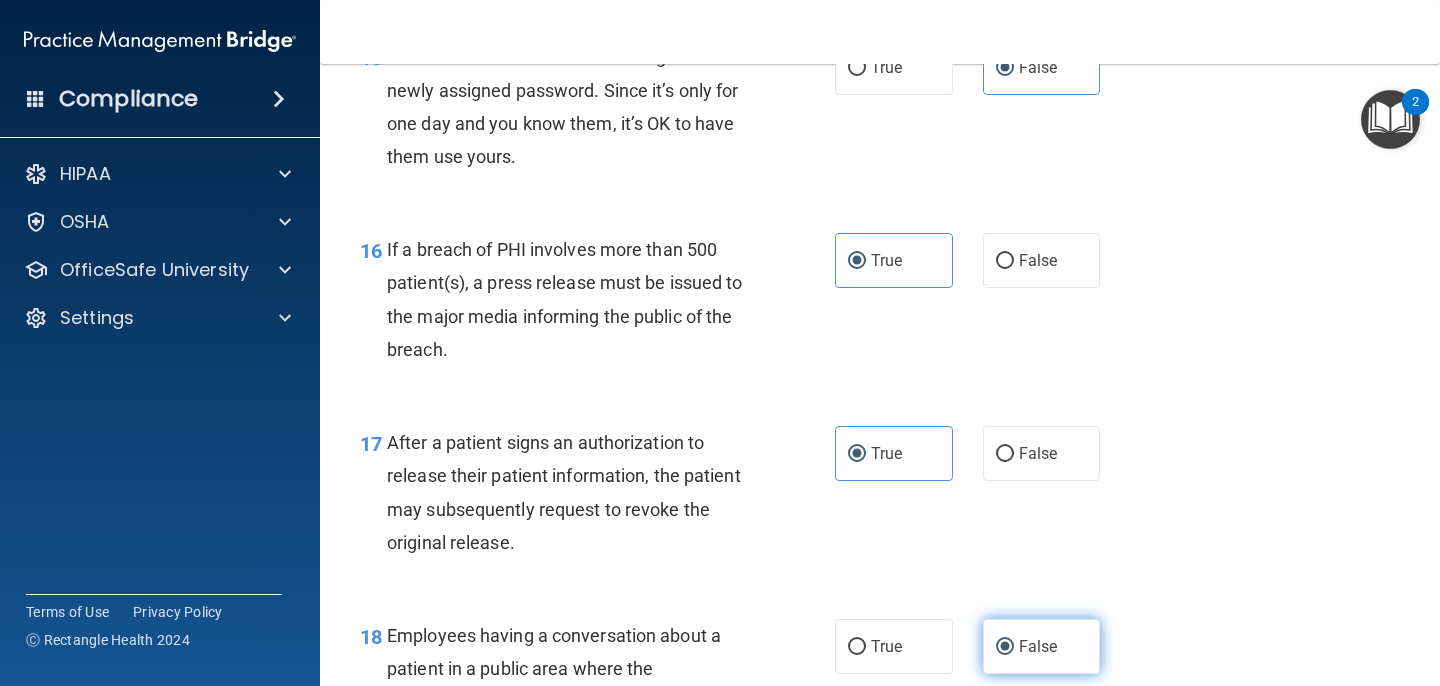 drag, startPoint x: 903, startPoint y: 646, endPoint x: 1018, endPoint y: 641, distance: 115.10864 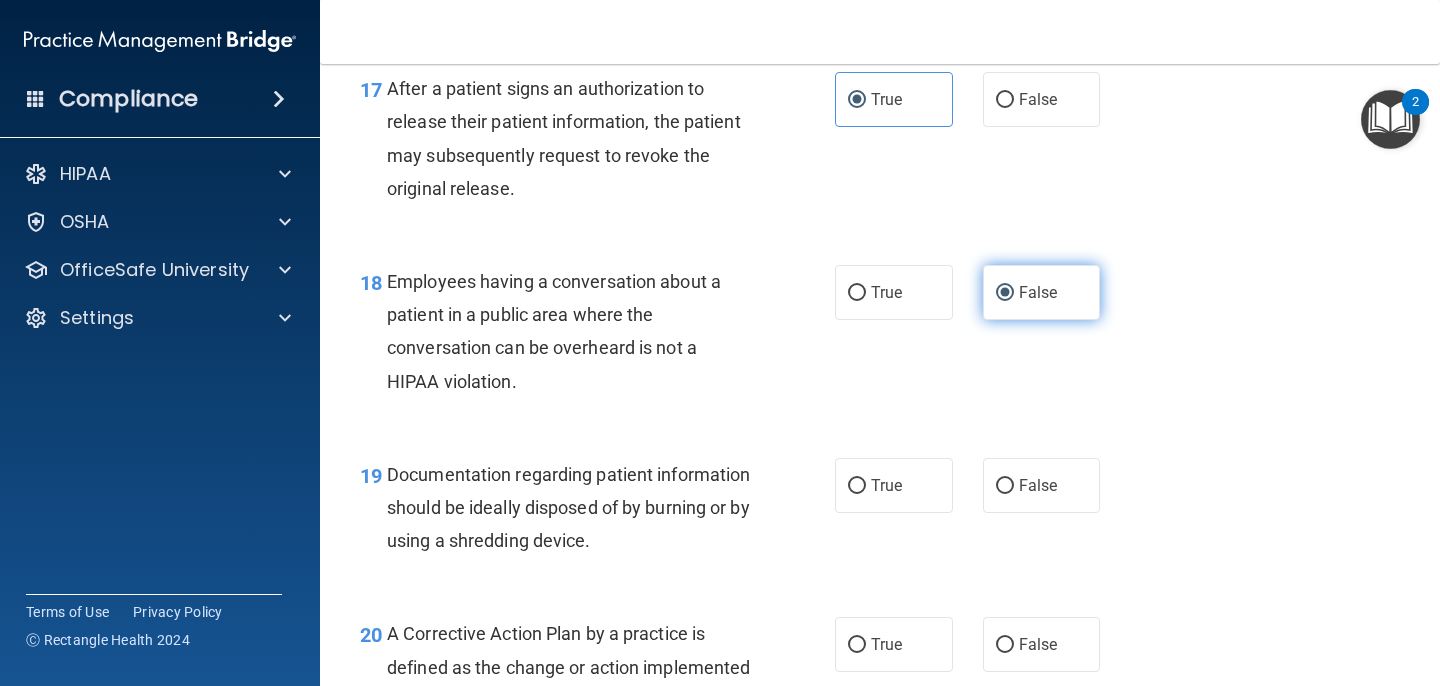 scroll, scrollTop: 3051, scrollLeft: 0, axis: vertical 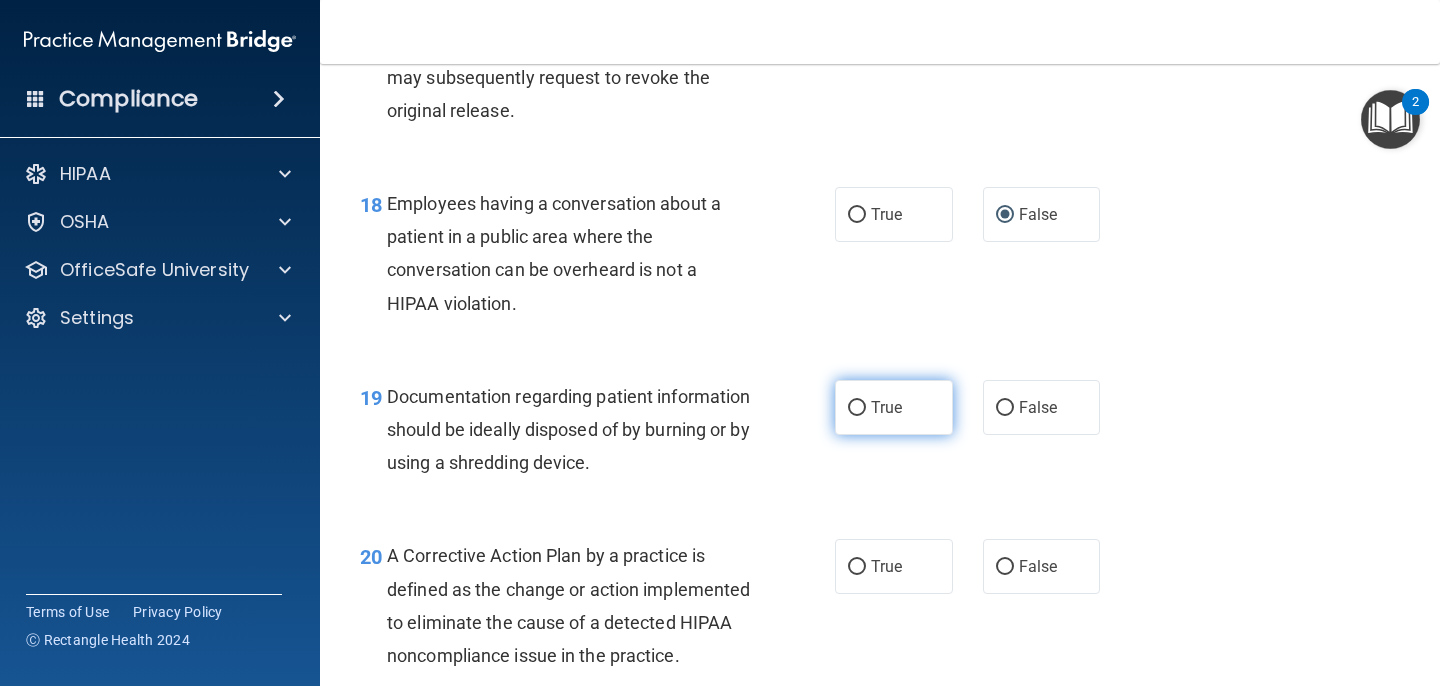 click on "True" at bounding box center (894, 407) 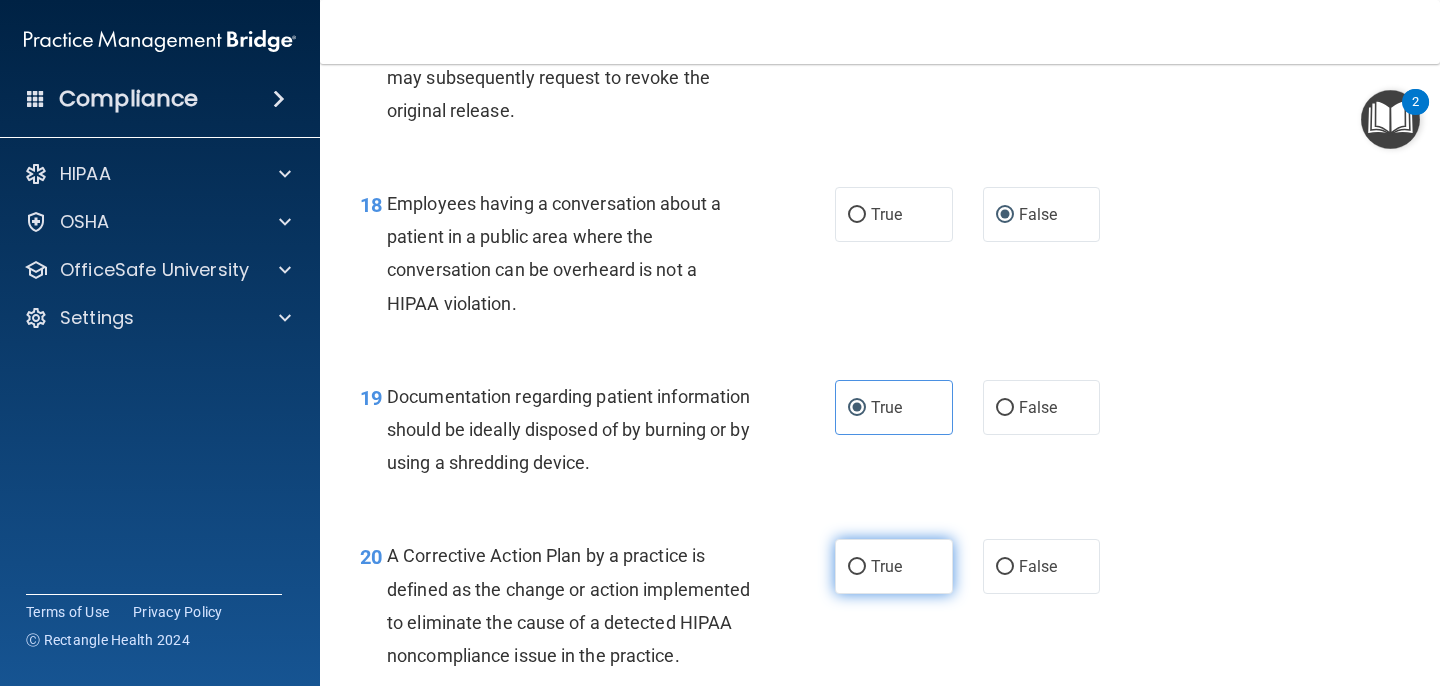 click on "True" at bounding box center [886, 566] 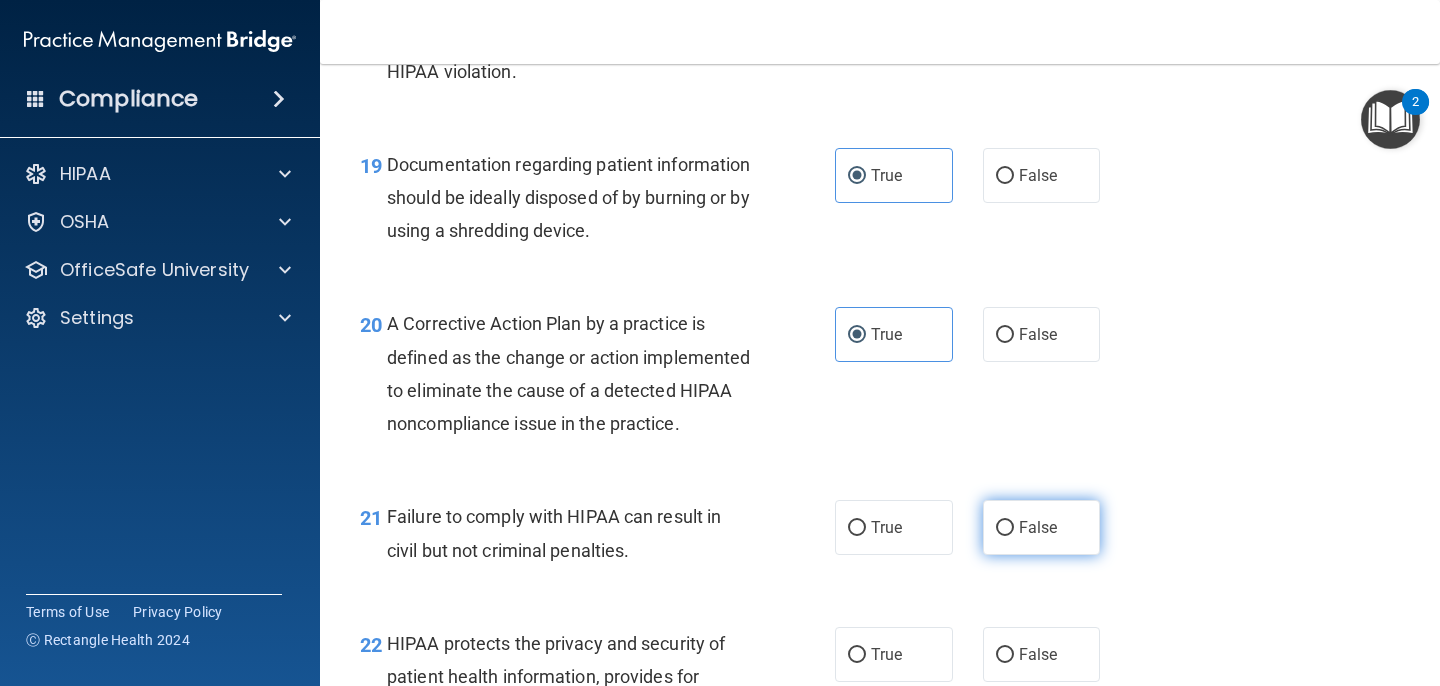 click on "False" at bounding box center [1038, 527] 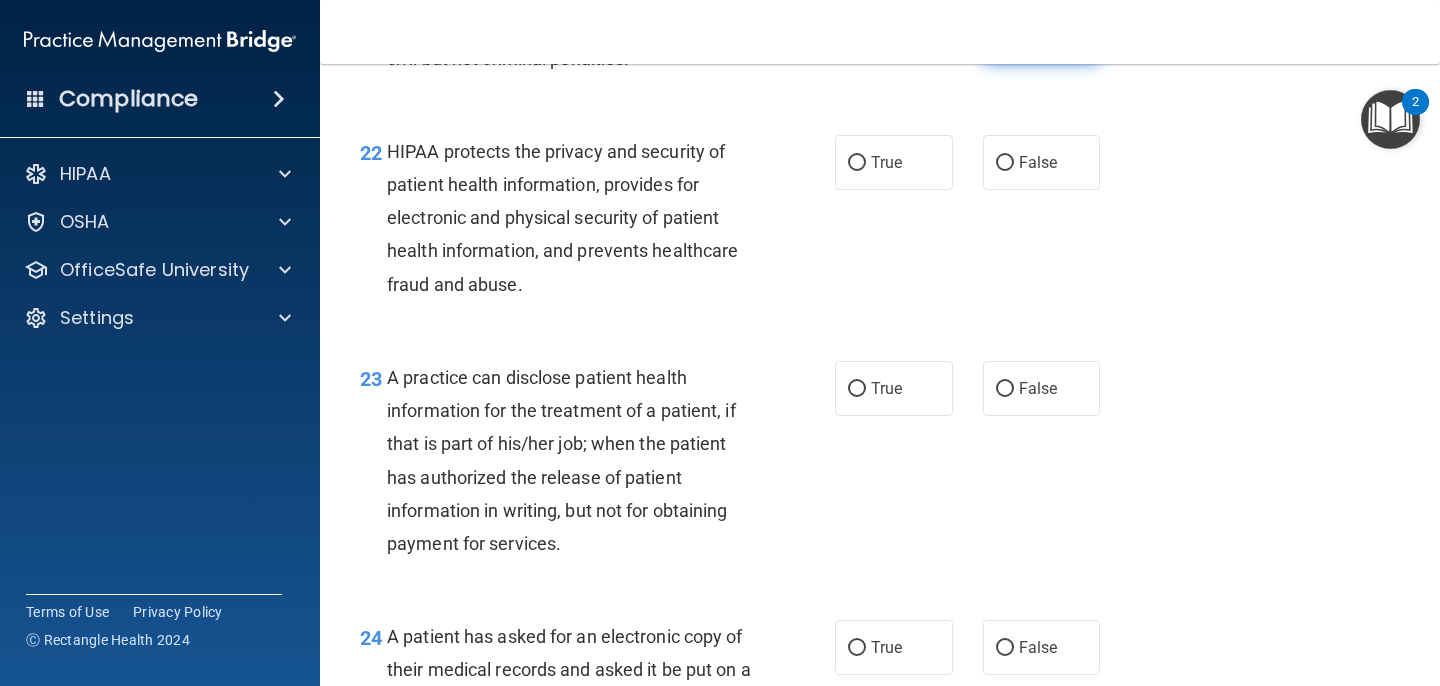 scroll, scrollTop: 3780, scrollLeft: 0, axis: vertical 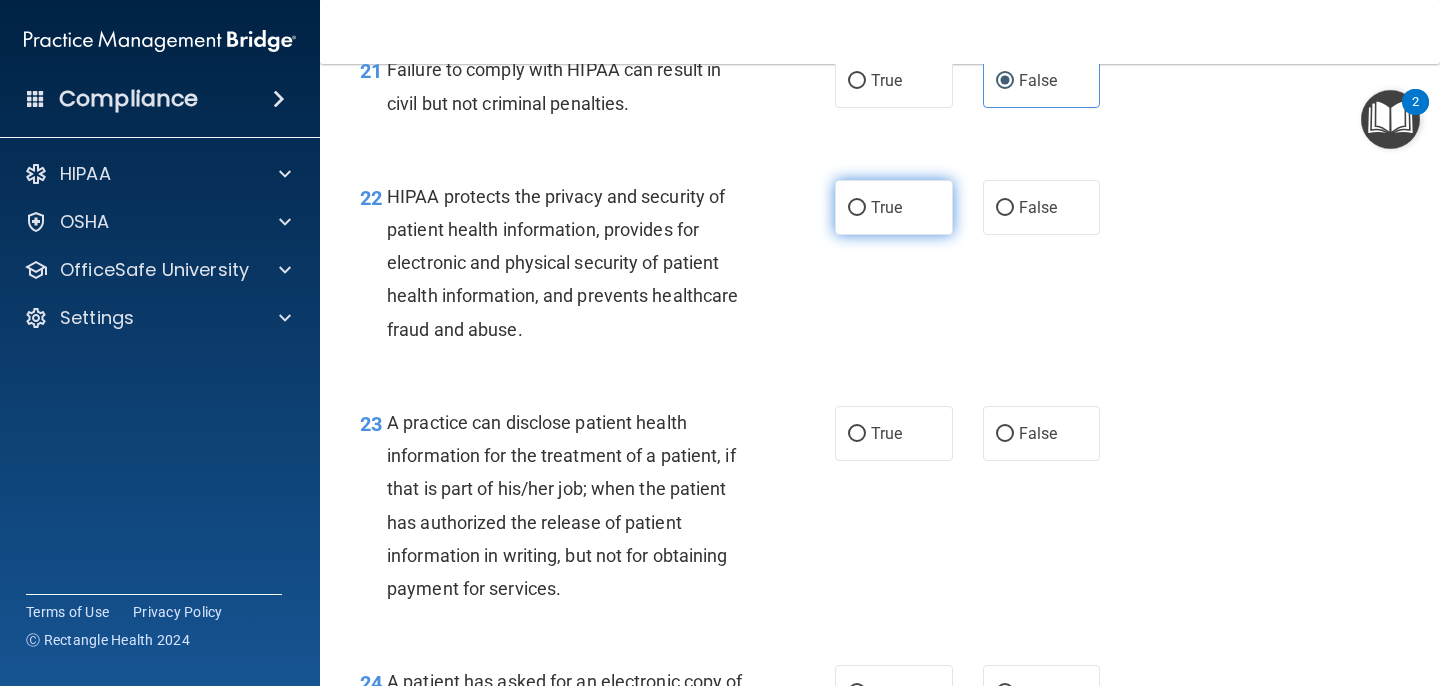 click on "True" at bounding box center (894, 207) 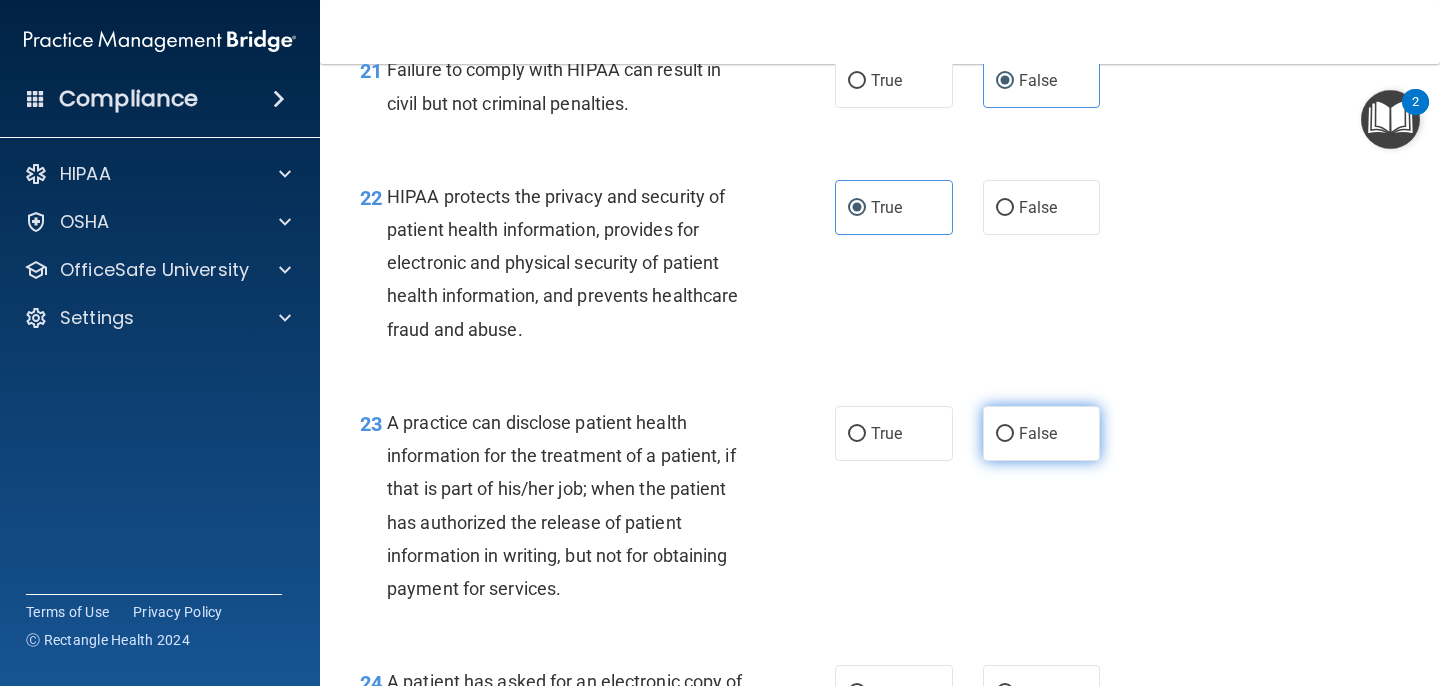 click on "False" at bounding box center [1038, 433] 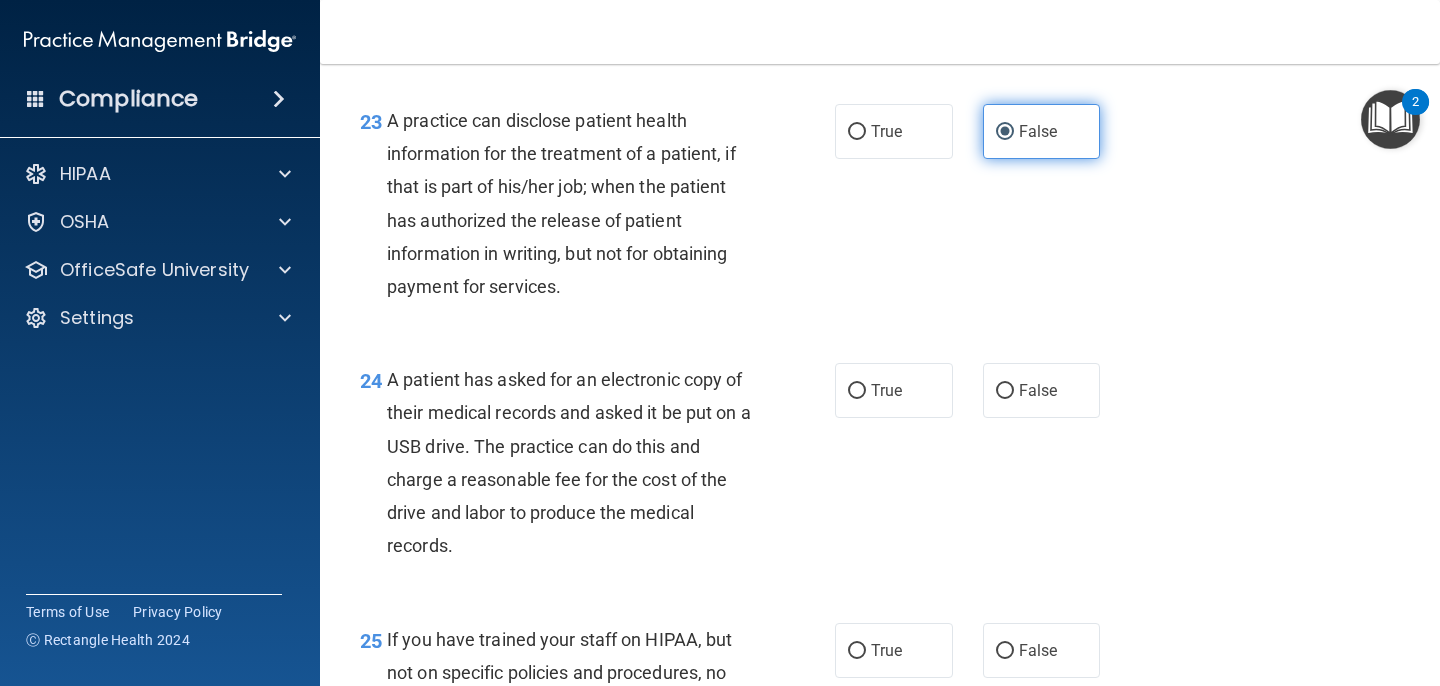 scroll, scrollTop: 4054, scrollLeft: 0, axis: vertical 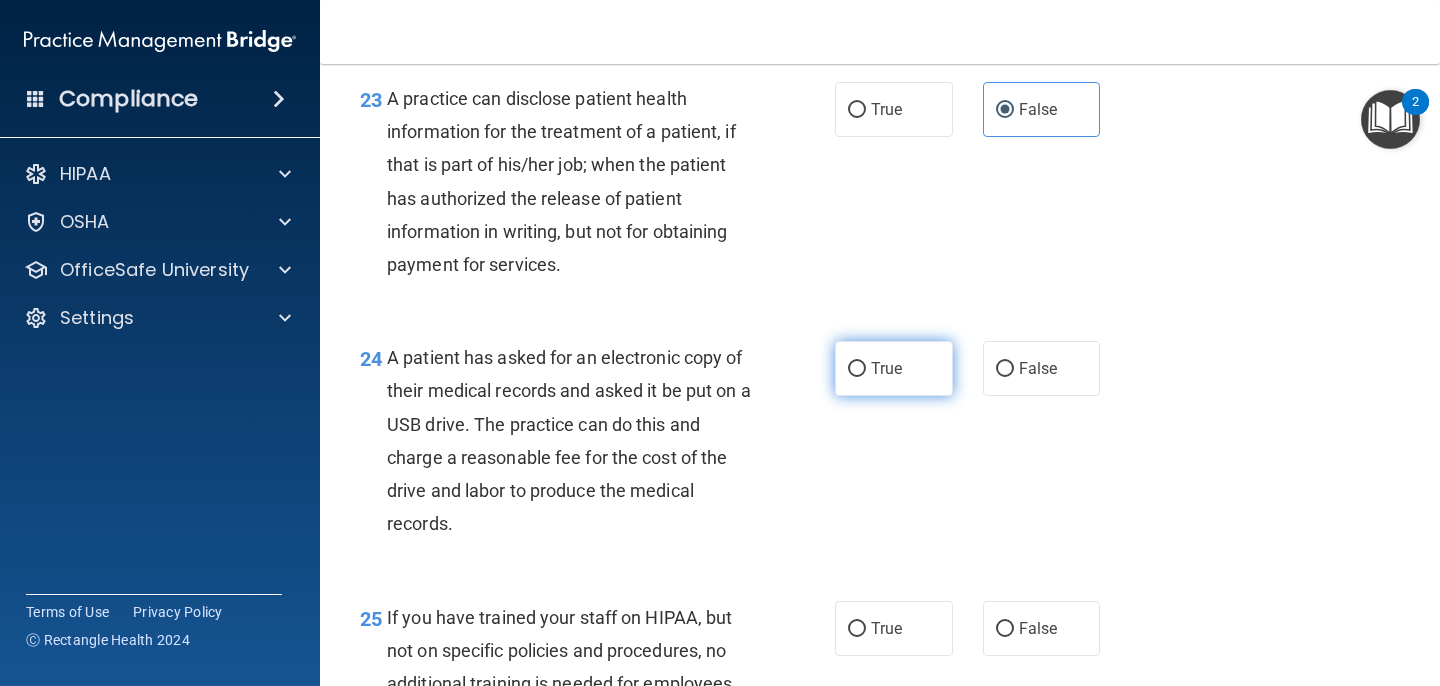 click on "True" at bounding box center [894, 368] 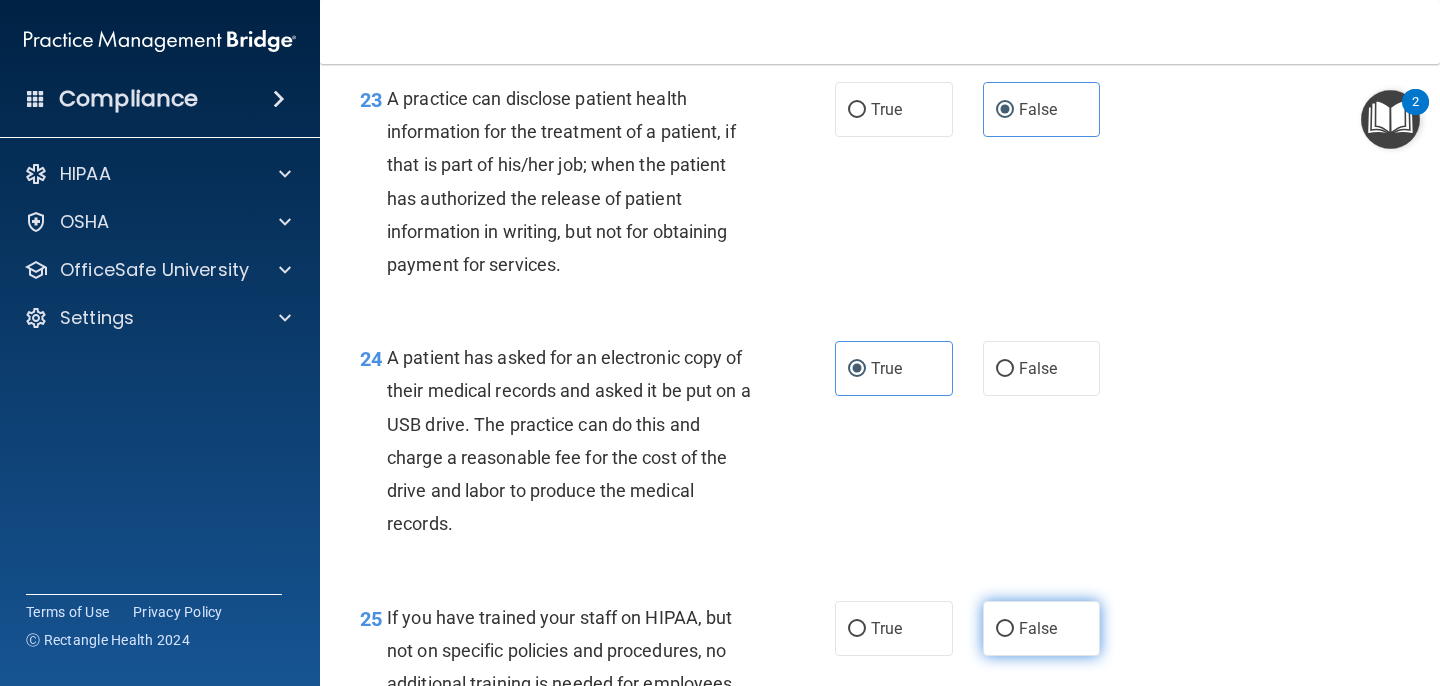 click on "False" at bounding box center [1042, 628] 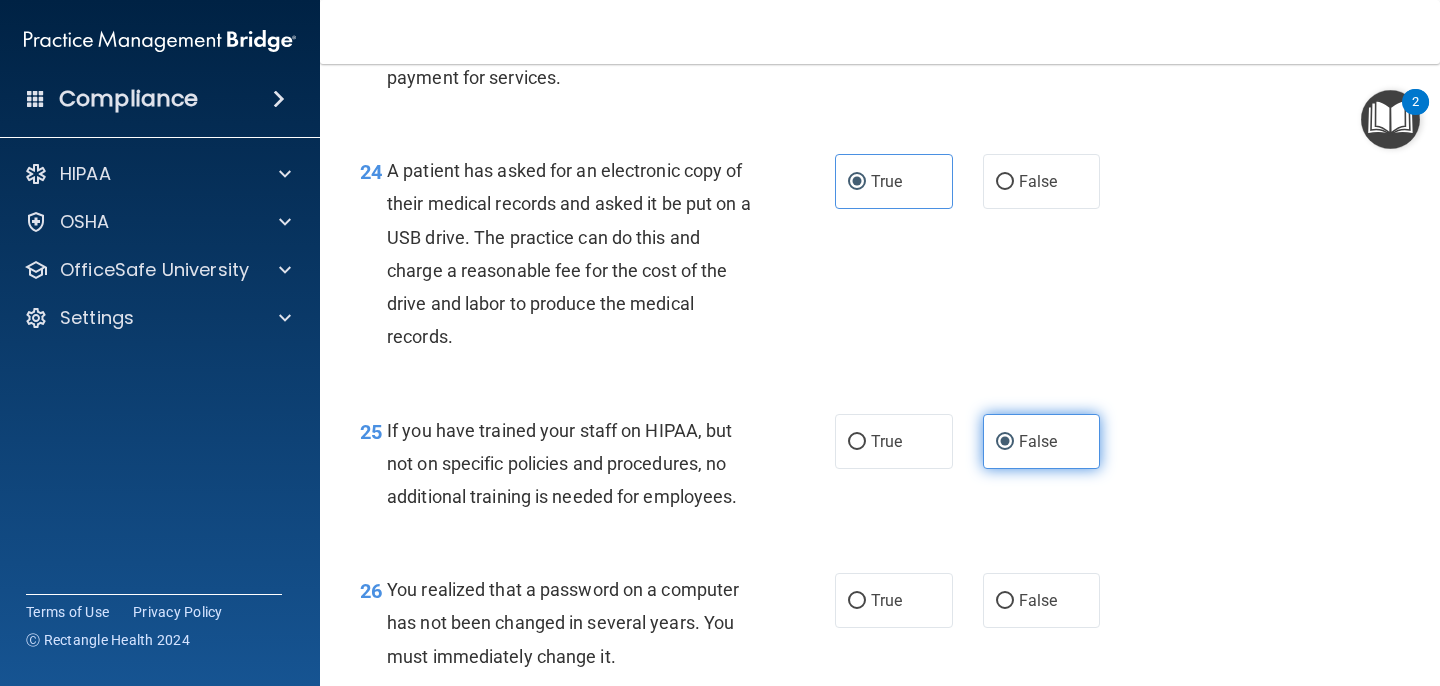 scroll, scrollTop: 4318, scrollLeft: 0, axis: vertical 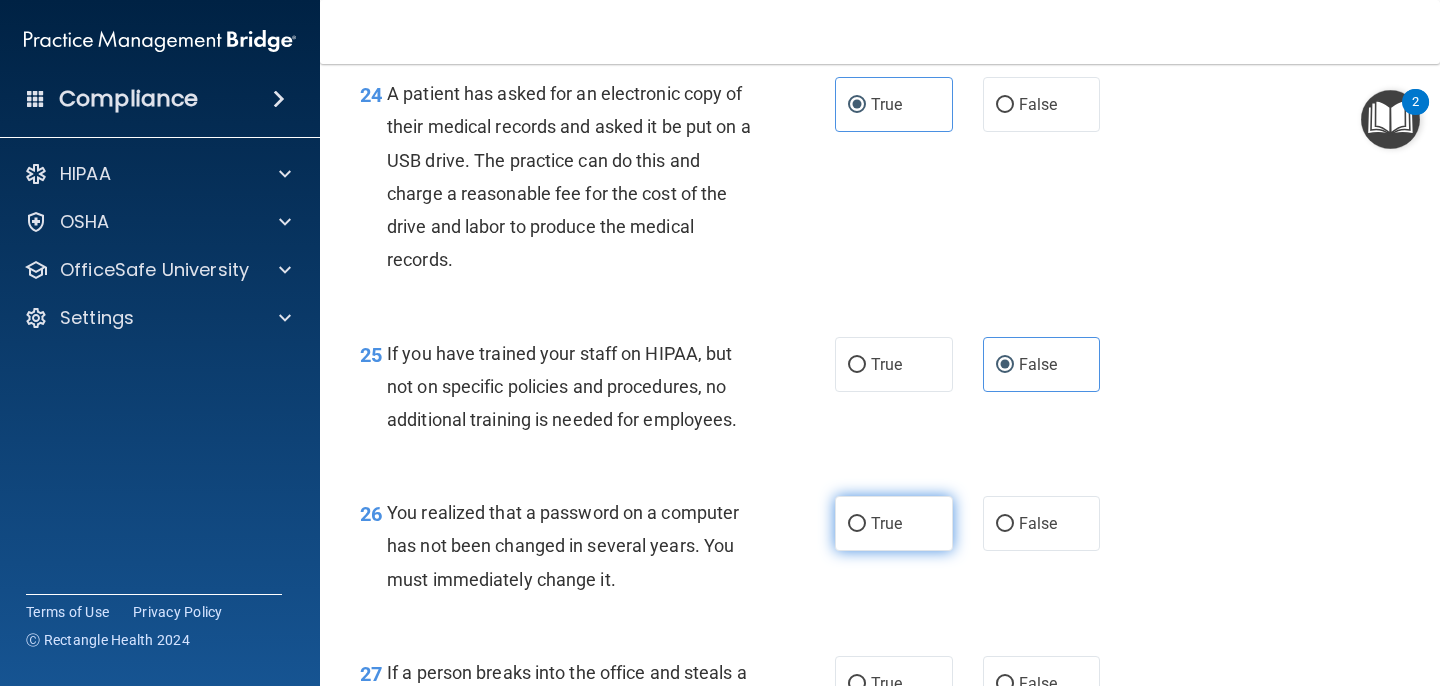 click on "True" at bounding box center [894, 523] 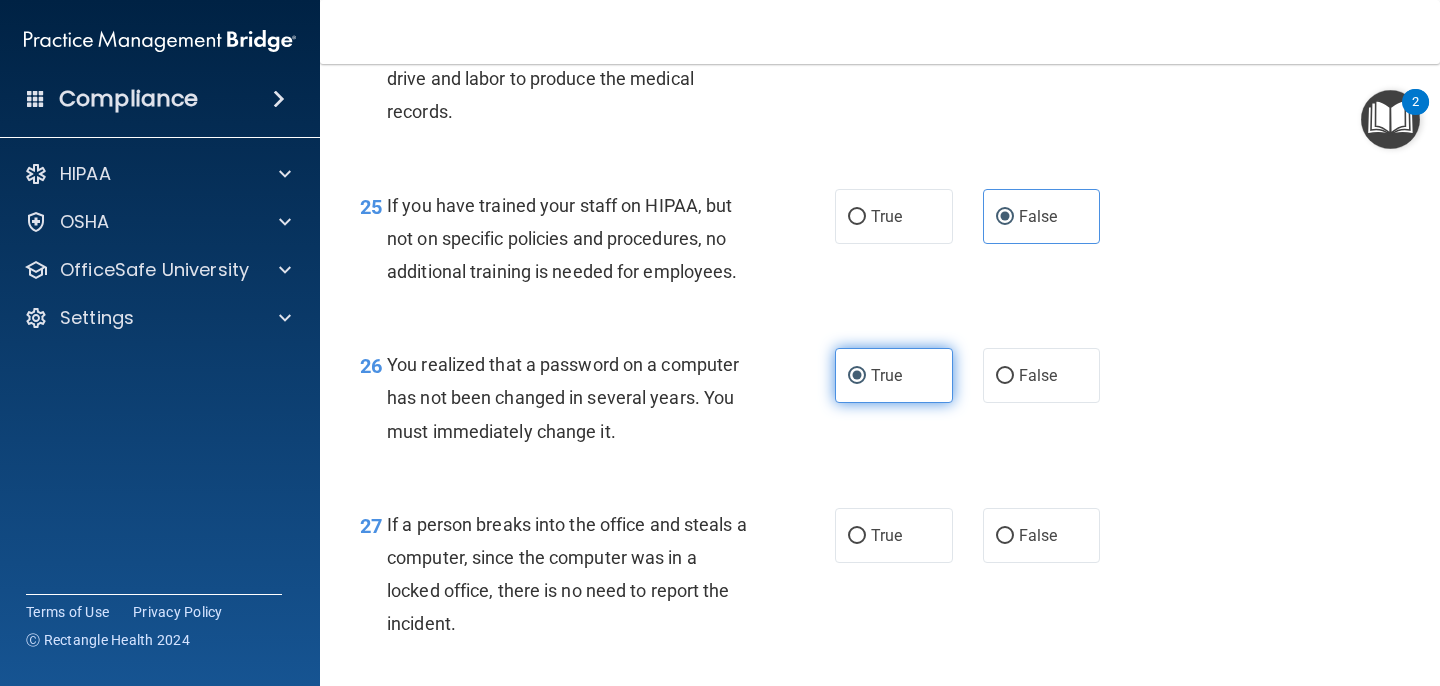scroll, scrollTop: 4486, scrollLeft: 0, axis: vertical 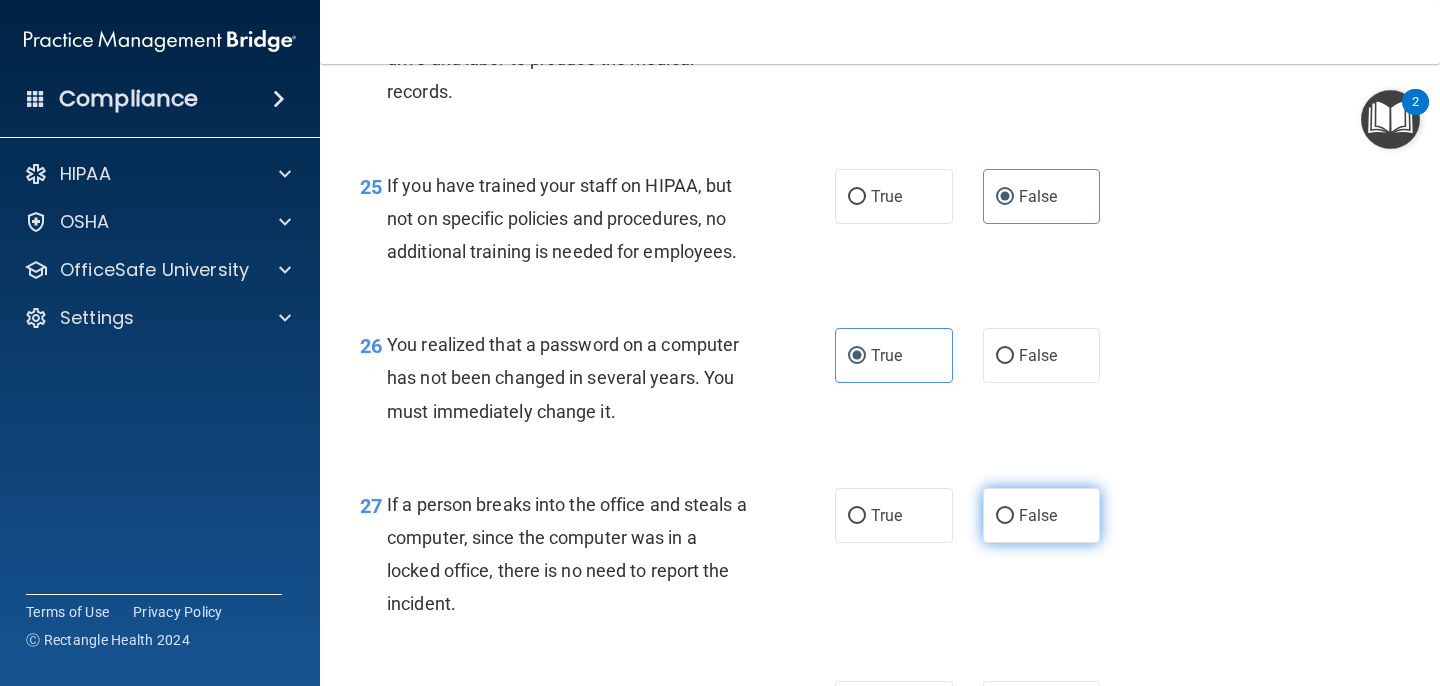 click on "False" at bounding box center [1042, 515] 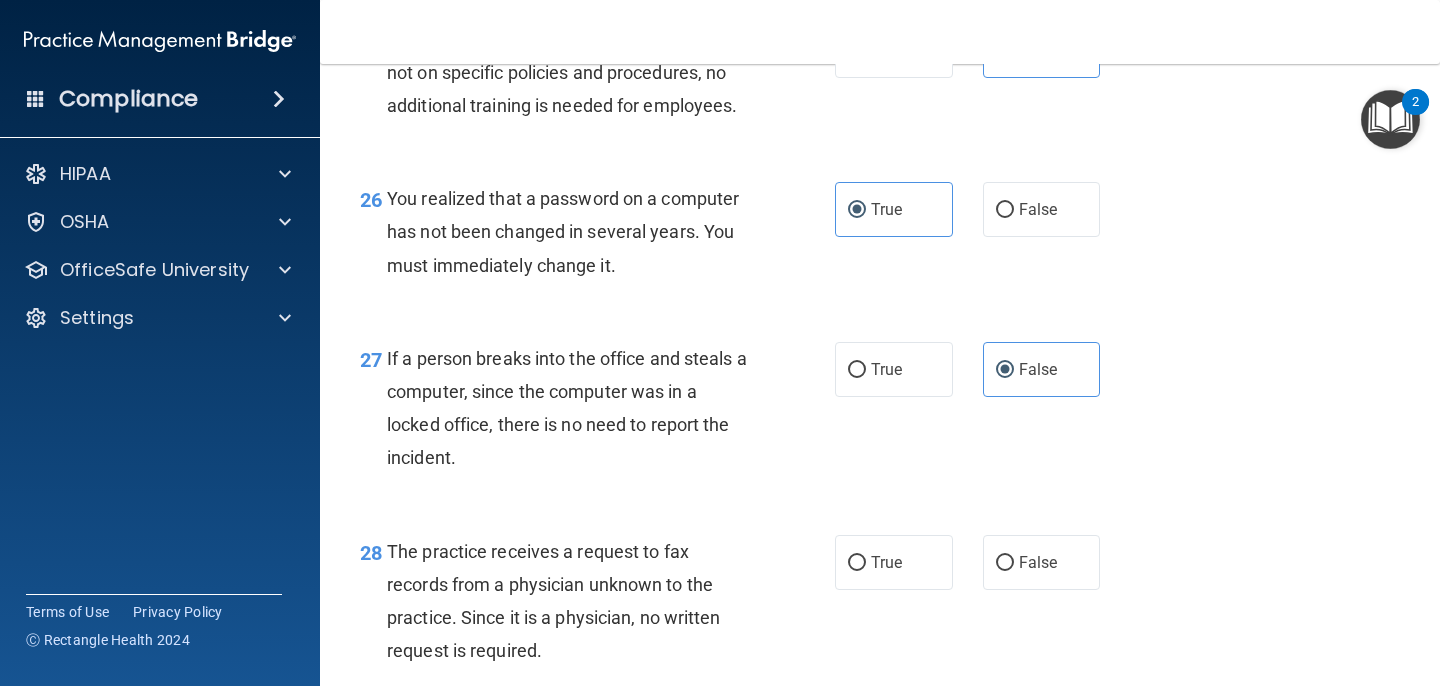 scroll, scrollTop: 4733, scrollLeft: 0, axis: vertical 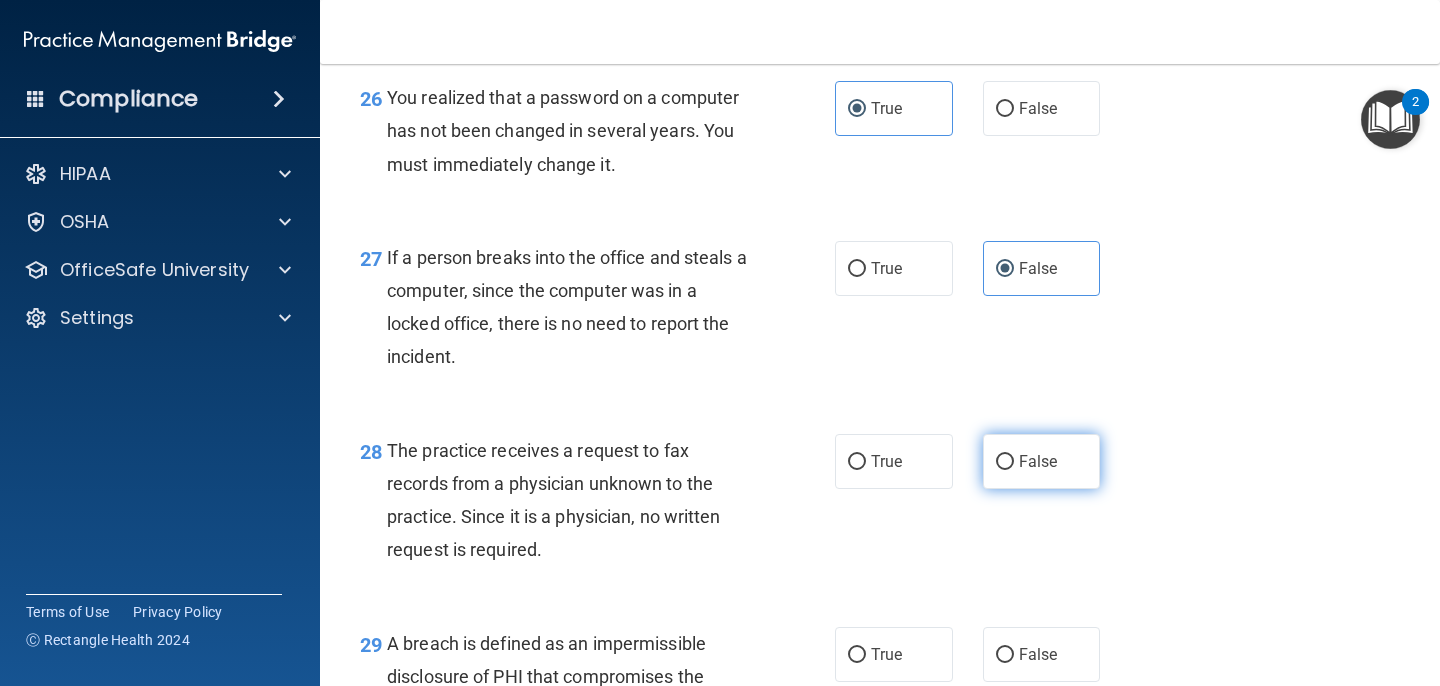 click on "False" at bounding box center [1042, 461] 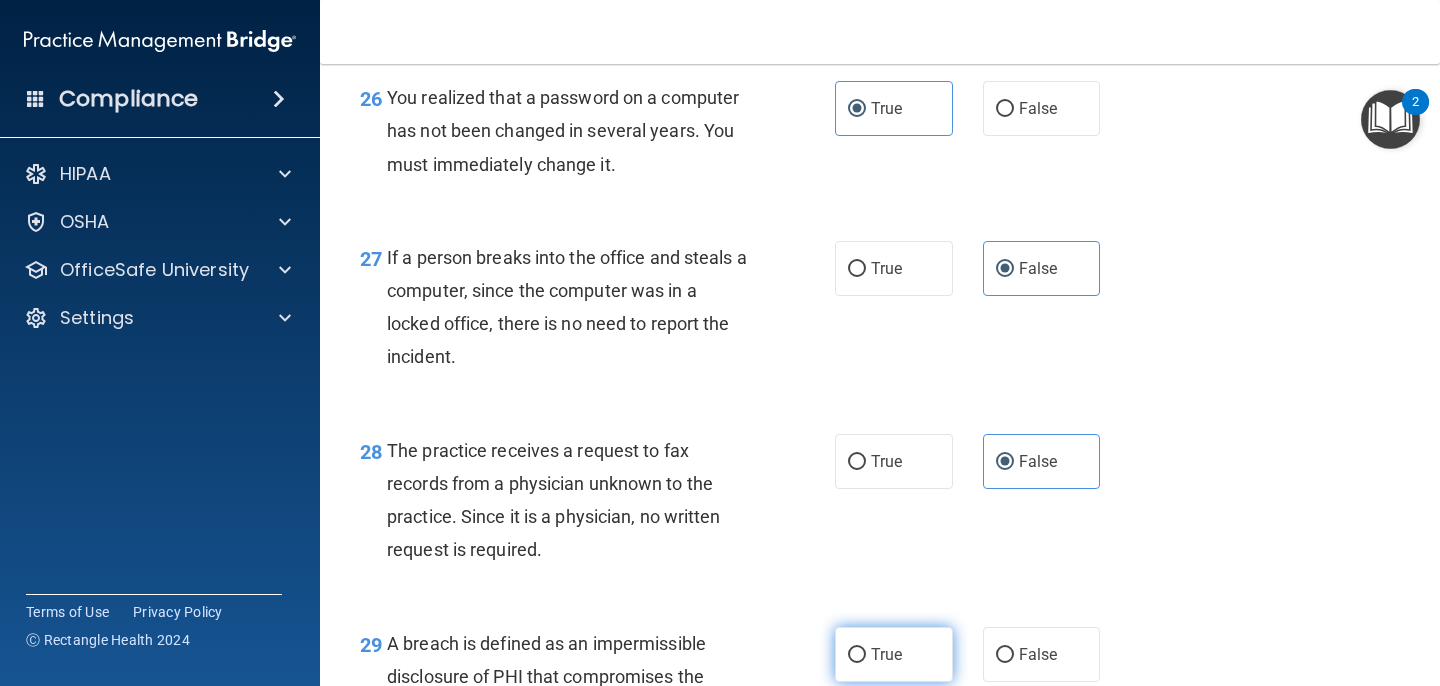 click on "True" at bounding box center (894, 654) 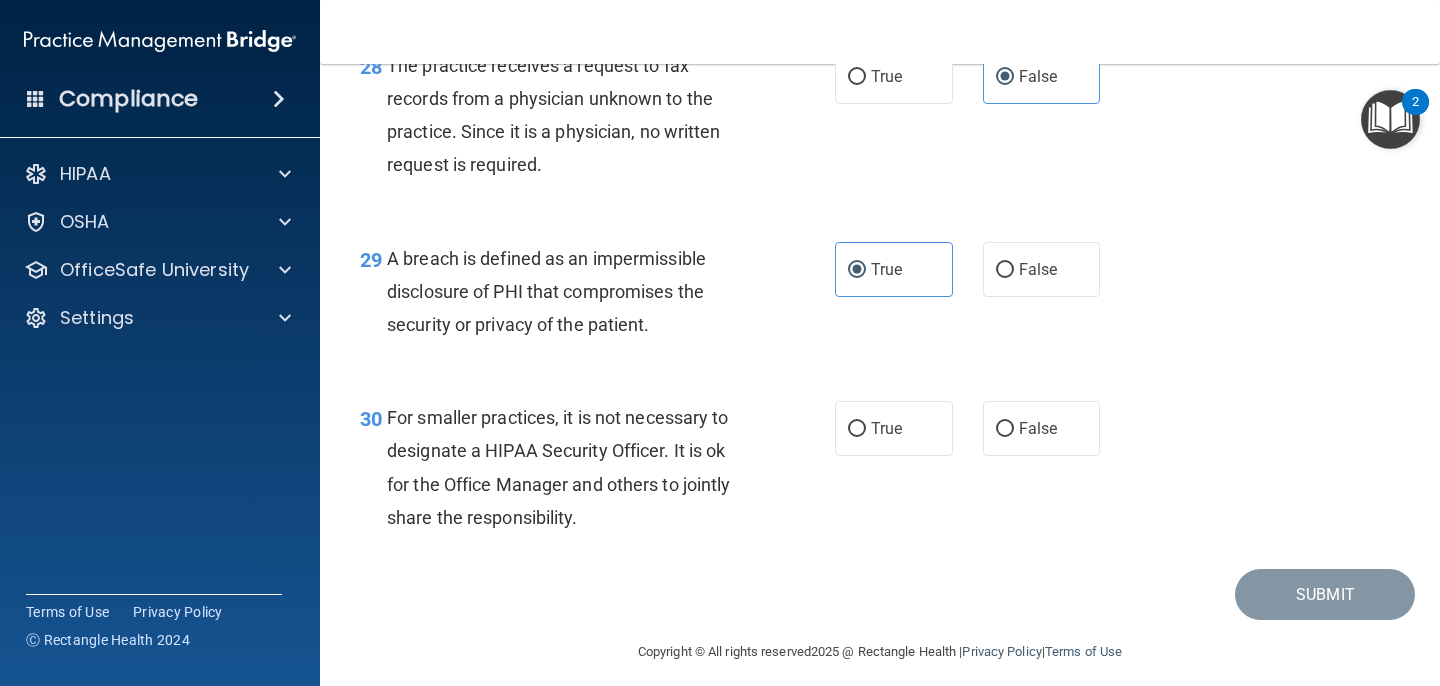 scroll, scrollTop: 5167, scrollLeft: 0, axis: vertical 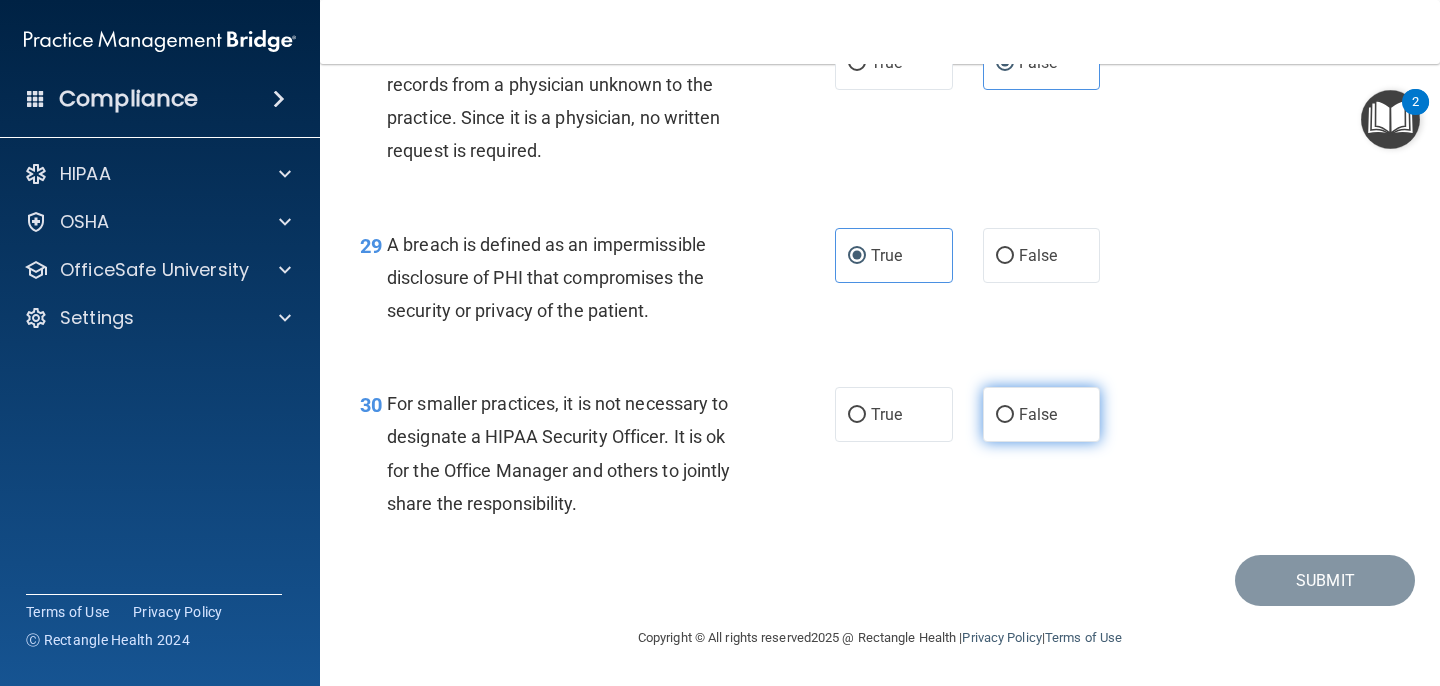 click on "False" at bounding box center (1038, 414) 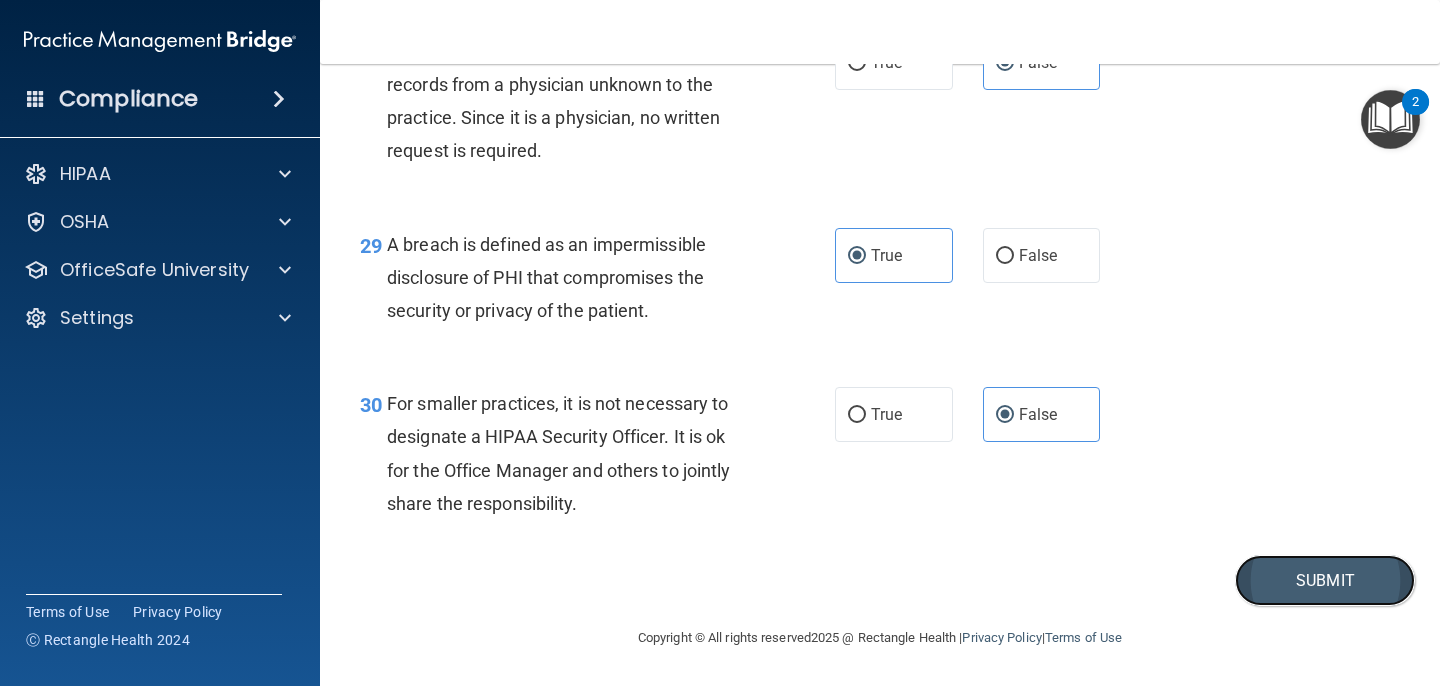 click on "Submit" at bounding box center (1325, 580) 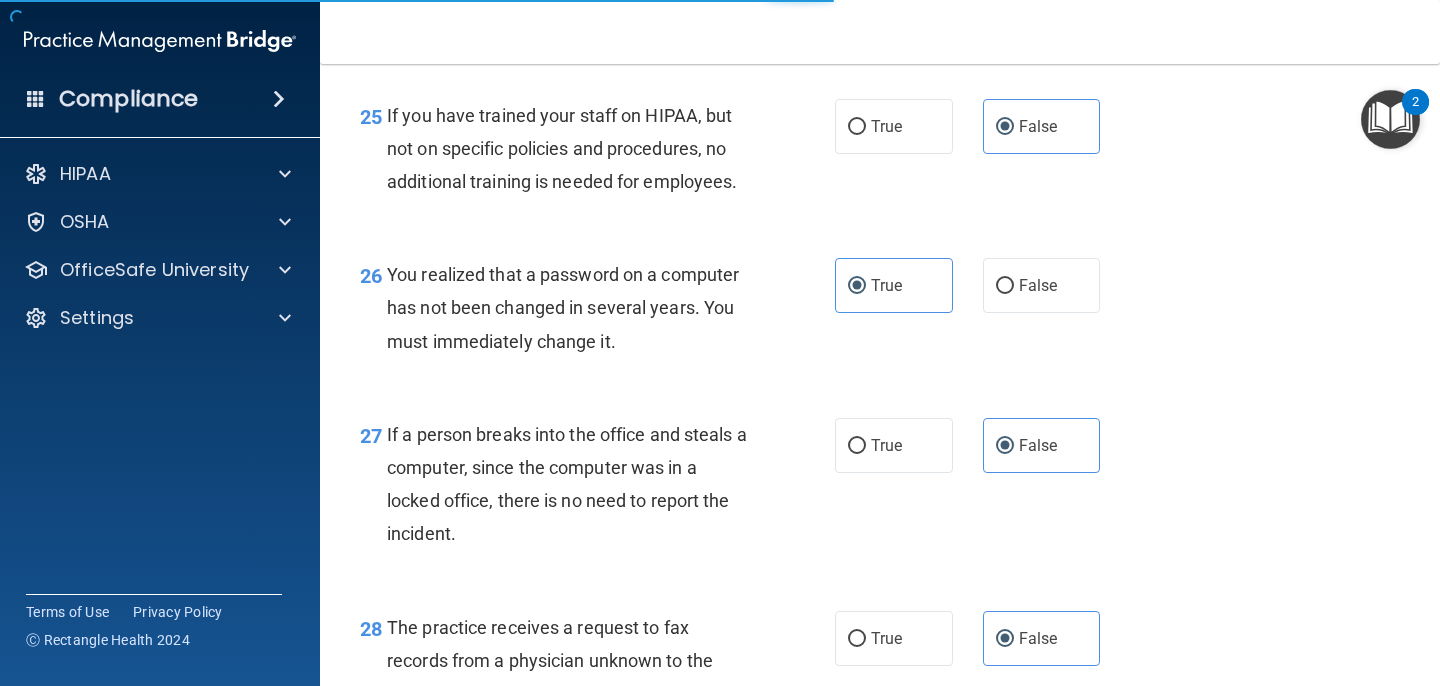 scroll, scrollTop: 5167, scrollLeft: 0, axis: vertical 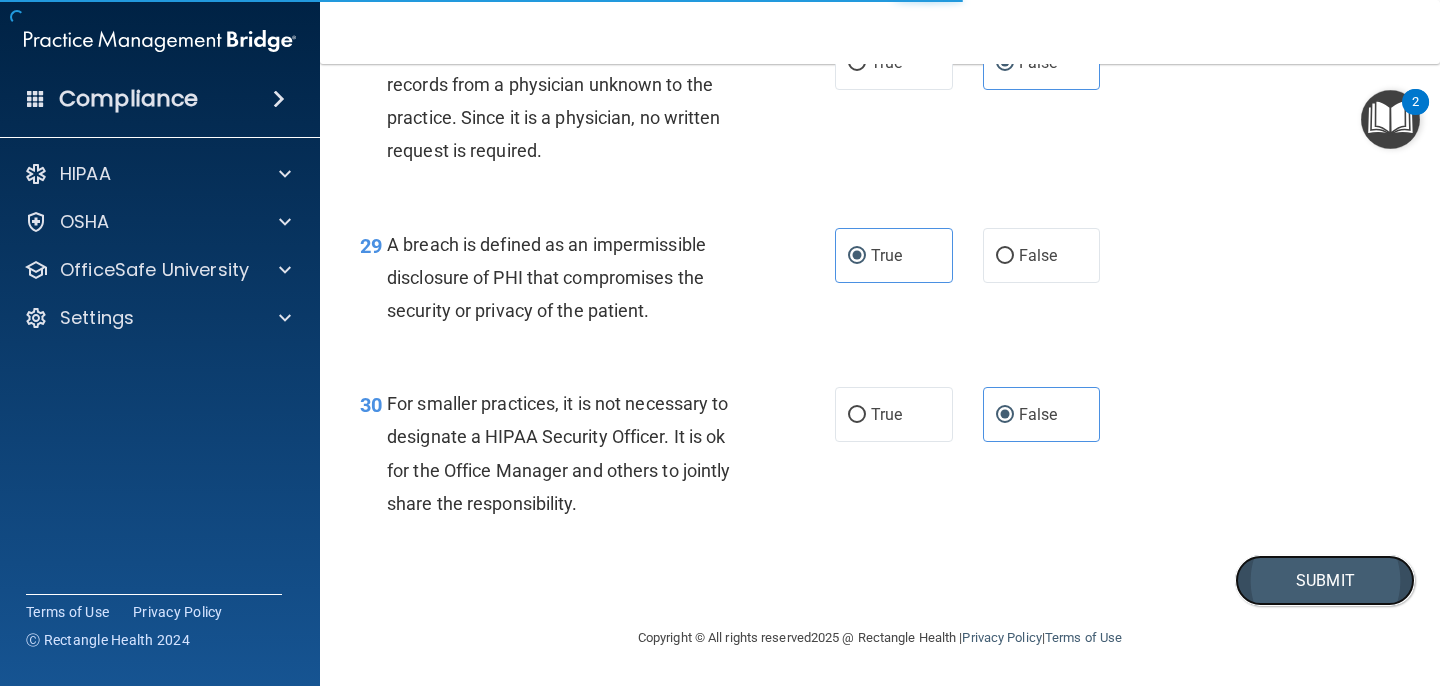 click on "Submit" at bounding box center [1325, 580] 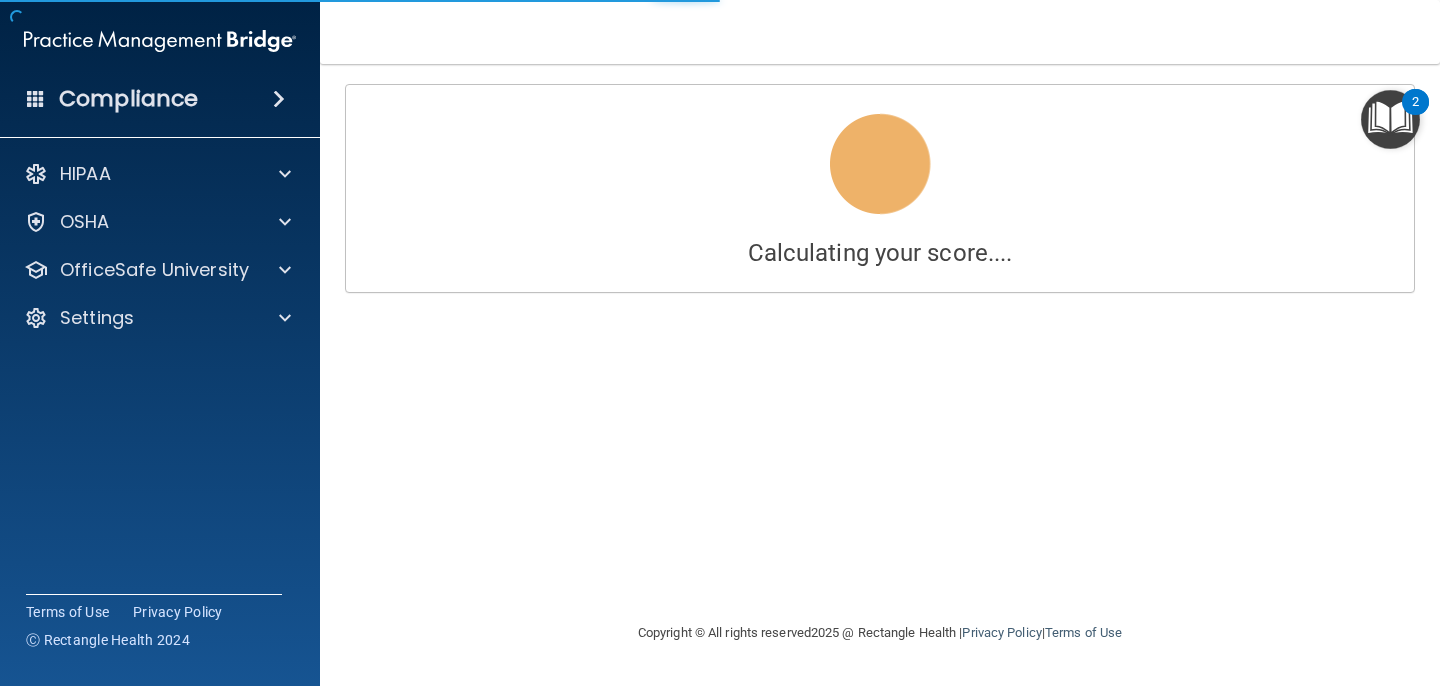 scroll, scrollTop: 0, scrollLeft: 0, axis: both 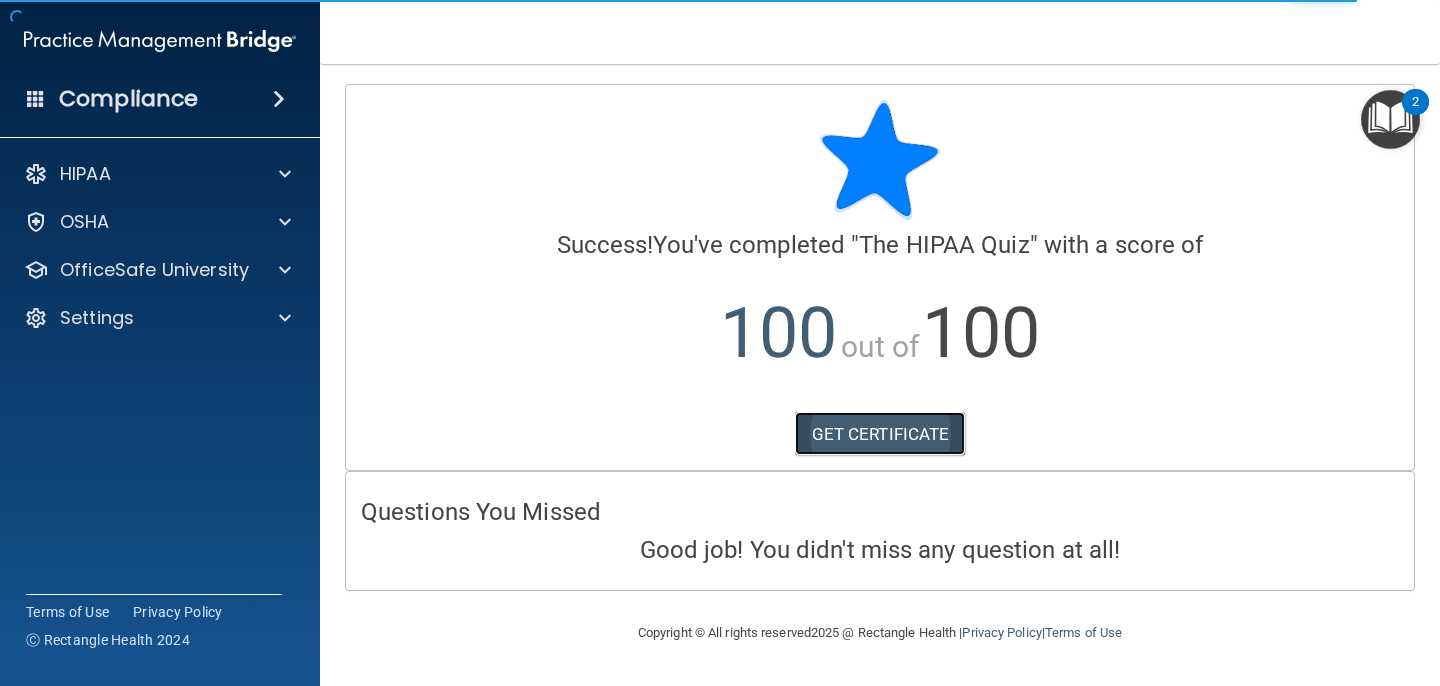 click on "GET CERTIFICATE" at bounding box center (880, 434) 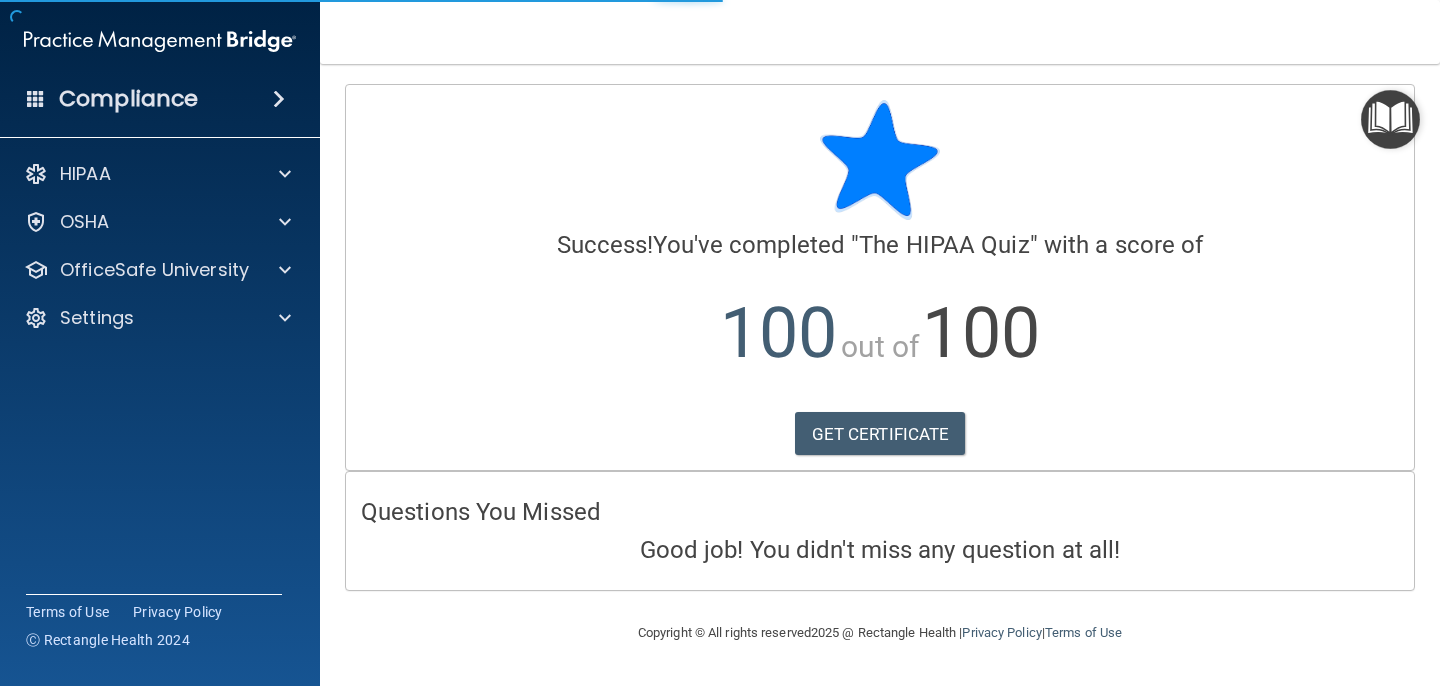 click on "100     out of     100" at bounding box center (880, 333) 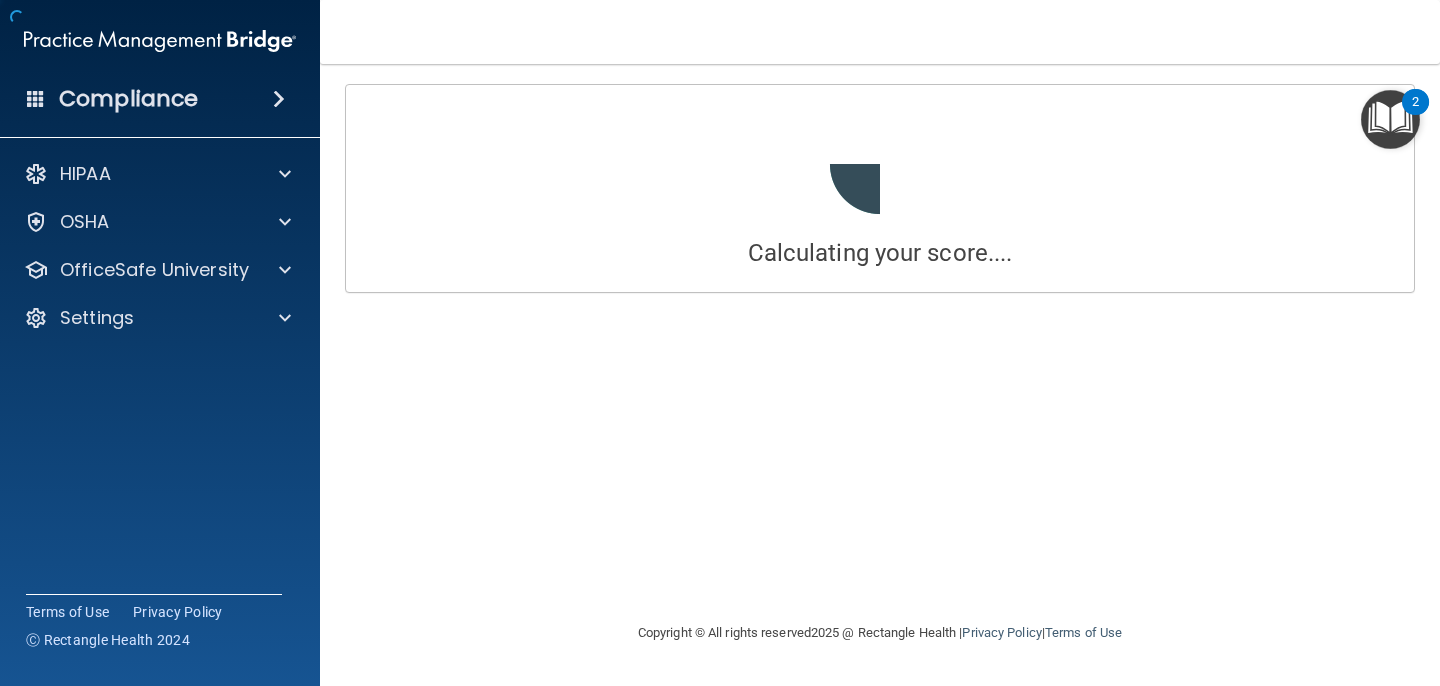 click at bounding box center (279, 99) 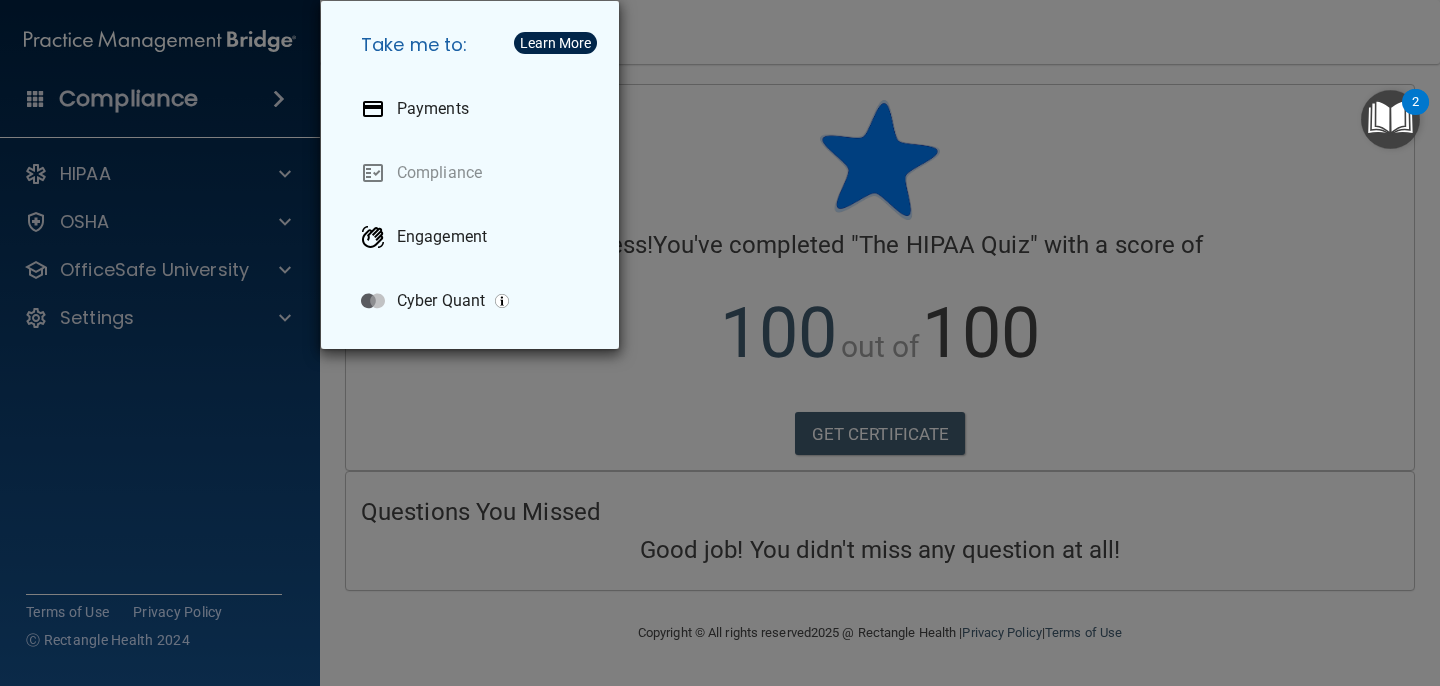 click on "Take me to:             Payments                   Compliance                     Engagement                     Cyber Quant" at bounding box center (720, 343) 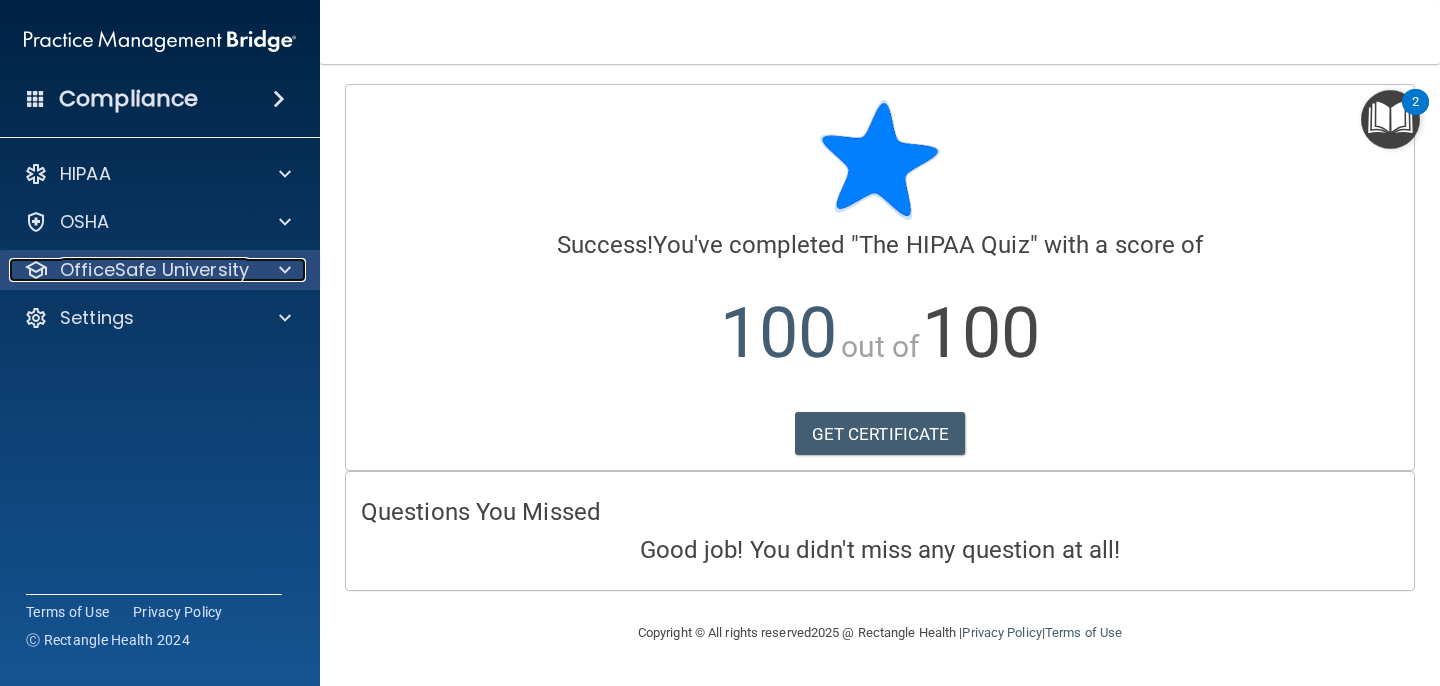 click at bounding box center (282, 270) 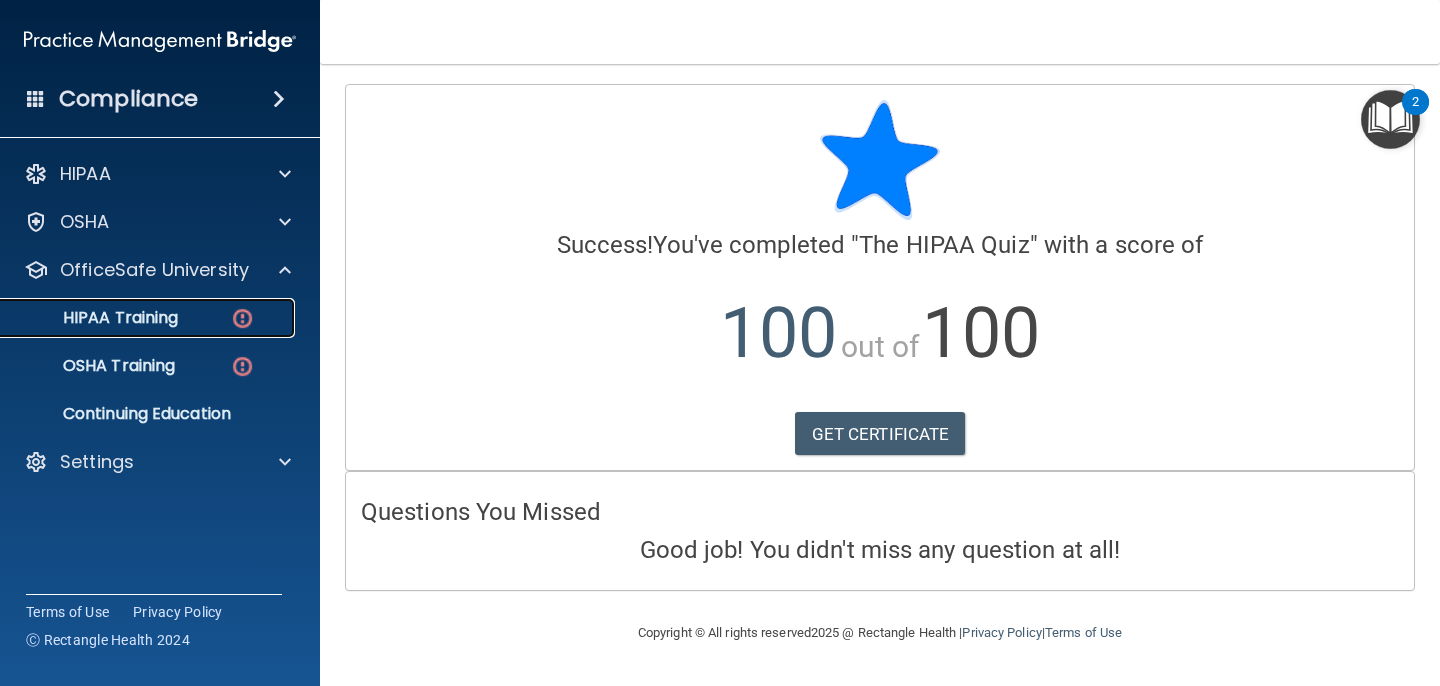 click at bounding box center (242, 318) 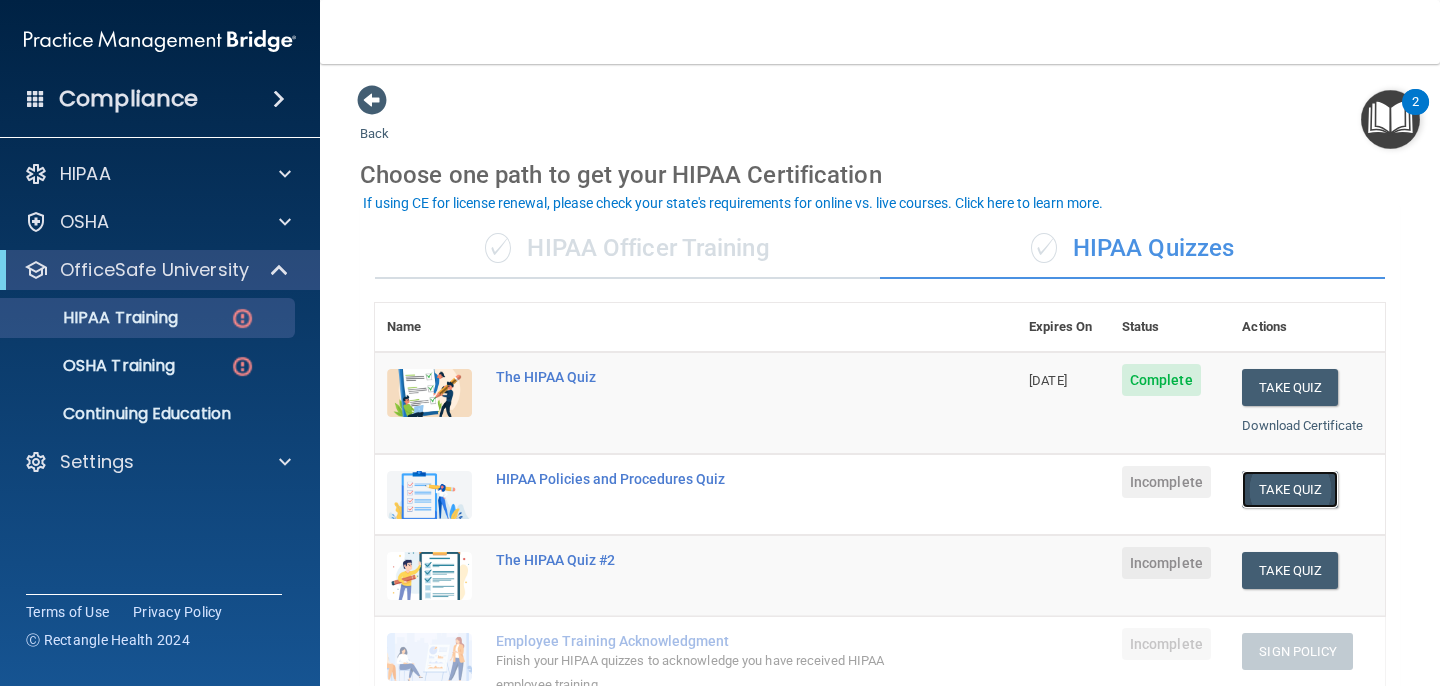 click on "Take Quiz" at bounding box center [1290, 489] 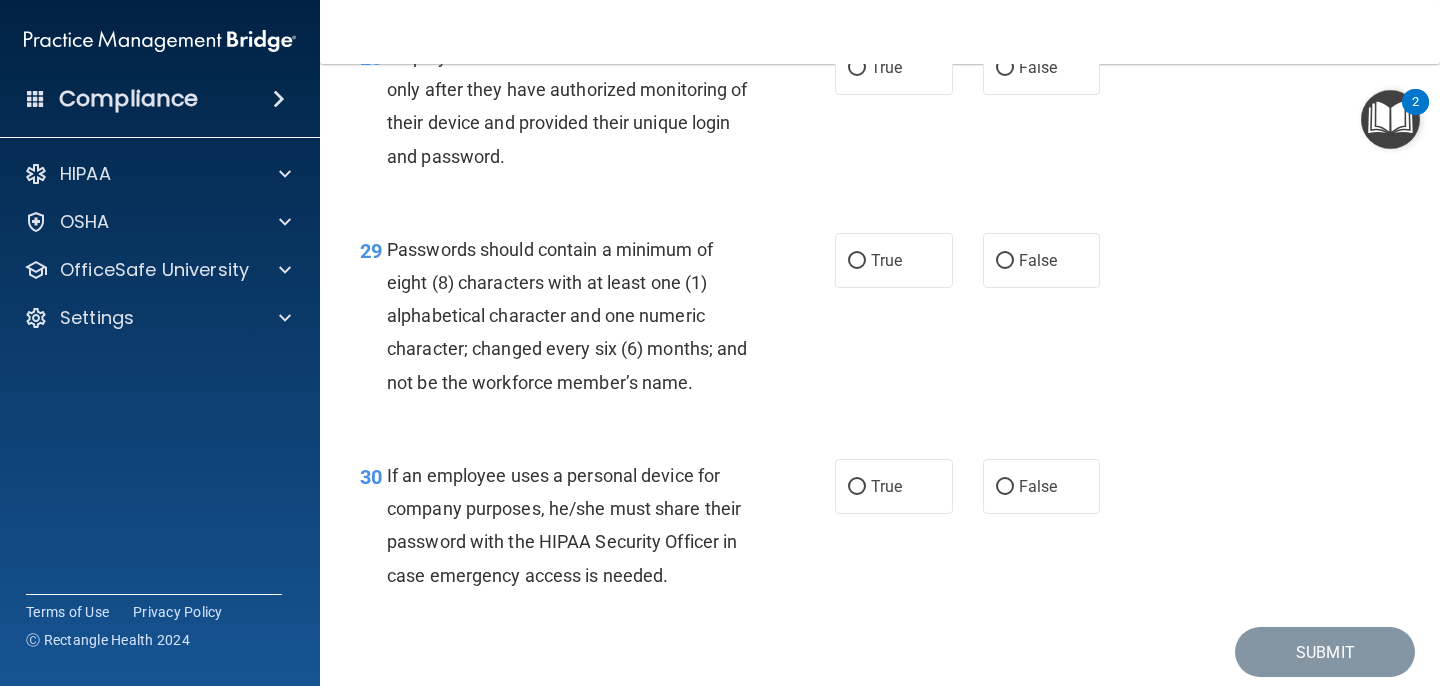scroll, scrollTop: 5566, scrollLeft: 0, axis: vertical 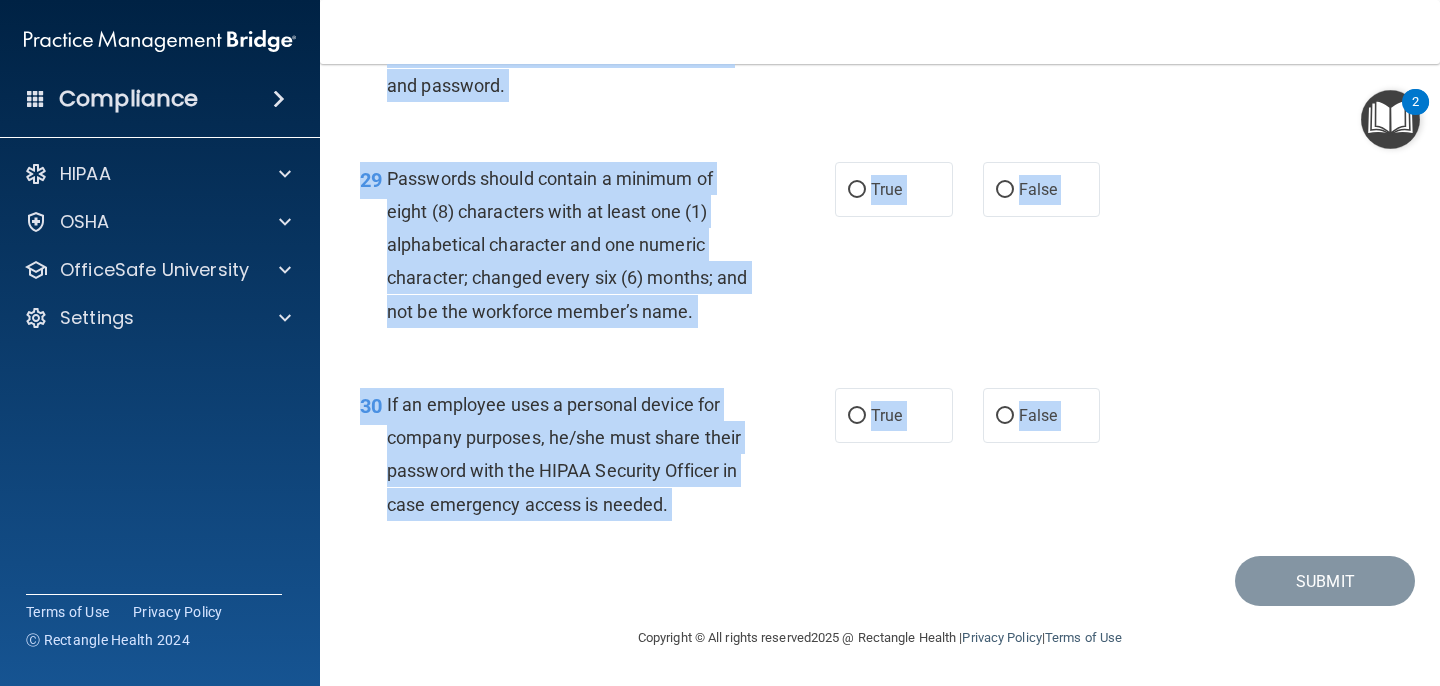 drag, startPoint x: 357, startPoint y: 112, endPoint x: 757, endPoint y: 546, distance: 590.2169 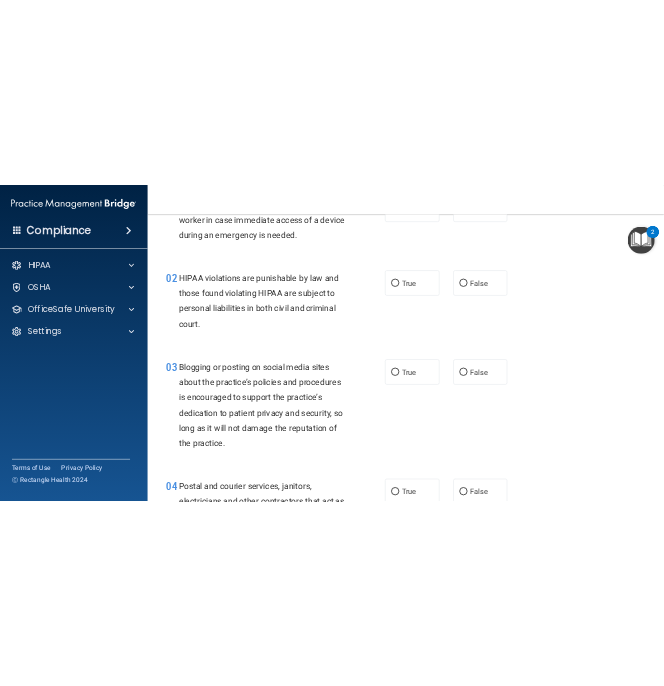 scroll, scrollTop: 0, scrollLeft: 0, axis: both 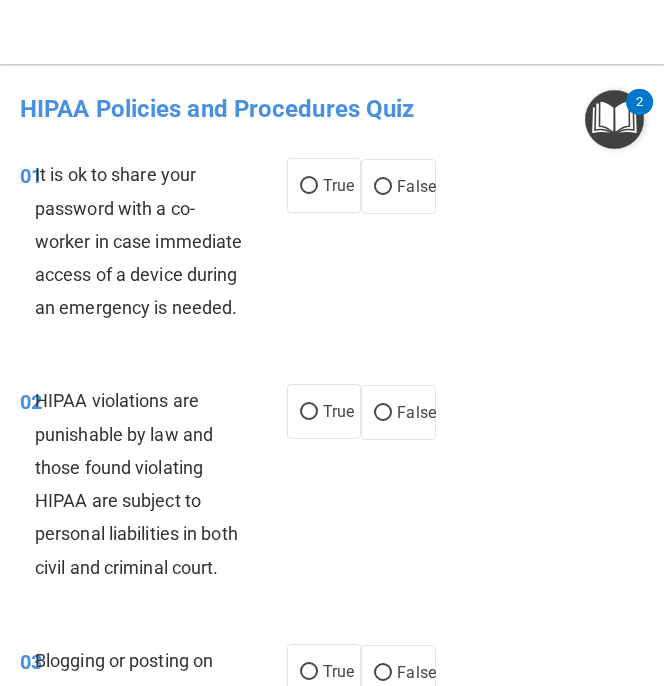 click on "01       It is ok to share your password with a co-worker in case immediate access of a device during an emergency is needed.                 True           False" at bounding box center [332, 246] 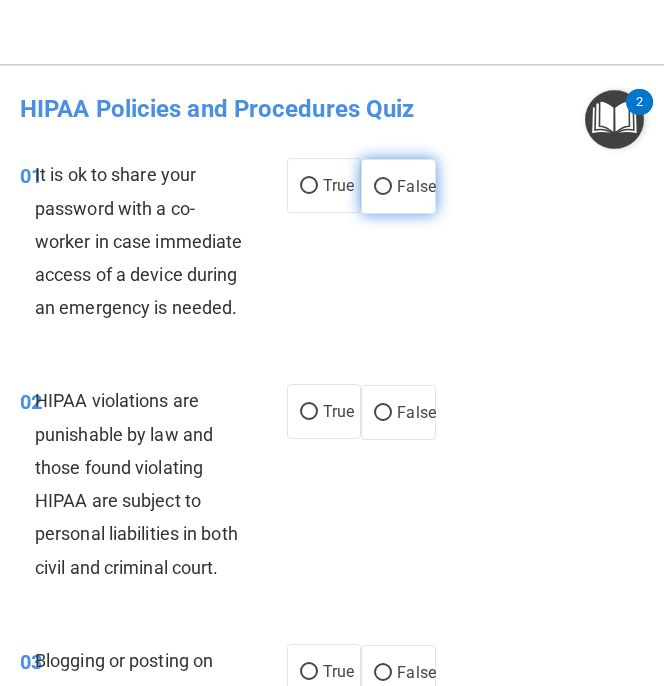 click on "False" at bounding box center [416, 186] 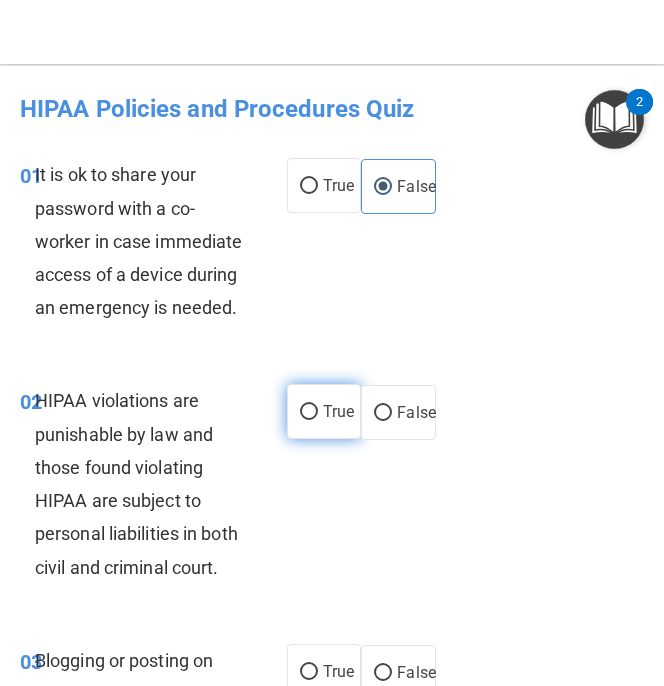click on "True" at bounding box center [324, 411] 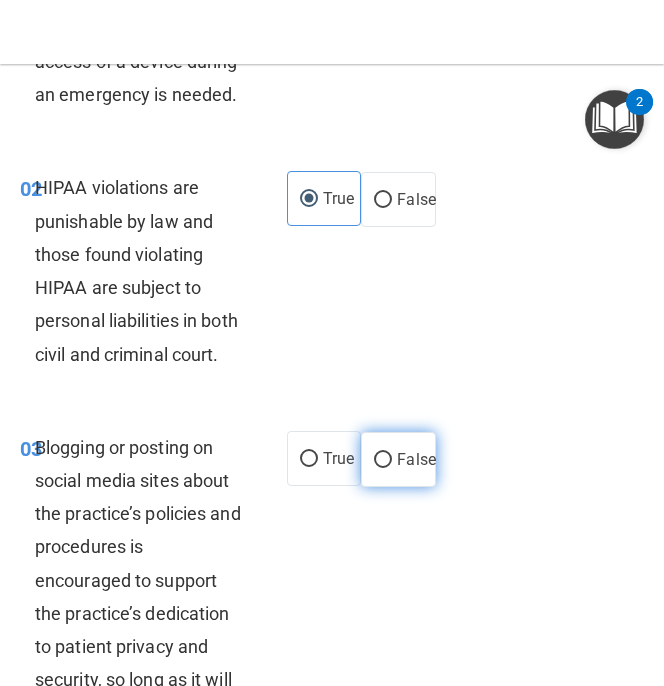 scroll, scrollTop: 230, scrollLeft: 0, axis: vertical 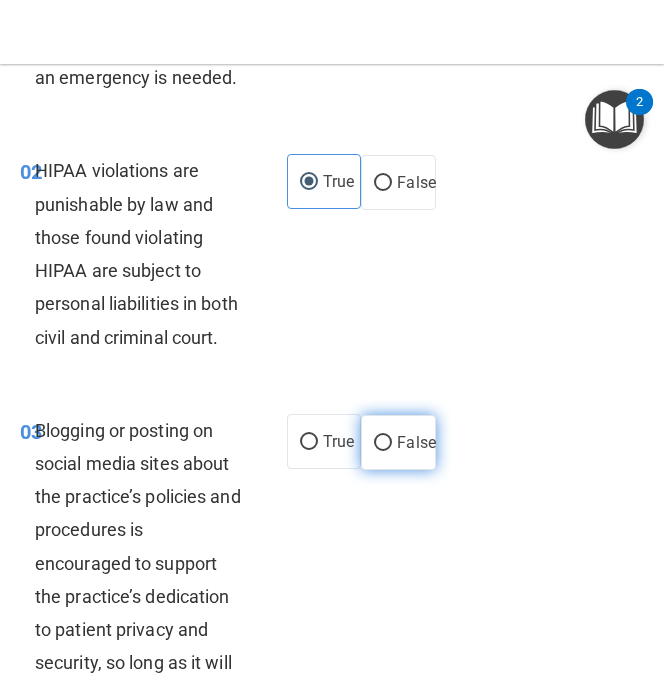 click on "False" at bounding box center (416, 442) 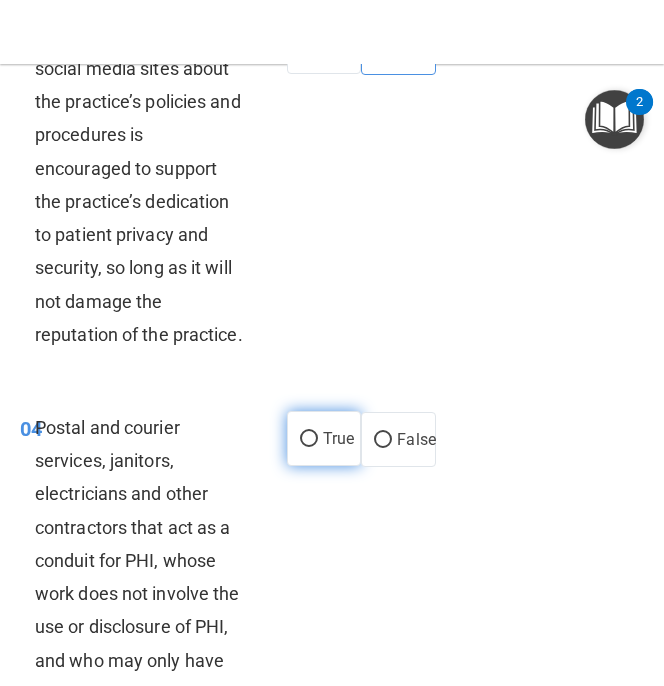 click on "True" at bounding box center [324, 438] 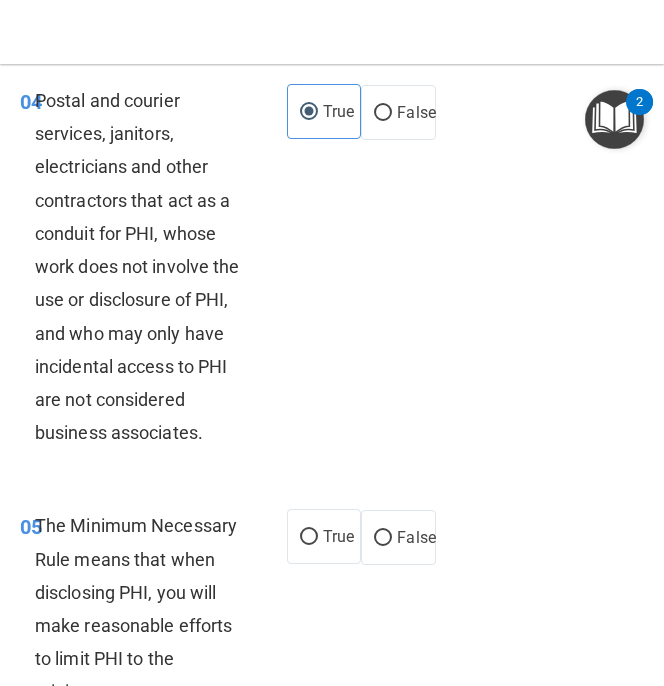 scroll, scrollTop: 972, scrollLeft: 0, axis: vertical 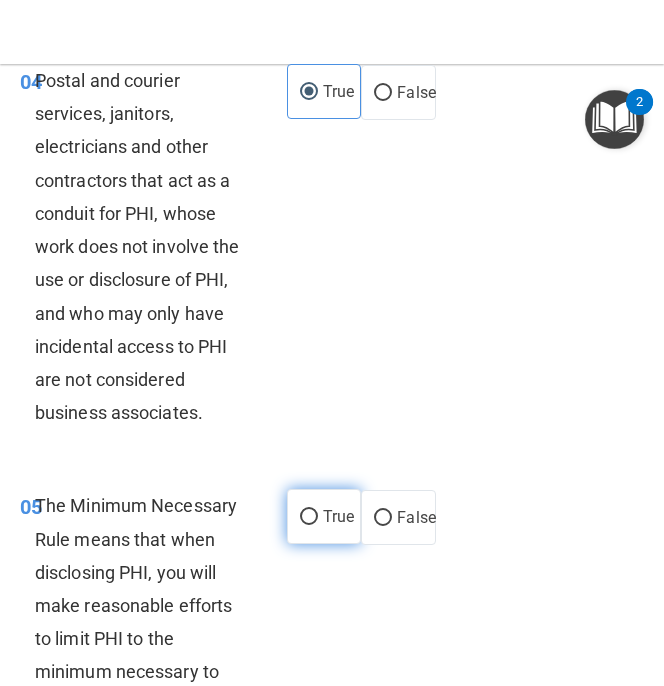 click on "True" at bounding box center (338, 516) 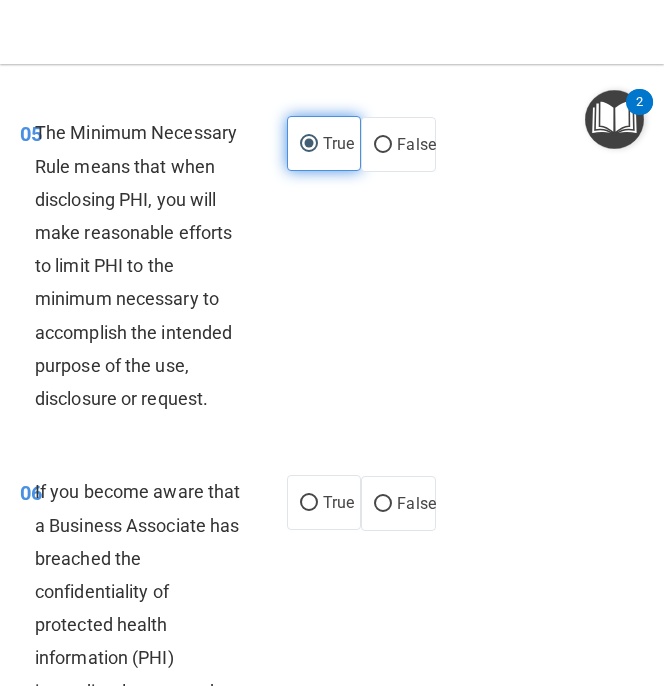 scroll, scrollTop: 1399, scrollLeft: 0, axis: vertical 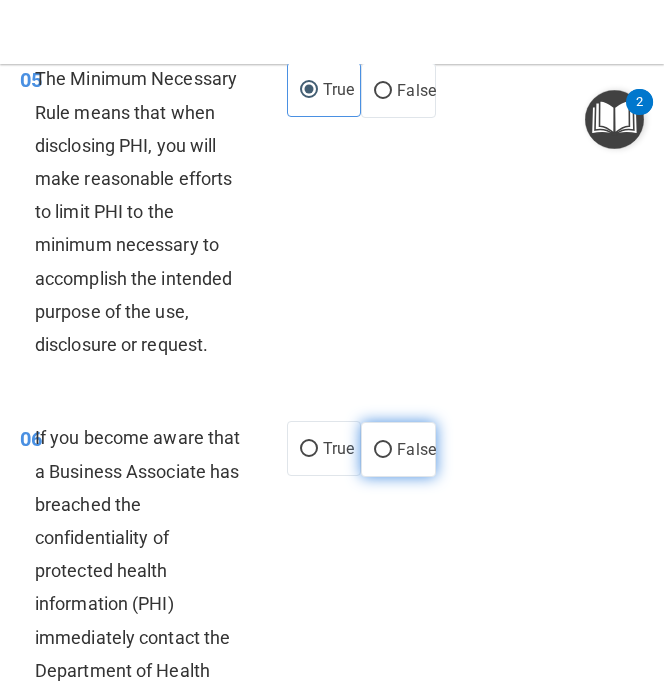 click on "False" at bounding box center [383, 450] 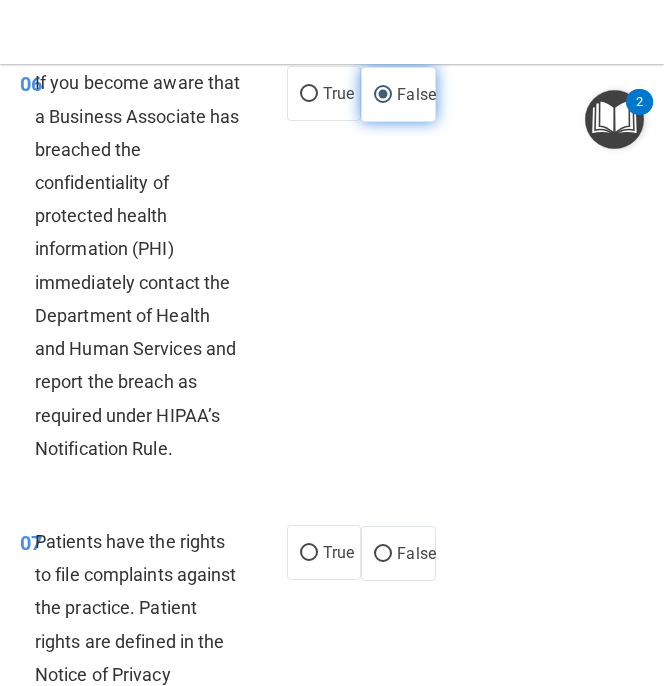 scroll, scrollTop: 1758, scrollLeft: 0, axis: vertical 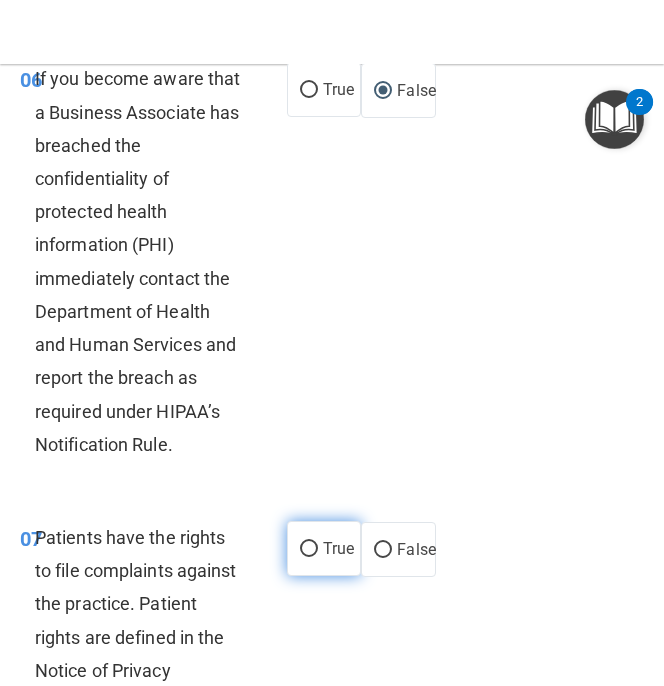 click on "True" at bounding box center [338, 548] 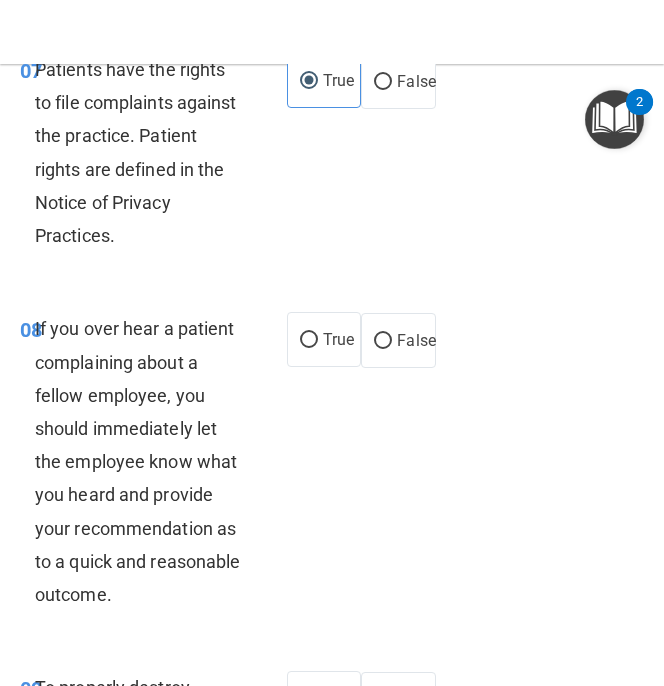 scroll, scrollTop: 2230, scrollLeft: 0, axis: vertical 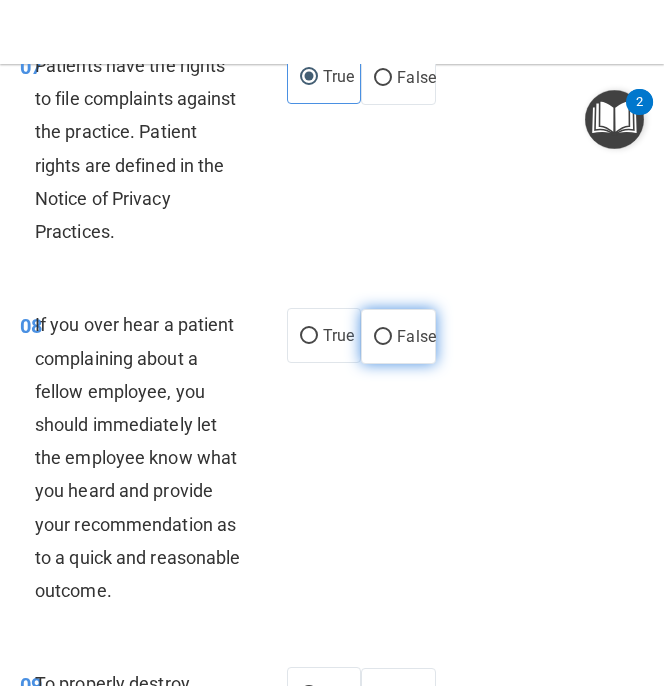 click on "False" at bounding box center (398, 336) 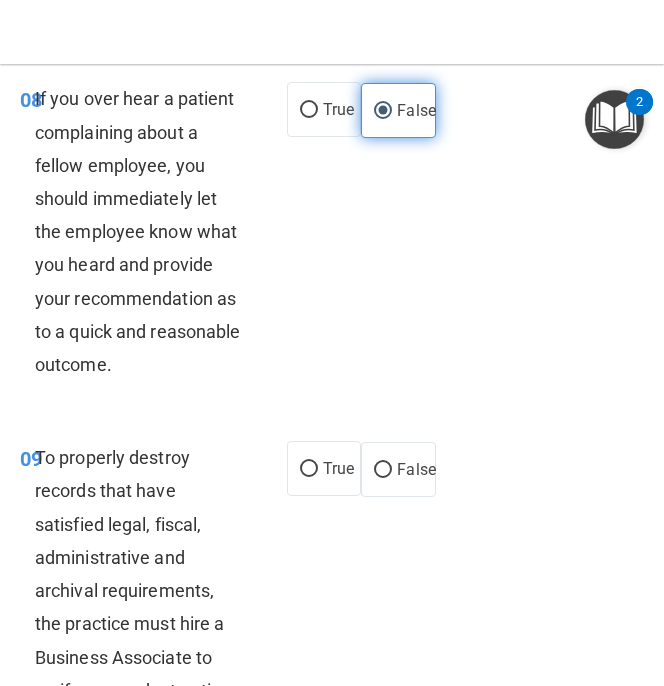 scroll, scrollTop: 2523, scrollLeft: 0, axis: vertical 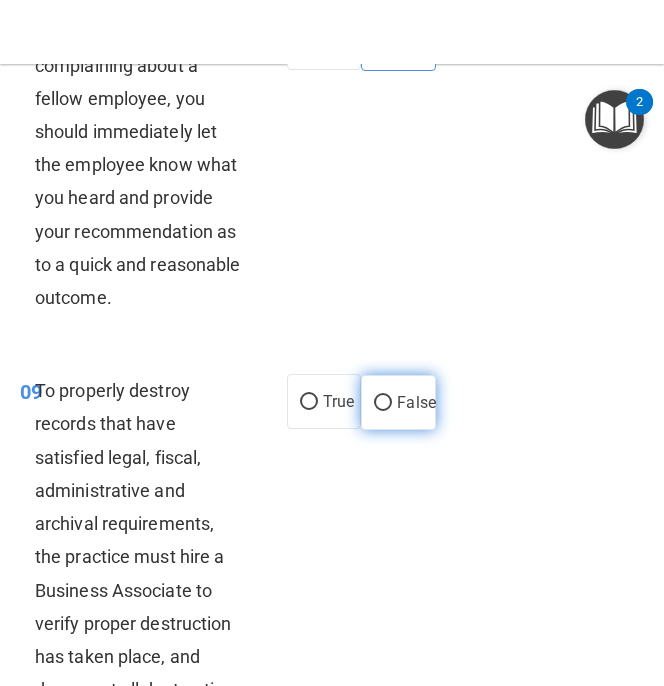 click on "False" at bounding box center (416, 402) 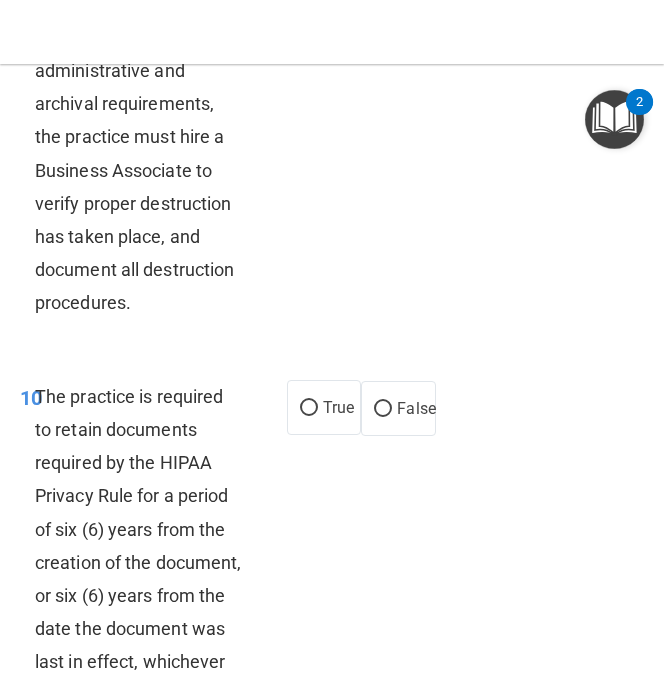 scroll, scrollTop: 2984, scrollLeft: 0, axis: vertical 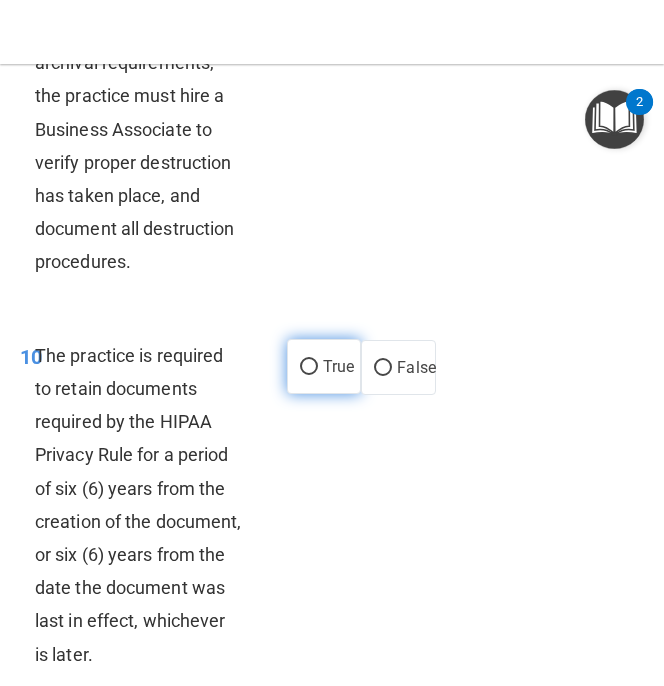 click on "True" at bounding box center (324, 366) 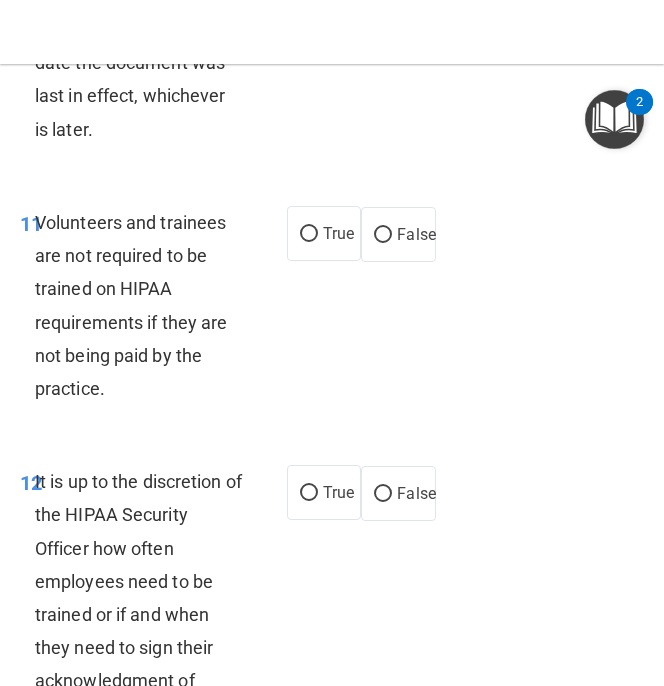 scroll, scrollTop: 3520, scrollLeft: 0, axis: vertical 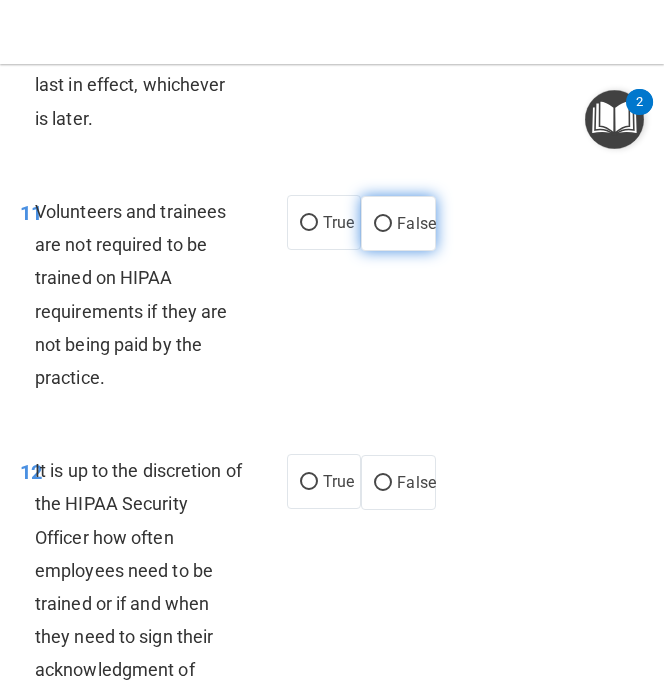 click on "False" at bounding box center [383, 224] 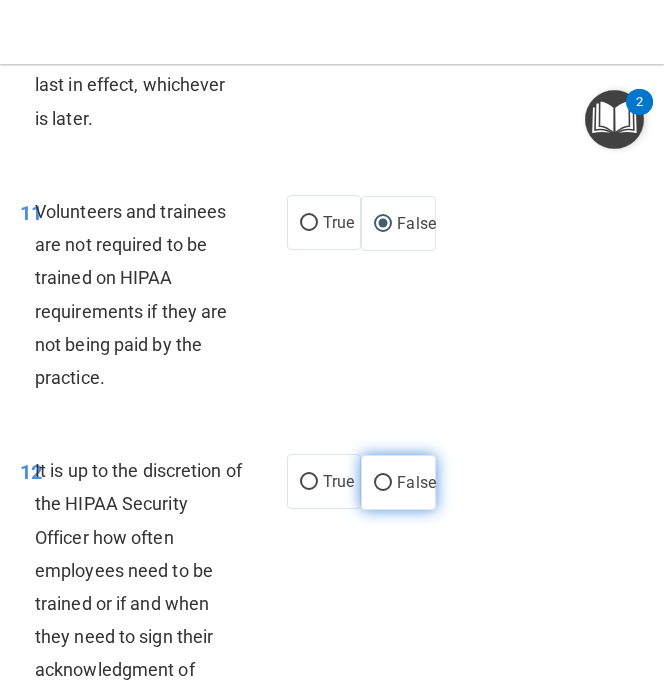 click on "False" at bounding box center (416, 482) 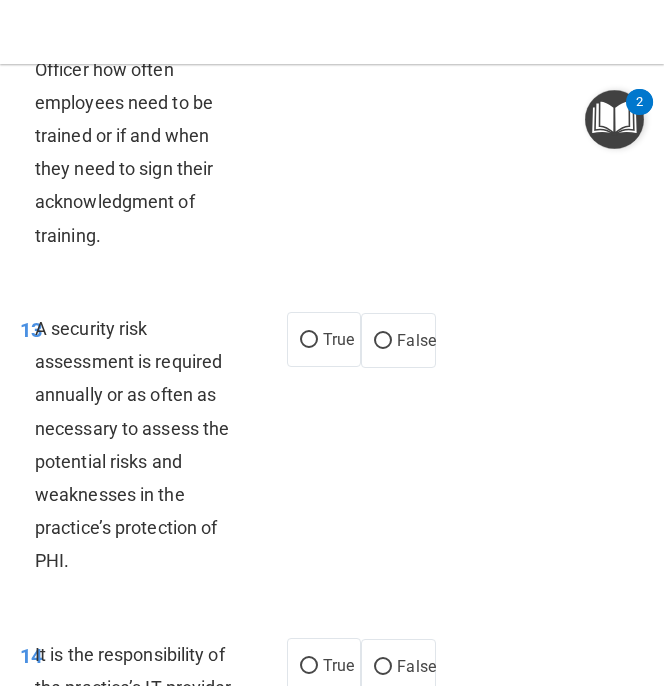 scroll, scrollTop: 3996, scrollLeft: 0, axis: vertical 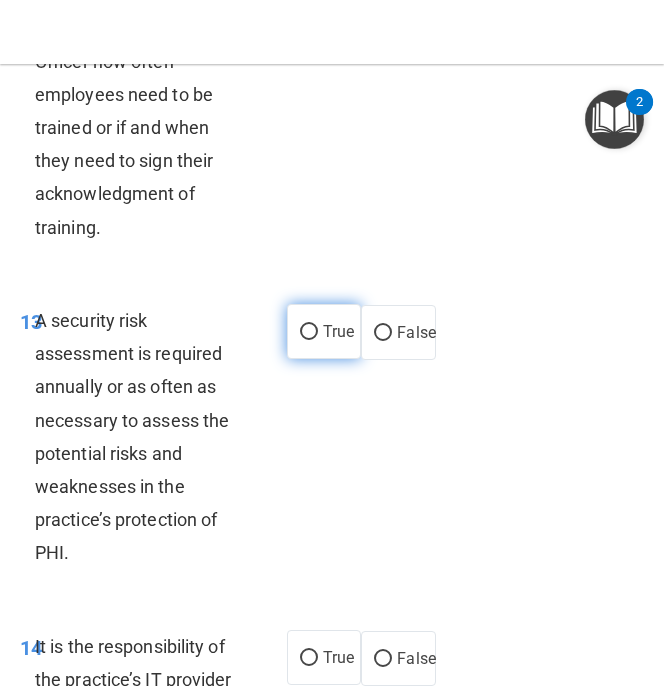 click on "True" at bounding box center [324, 331] 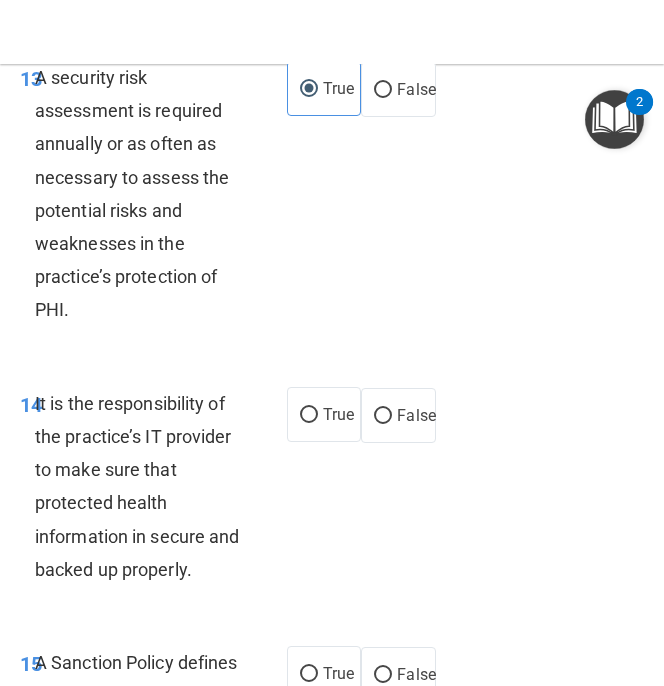 scroll, scrollTop: 4286, scrollLeft: 0, axis: vertical 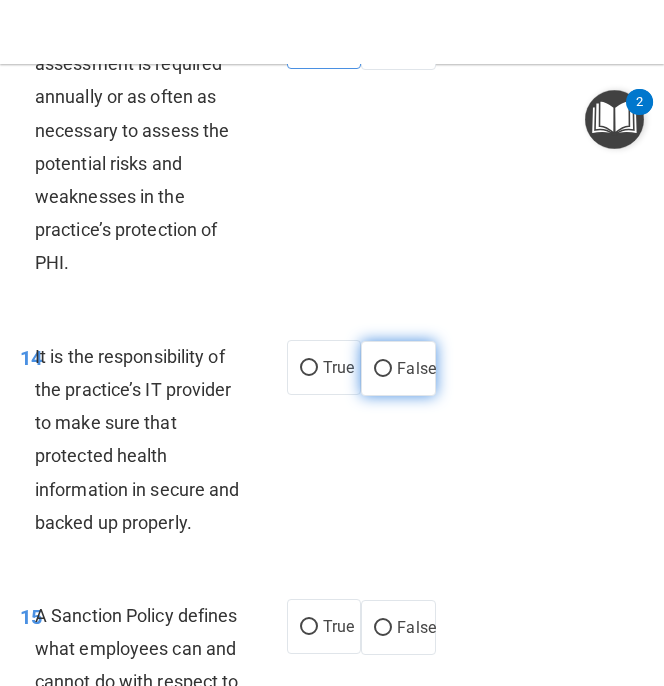 click on "False" at bounding box center [416, 368] 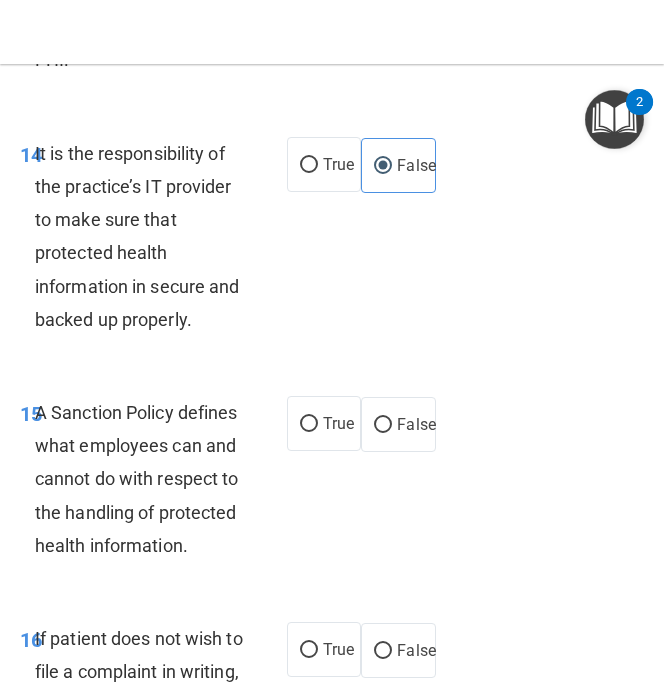 scroll, scrollTop: 4497, scrollLeft: 0, axis: vertical 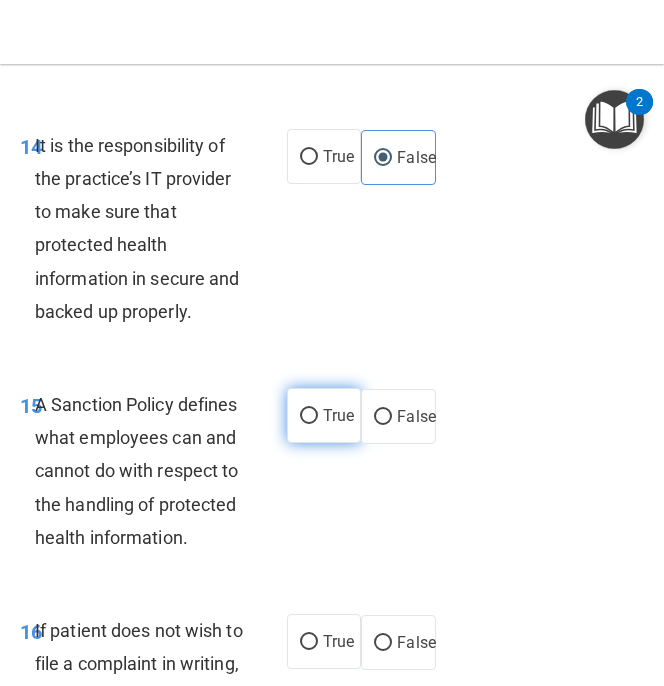 click on "True" at bounding box center [309, 416] 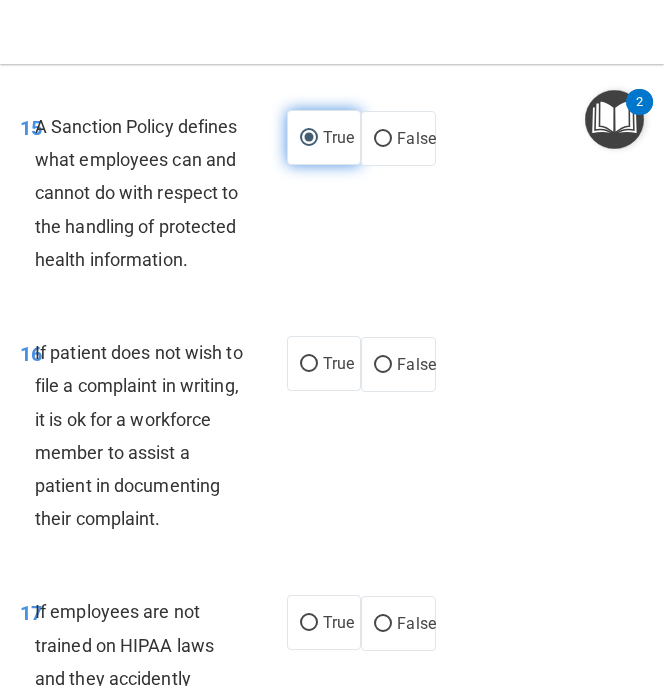 scroll, scrollTop: 4777, scrollLeft: 0, axis: vertical 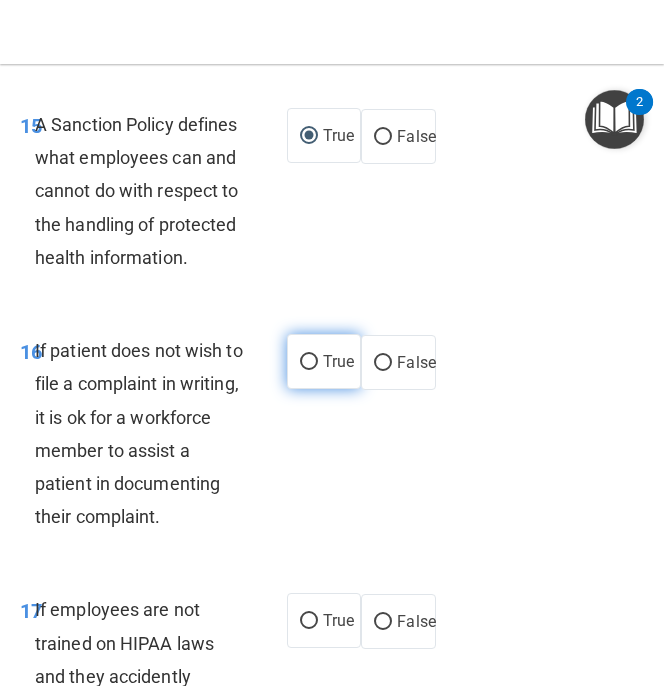 click on "True" at bounding box center (338, 361) 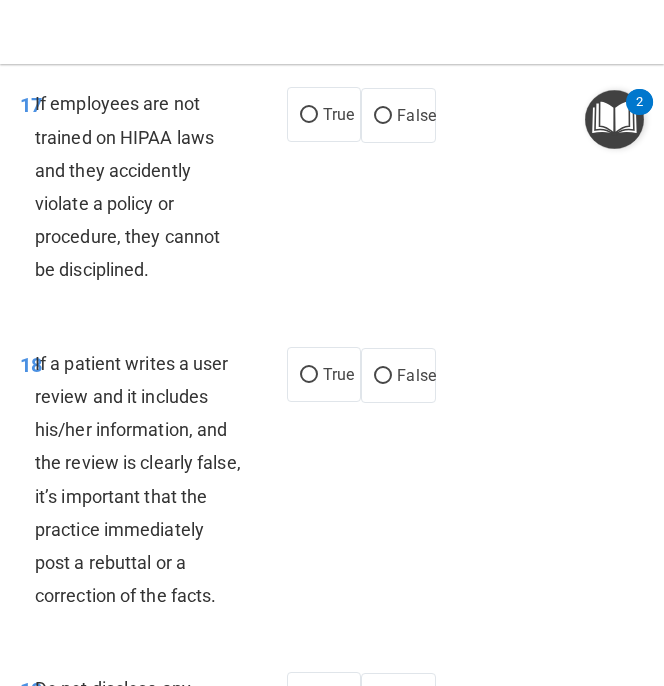 scroll, scrollTop: 5287, scrollLeft: 0, axis: vertical 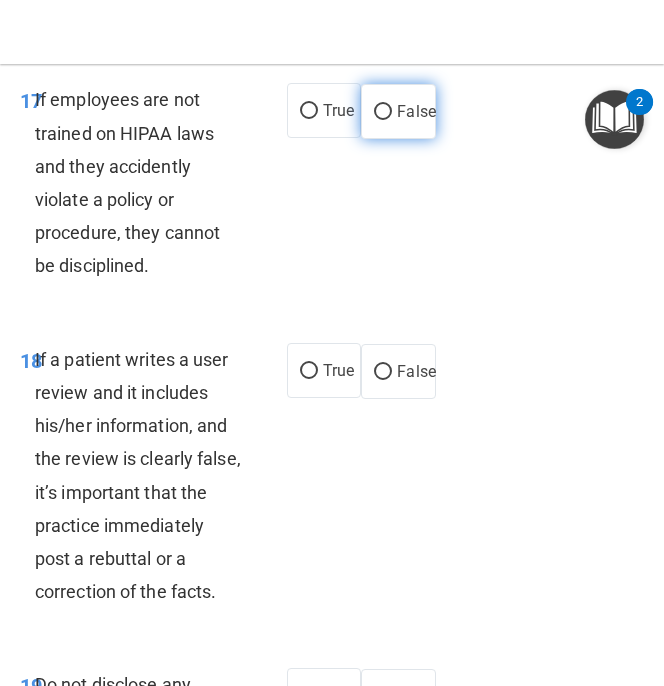 click on "False" at bounding box center (416, 111) 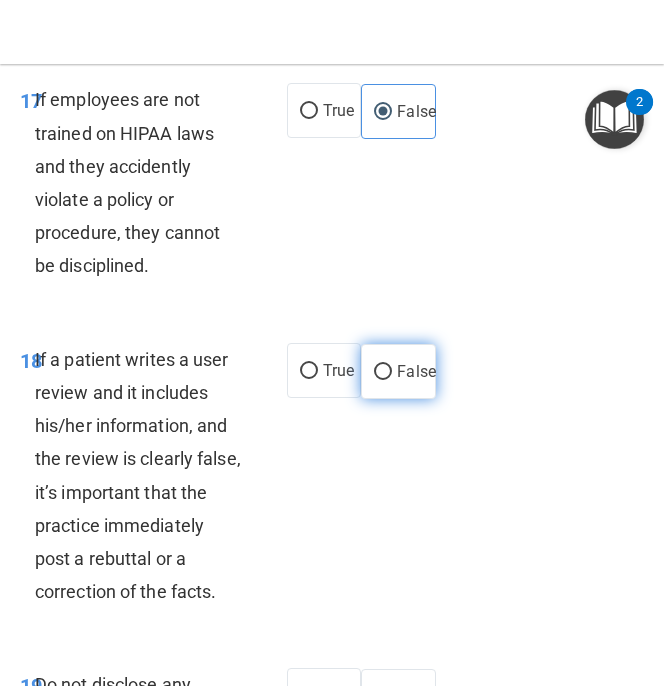 click on "False" at bounding box center (416, 371) 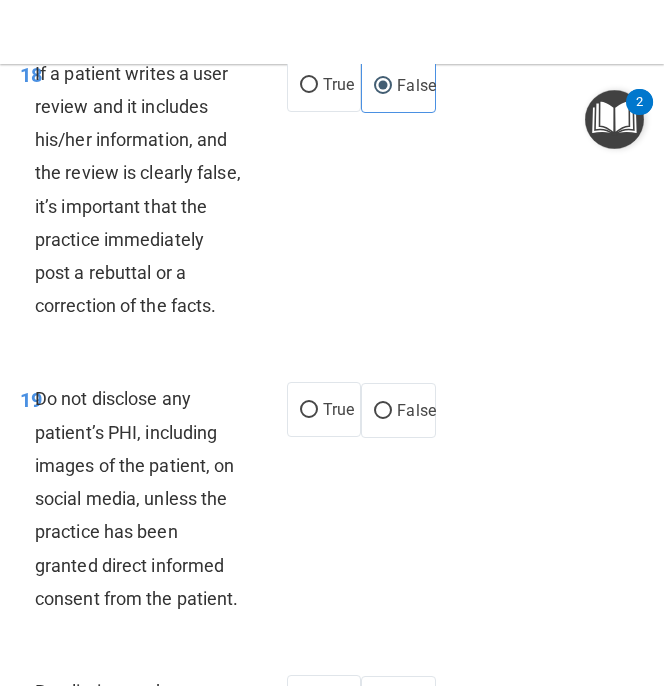 scroll, scrollTop: 5586, scrollLeft: 0, axis: vertical 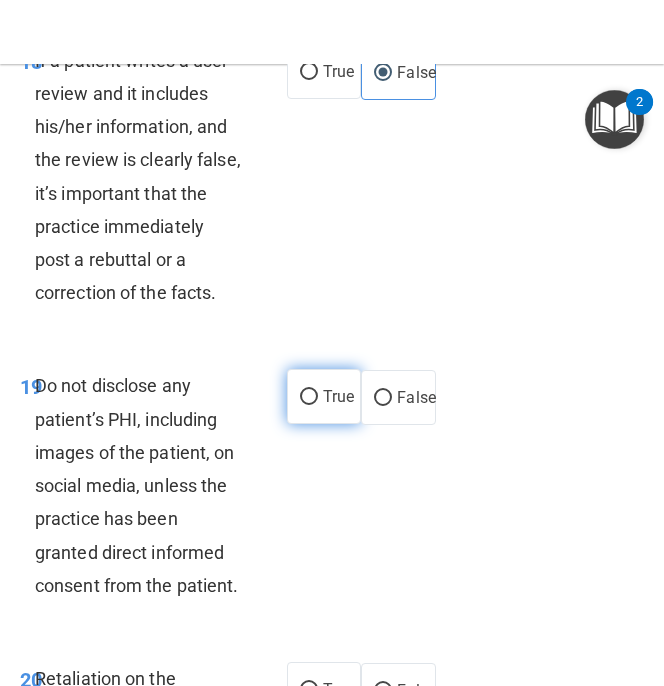 click on "True" at bounding box center (338, 396) 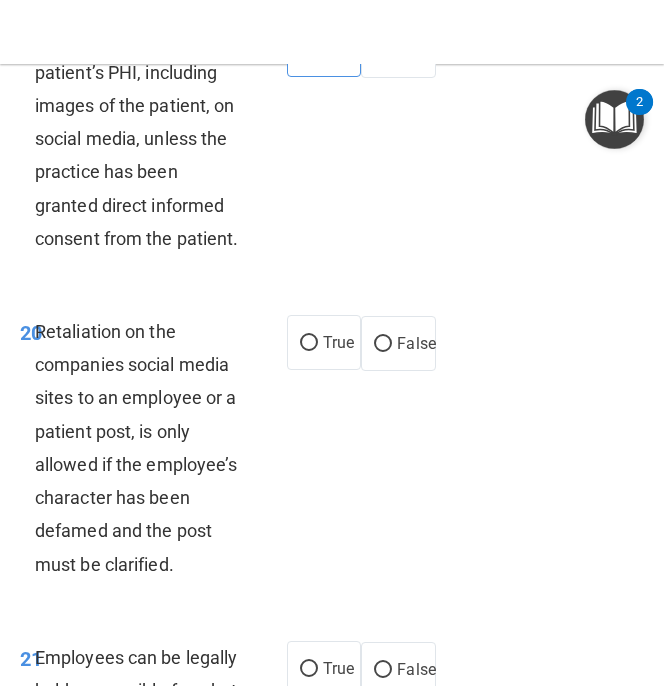 scroll, scrollTop: 5970, scrollLeft: 0, axis: vertical 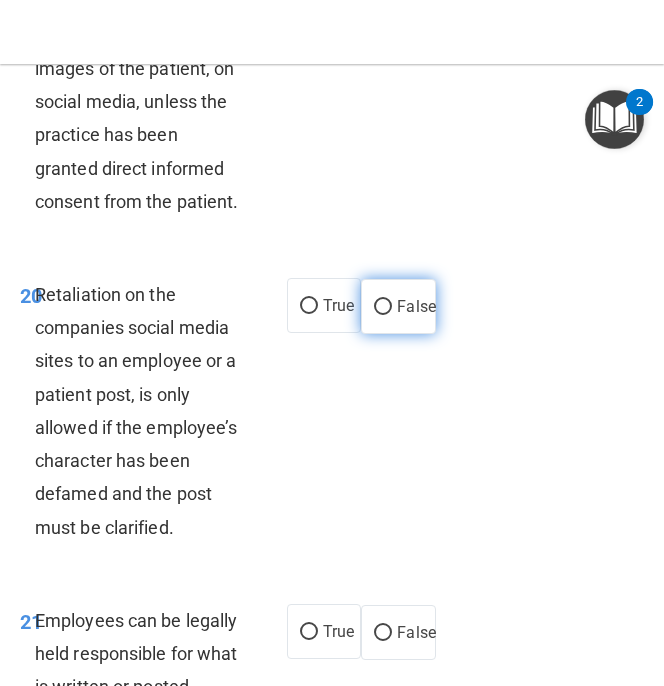 click on "False" at bounding box center [416, 306] 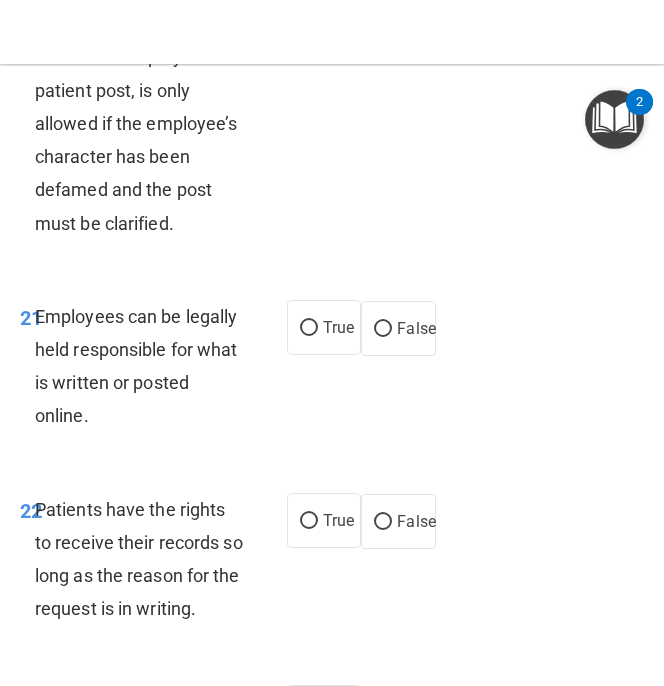 scroll, scrollTop: 6320, scrollLeft: 0, axis: vertical 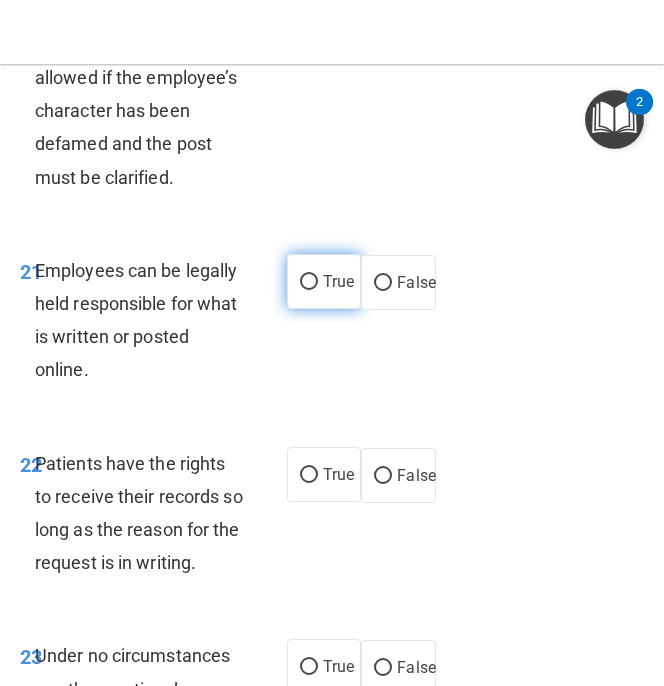 click on "True" at bounding box center (324, 281) 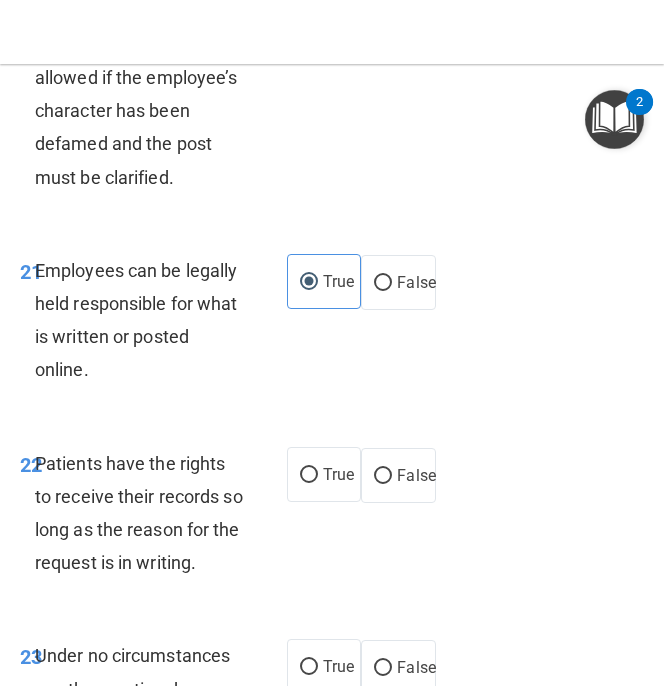click on "21       Employees can be legally held responsible for what is written or posted online.                 True           False" at bounding box center [332, 325] 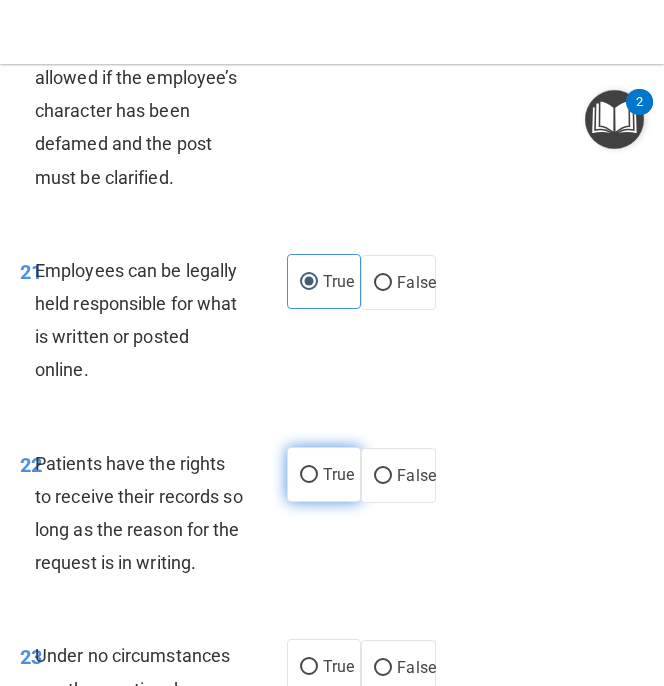 click on "True" at bounding box center [324, 474] 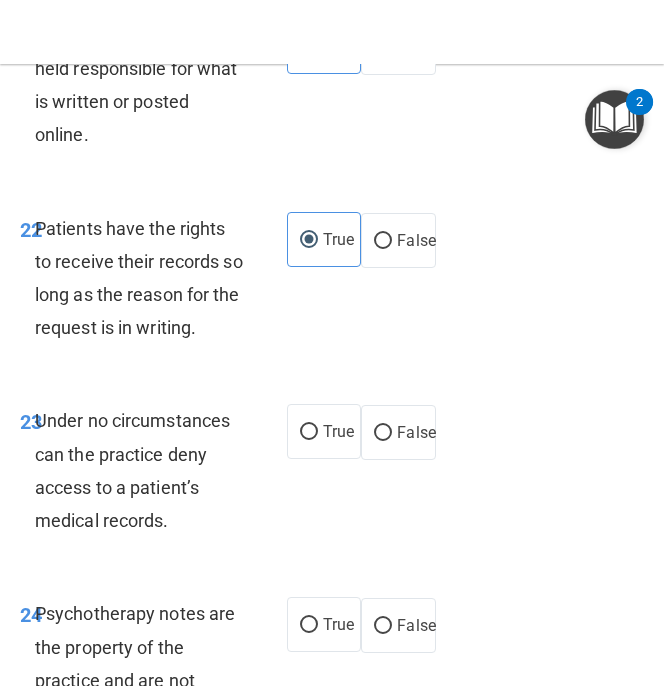 scroll, scrollTop: 6580, scrollLeft: 0, axis: vertical 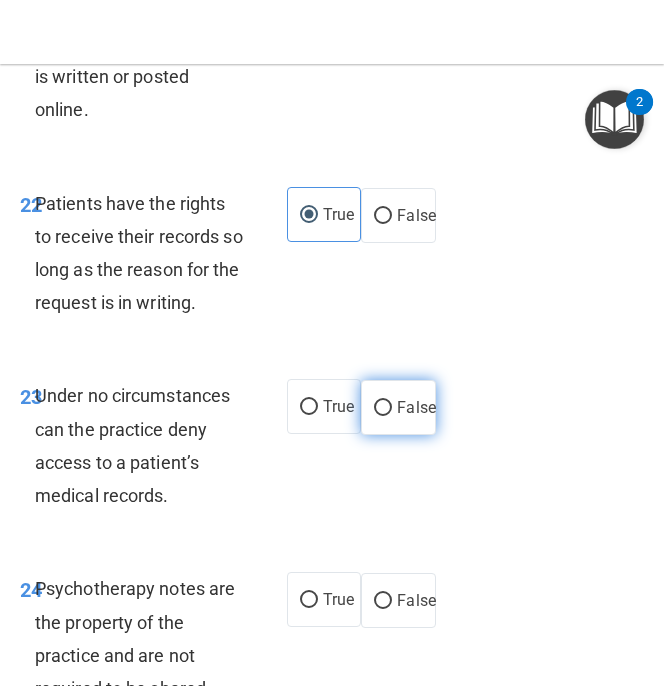 click on "False" at bounding box center [398, 407] 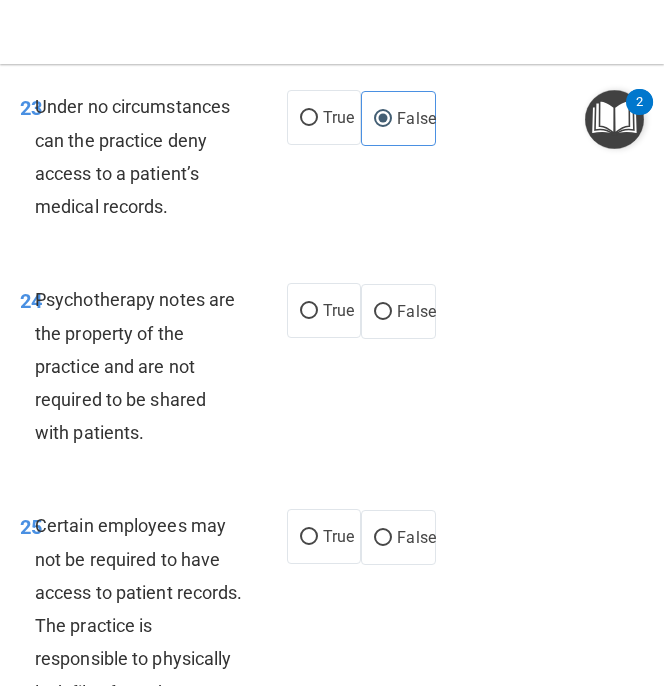 scroll, scrollTop: 6874, scrollLeft: 0, axis: vertical 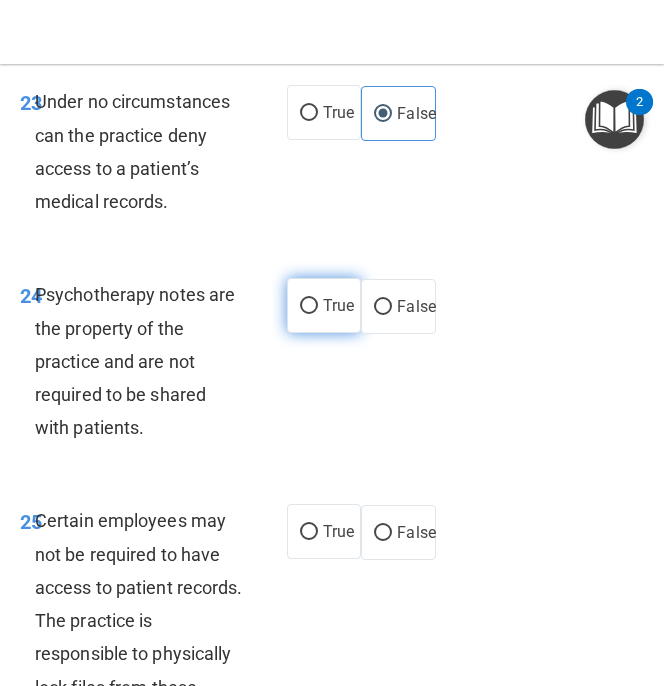 click on "True" at bounding box center (324, 305) 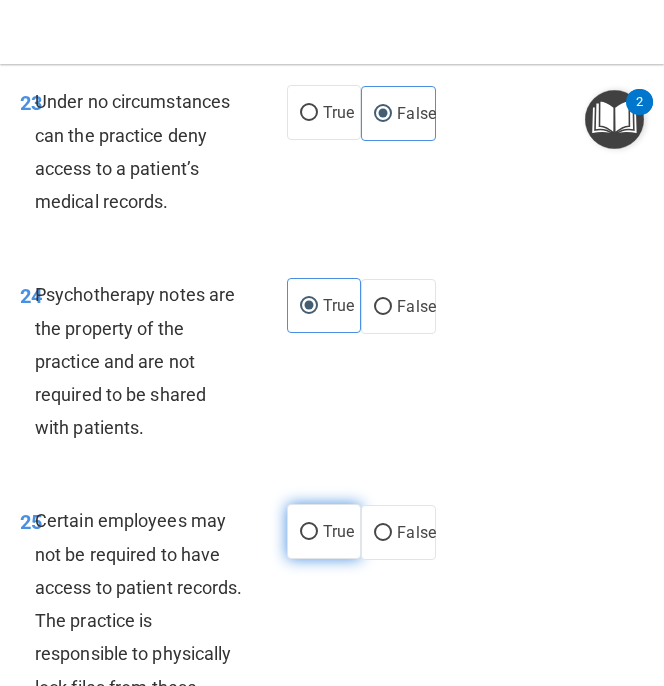 click on "True" at bounding box center [338, 531] 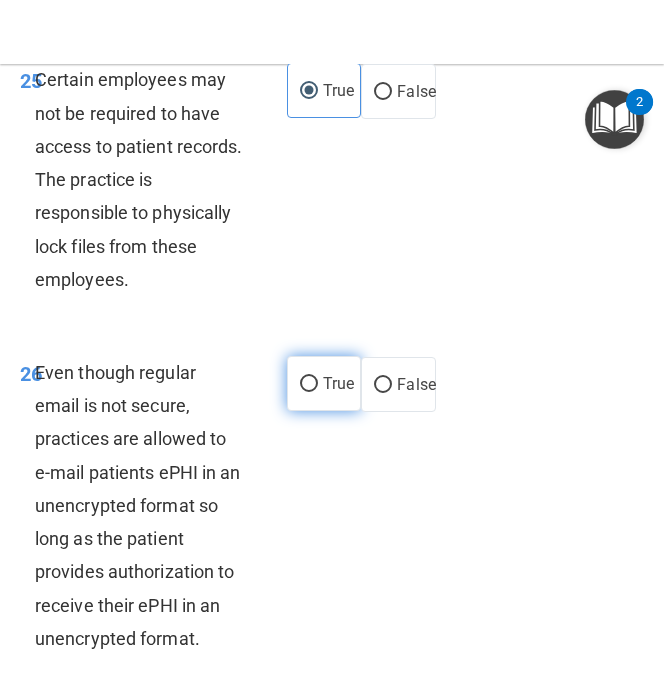 scroll, scrollTop: 7320, scrollLeft: 0, axis: vertical 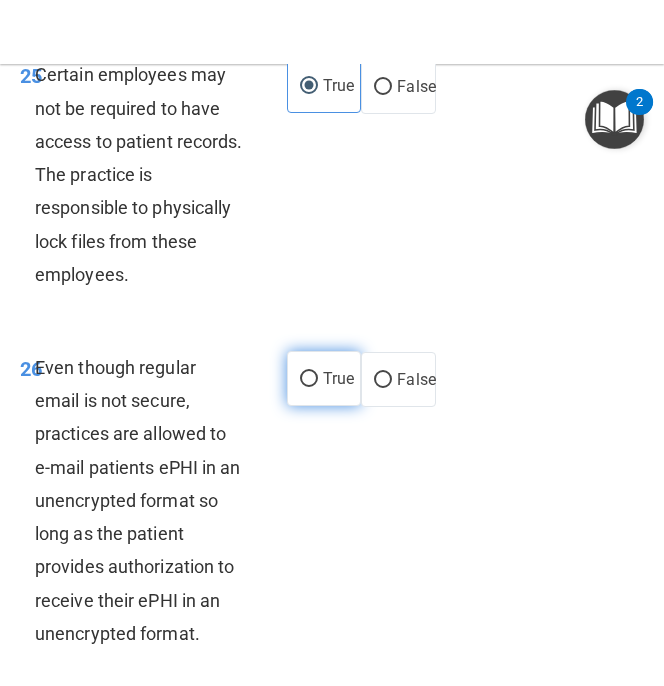 click on "True" at bounding box center [324, 378] 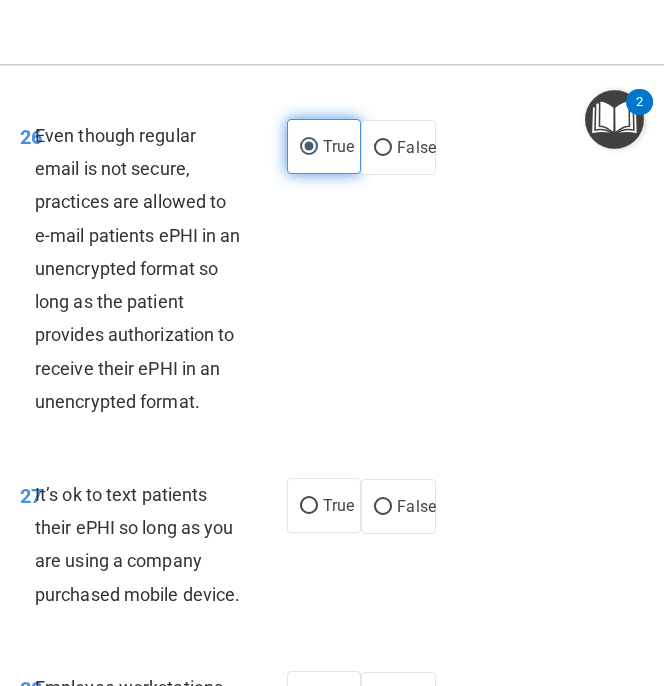scroll, scrollTop: 7611, scrollLeft: 0, axis: vertical 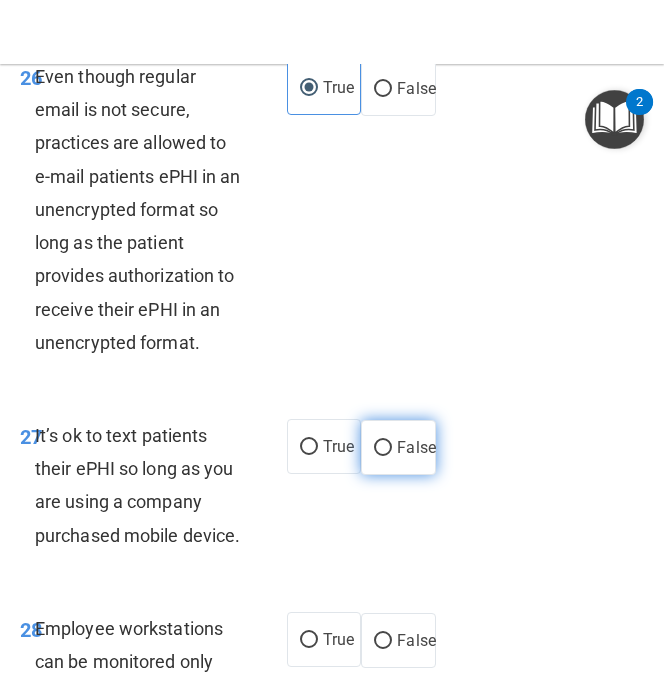 click on "False" at bounding box center [416, 447] 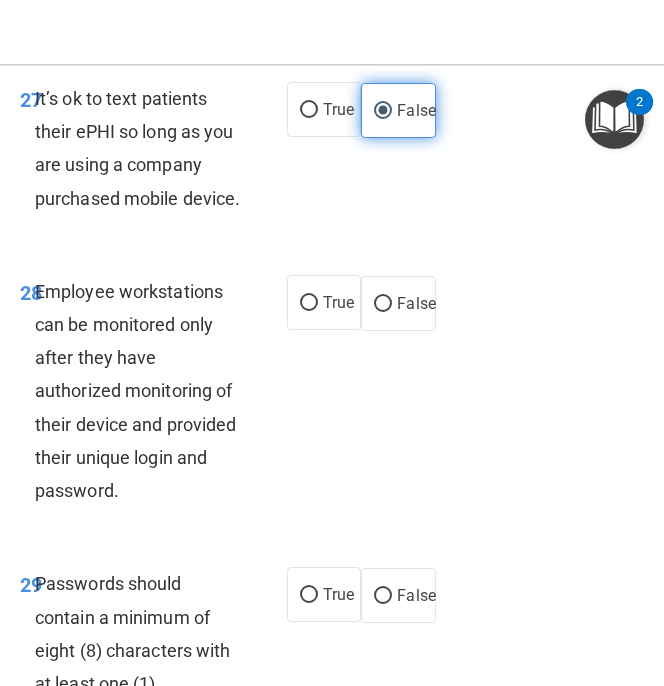 scroll, scrollTop: 8001, scrollLeft: 0, axis: vertical 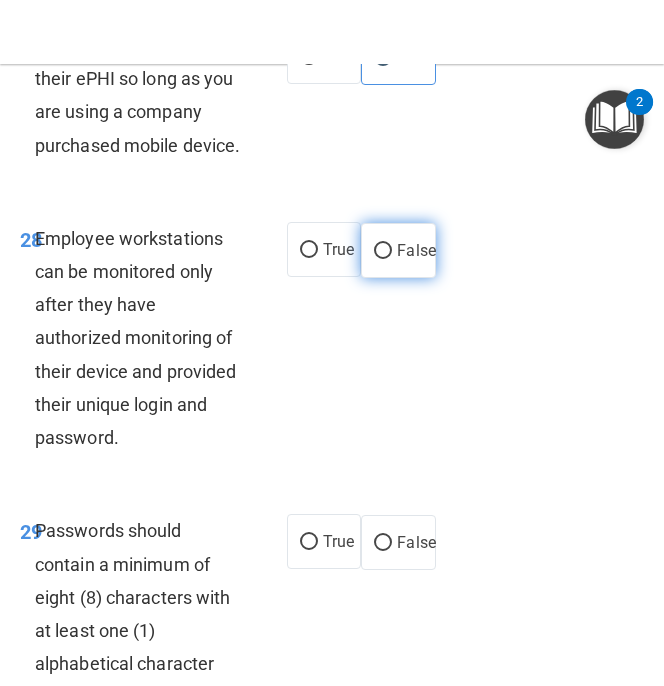 click on "False" at bounding box center [398, 250] 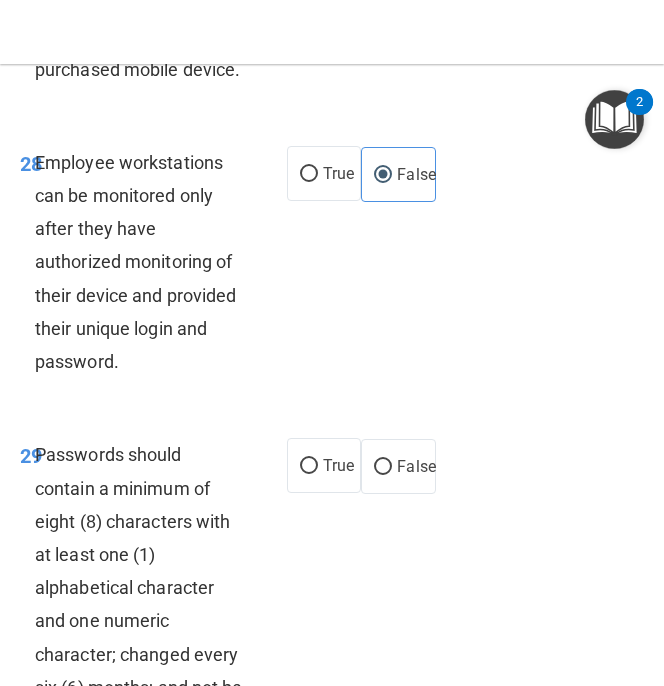 scroll, scrollTop: 8080, scrollLeft: 0, axis: vertical 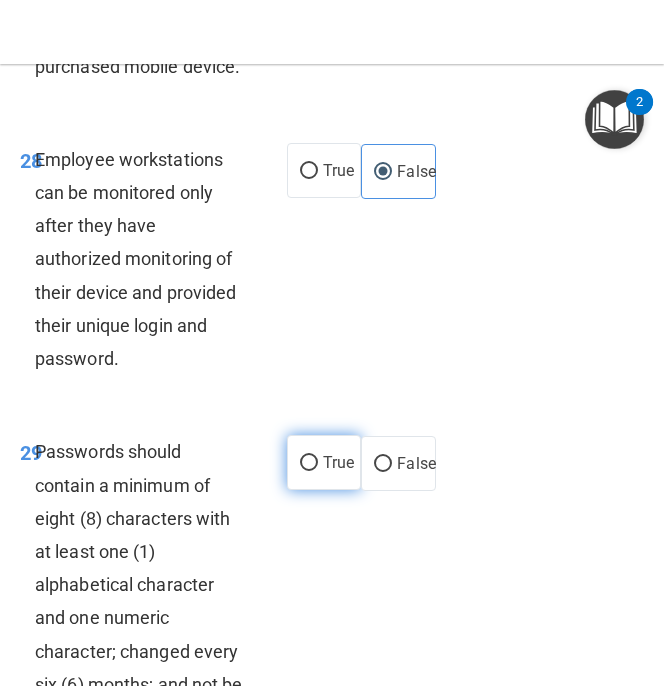 click on "True" at bounding box center (324, 462) 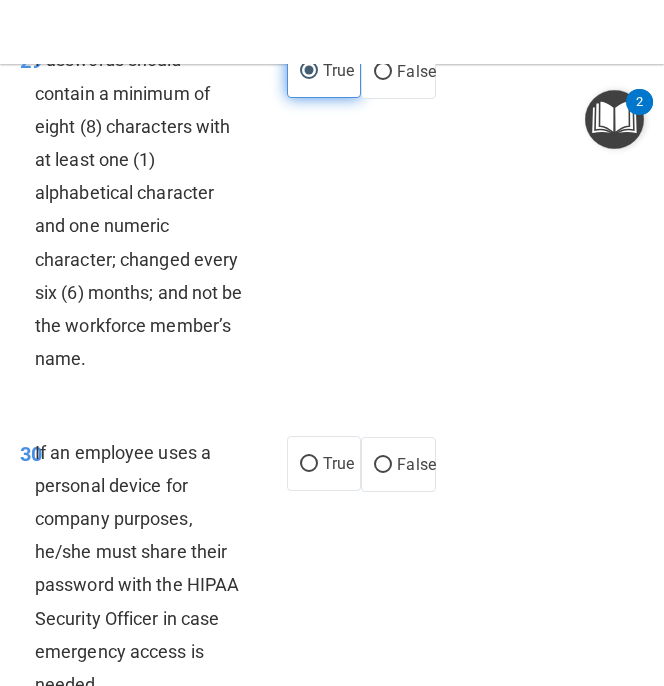 scroll, scrollTop: 8486, scrollLeft: 0, axis: vertical 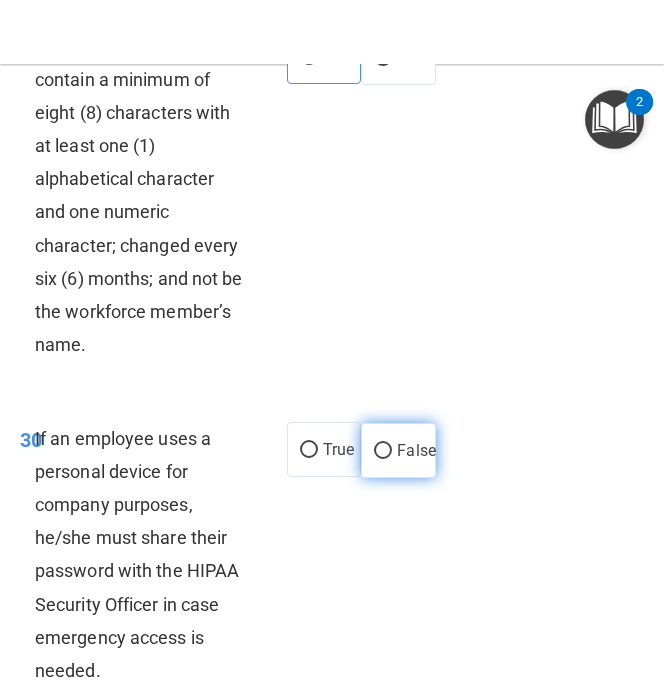 click on "False" at bounding box center (416, 450) 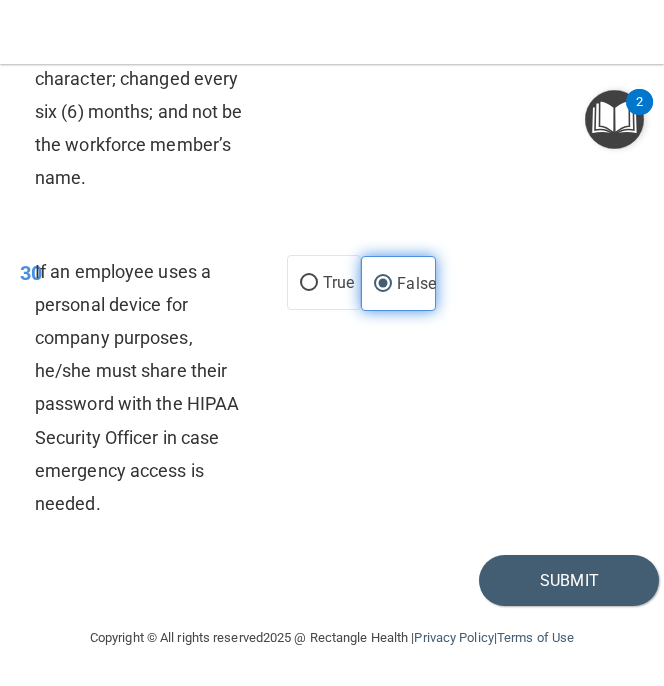 scroll, scrollTop: 8756, scrollLeft: 0, axis: vertical 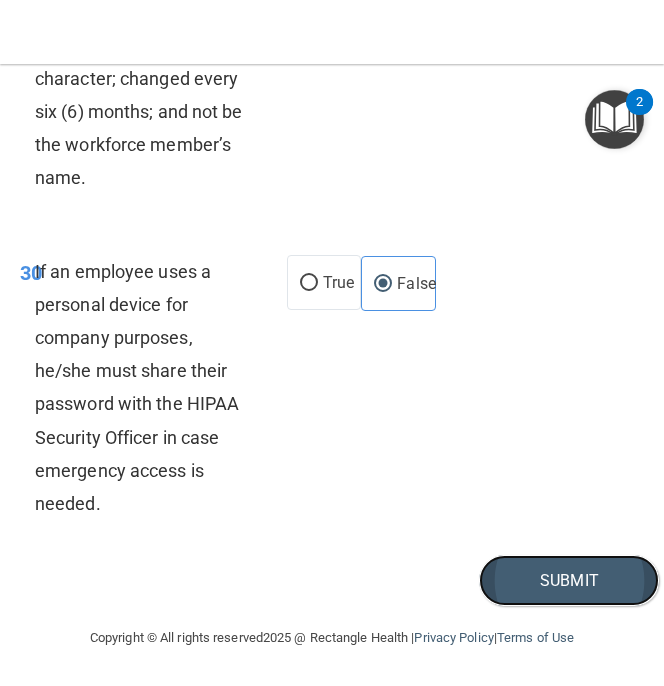 click on "Submit" at bounding box center [569, 580] 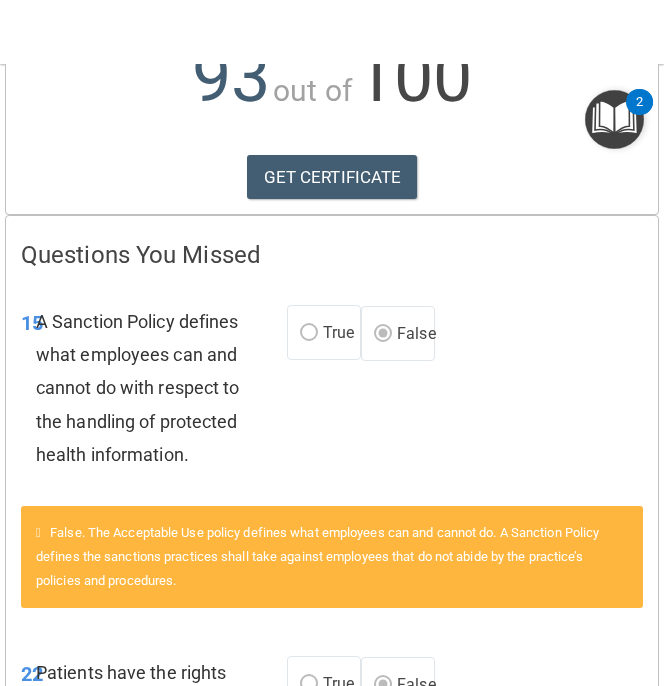 scroll, scrollTop: 333, scrollLeft: 0, axis: vertical 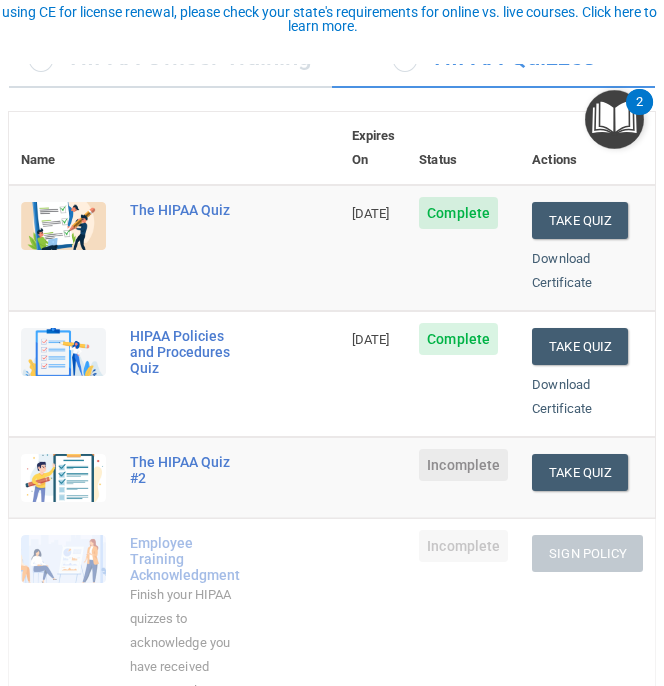 click on "Download Certificate" at bounding box center (587, 397) 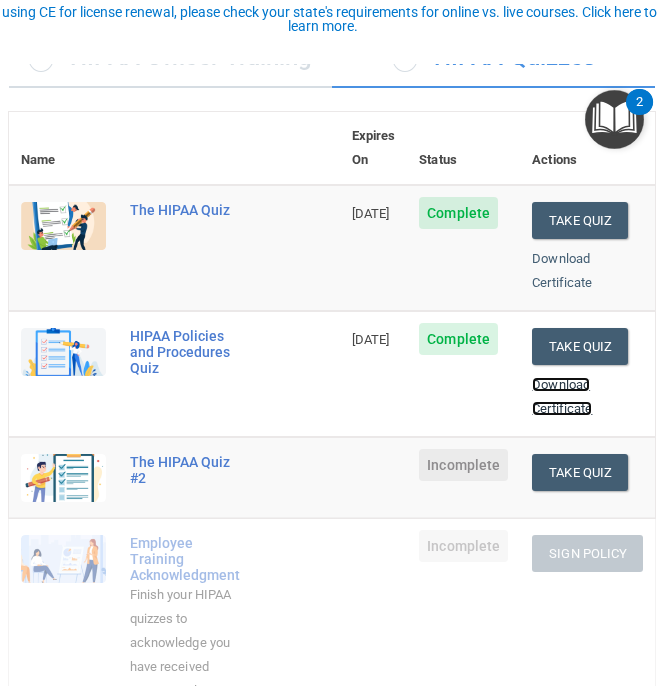 click on "Download Certificate" at bounding box center (562, 396) 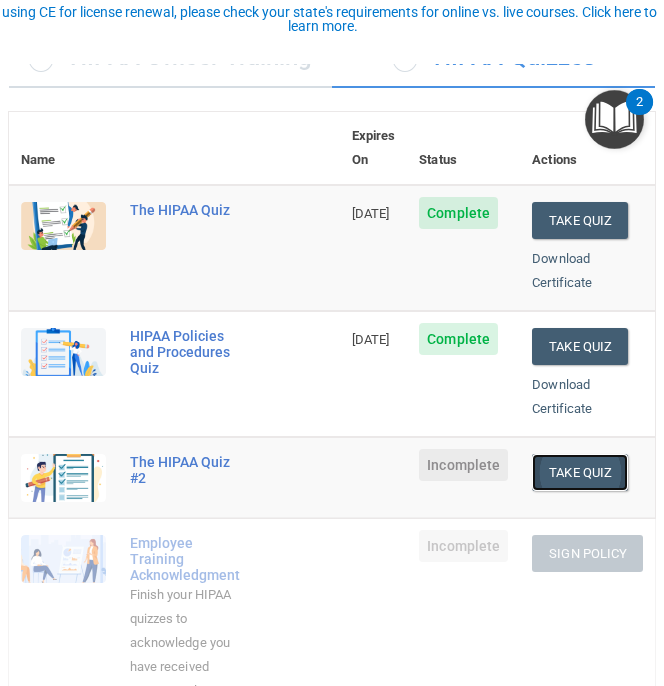 click on "Take Quiz" at bounding box center (580, 472) 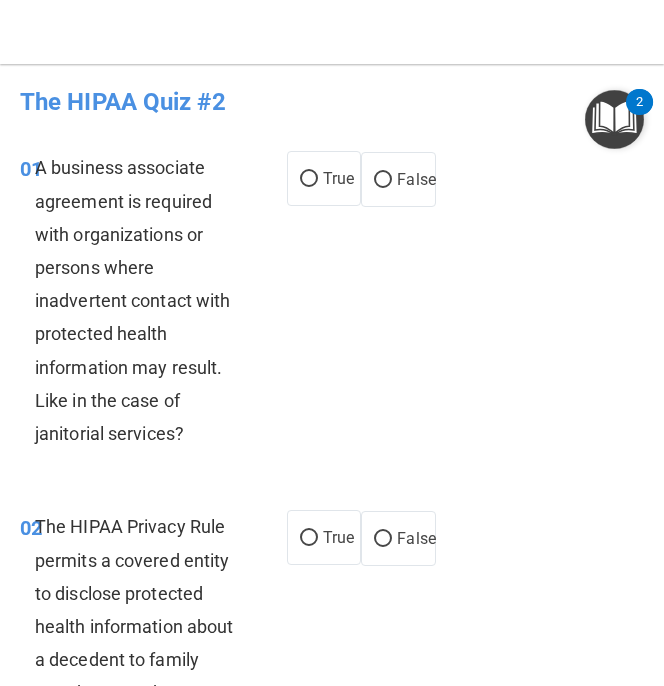 scroll, scrollTop: 4, scrollLeft: 0, axis: vertical 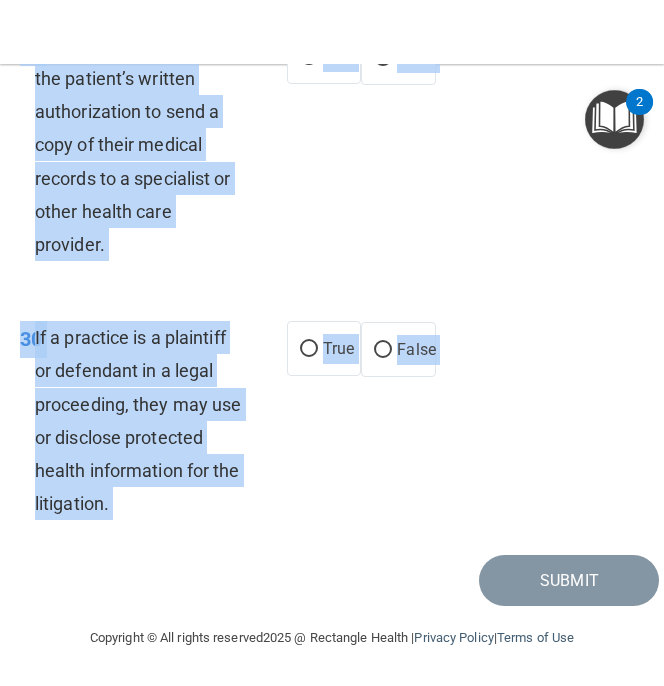 drag, startPoint x: 26, startPoint y: 105, endPoint x: 315, endPoint y: 550, distance: 530.6091 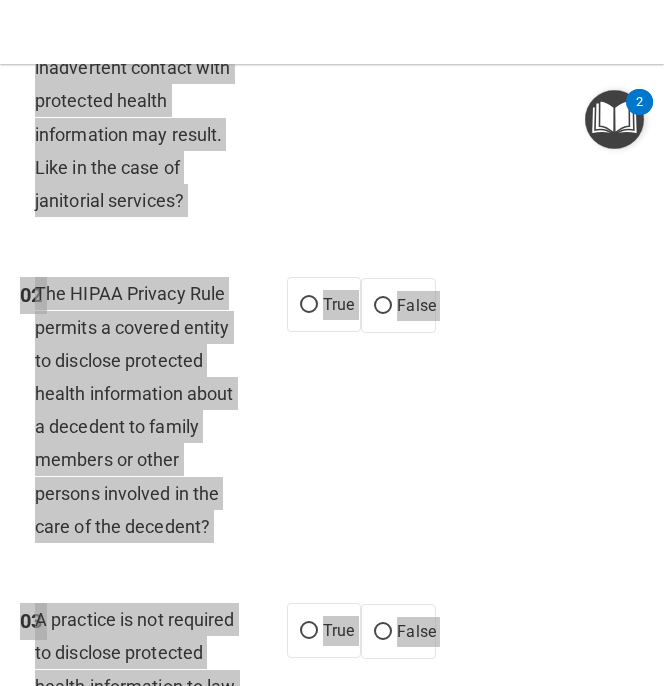 scroll, scrollTop: 194, scrollLeft: 0, axis: vertical 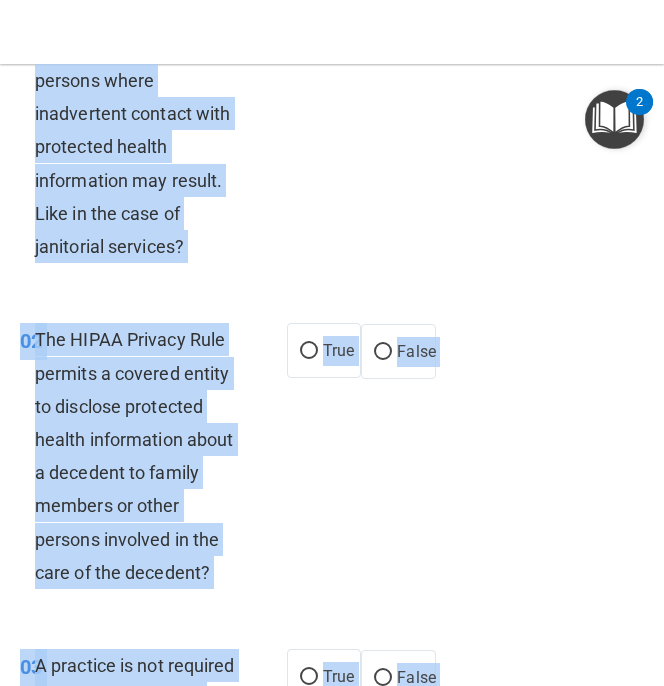 click on "The HIPAA Privacy Rule permits a covered entity to disclose protected health information about a decedent to family members or other persons involved in the care of the decedent?" at bounding box center [146, 456] 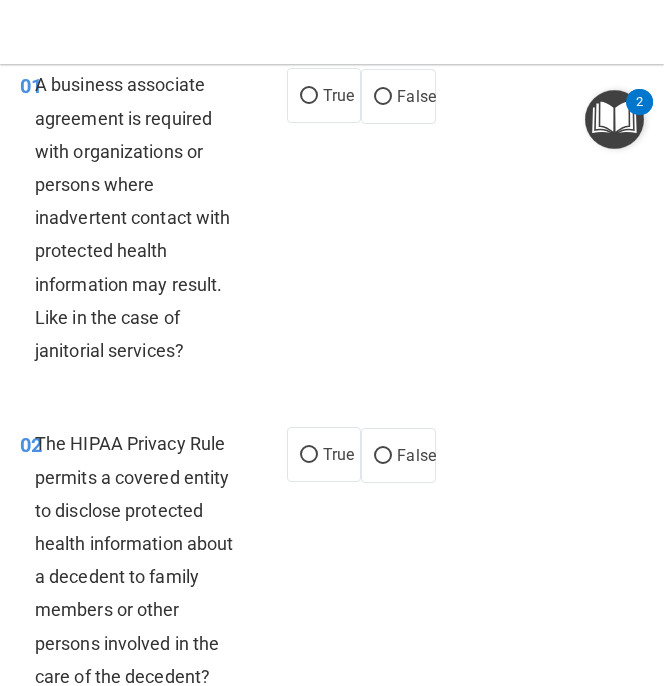 scroll, scrollTop: 23, scrollLeft: 0, axis: vertical 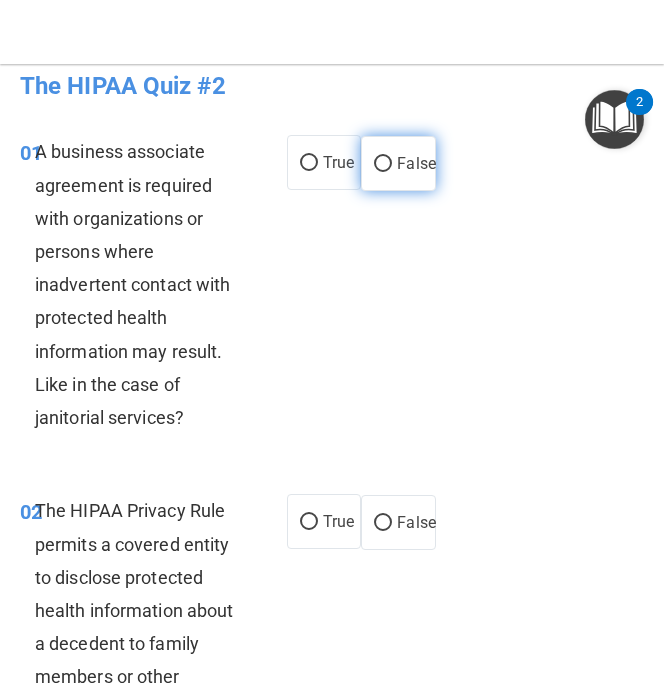 click on "False" at bounding box center [416, 163] 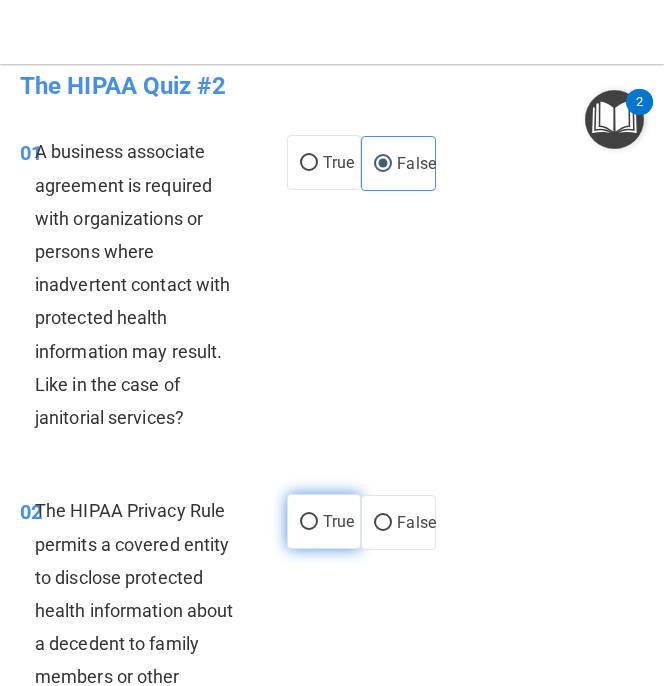 click on "True" at bounding box center [324, 521] 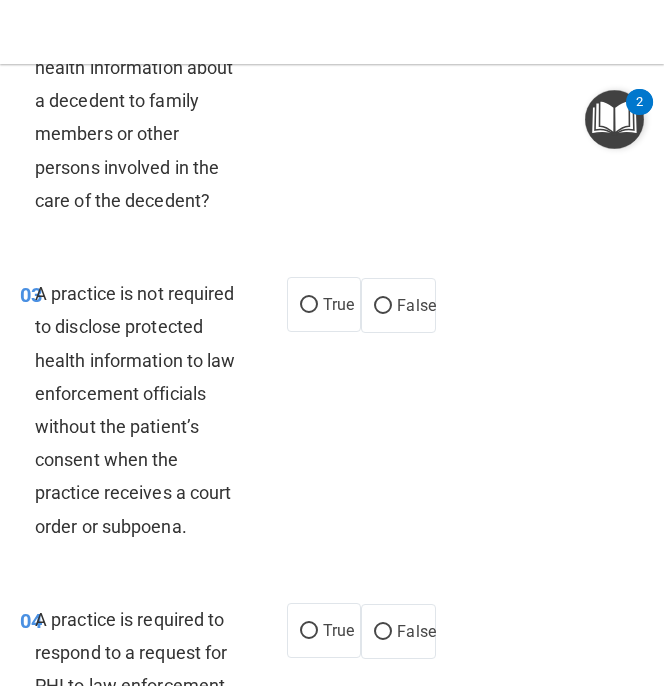 scroll, scrollTop: 579, scrollLeft: 0, axis: vertical 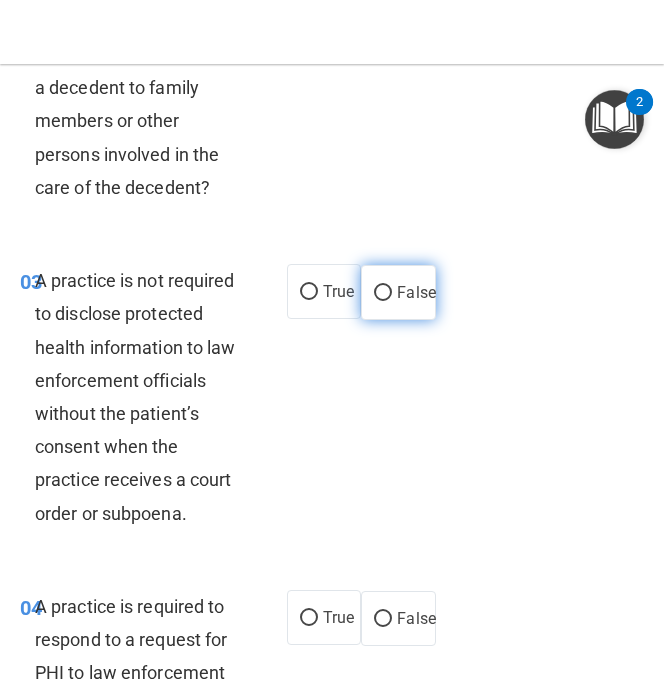 click on "False" at bounding box center [398, 292] 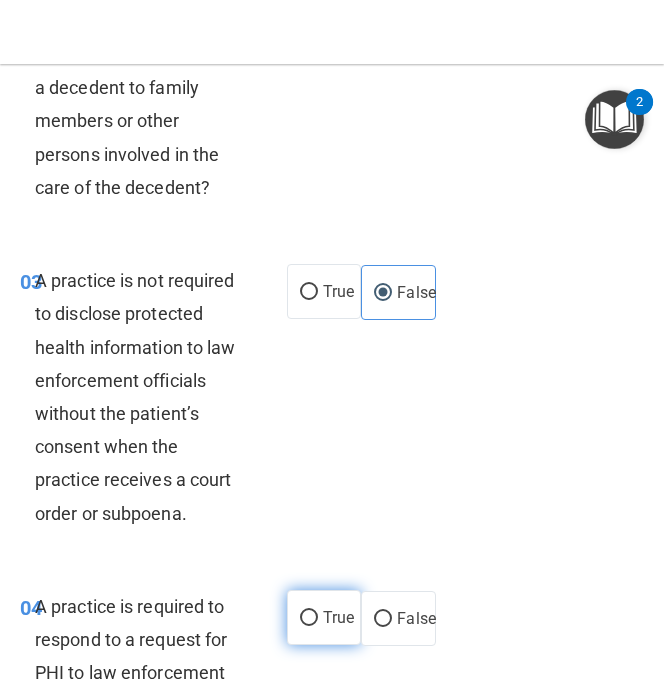 click on "True" at bounding box center (309, 618) 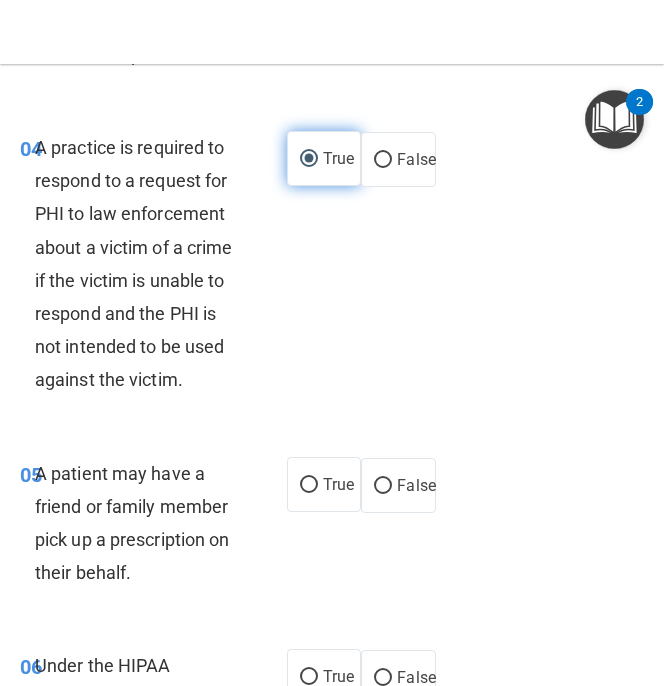 scroll, scrollTop: 1149, scrollLeft: 0, axis: vertical 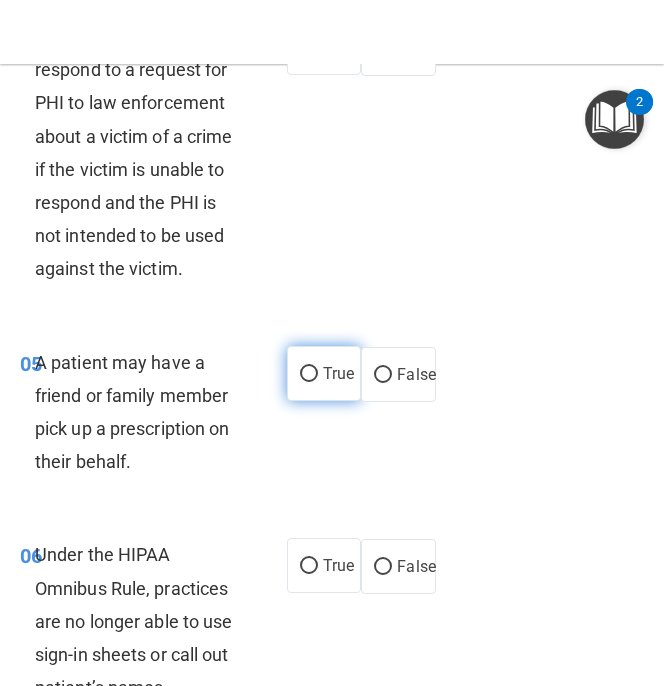 click on "True" at bounding box center [309, 374] 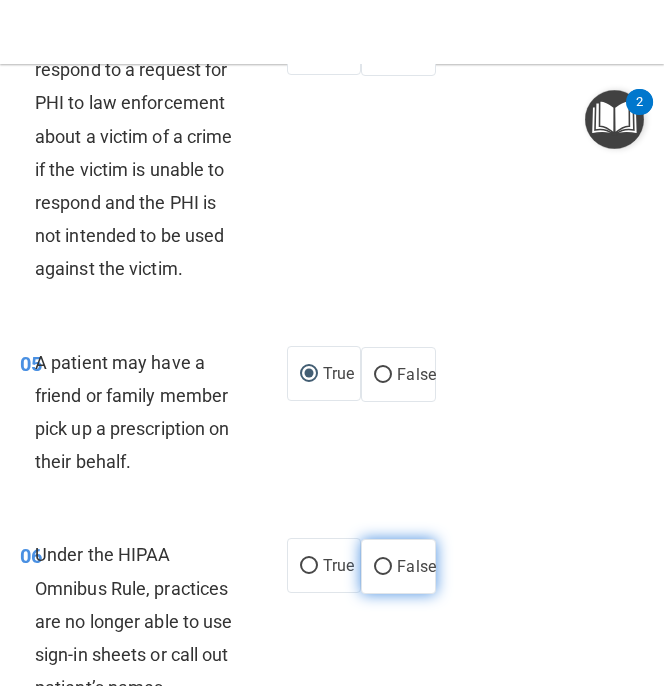 click on "False" at bounding box center [416, 566] 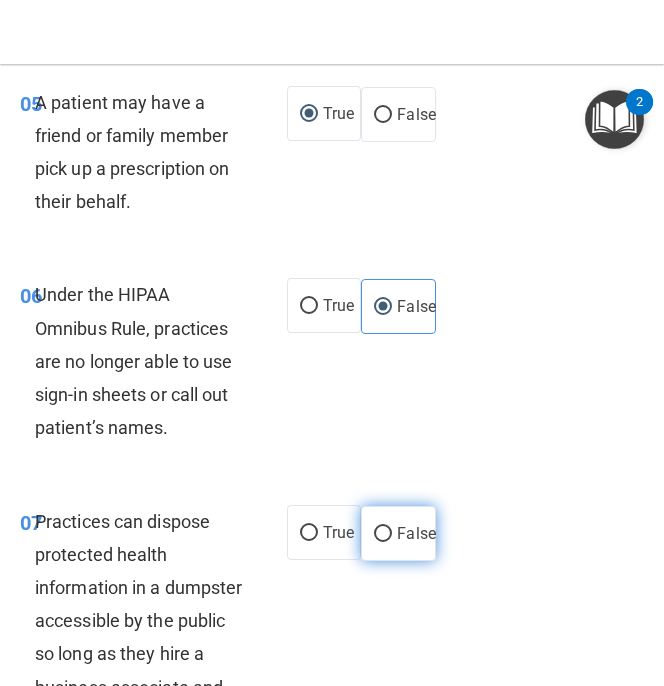 click on "False" at bounding box center [416, 533] 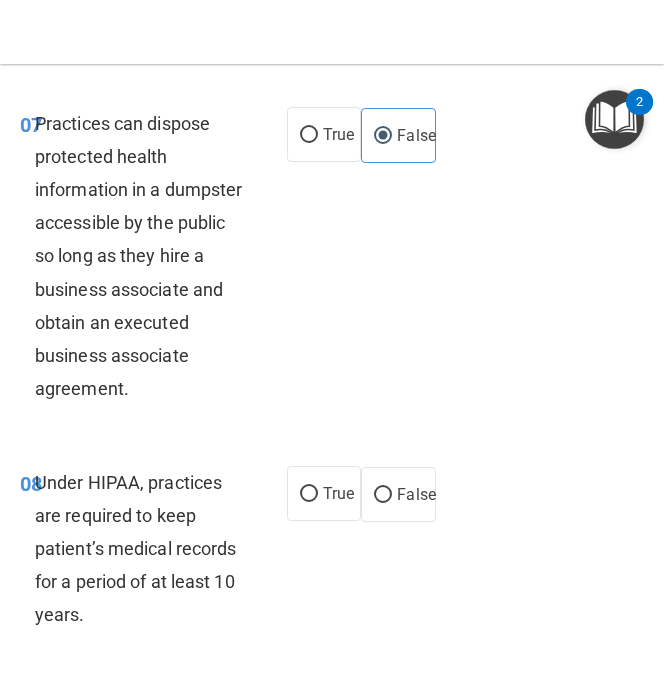 scroll, scrollTop: 1813, scrollLeft: 0, axis: vertical 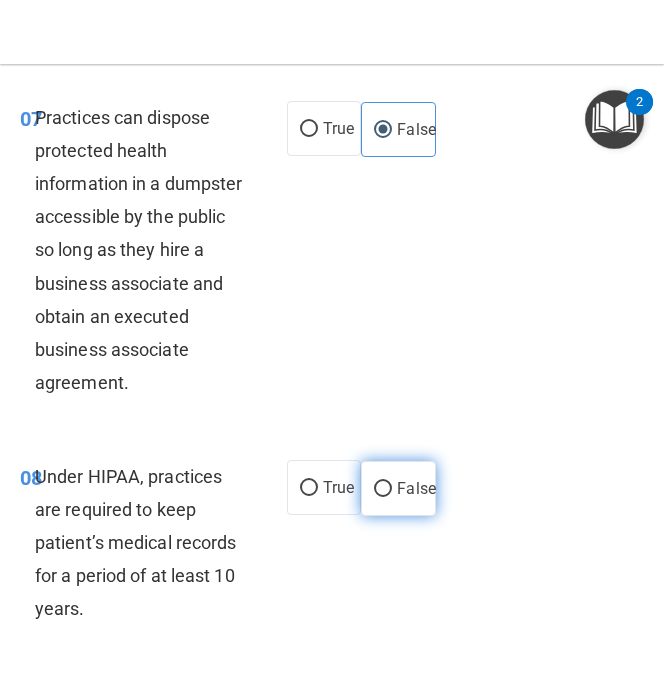click on "False" at bounding box center [416, 488] 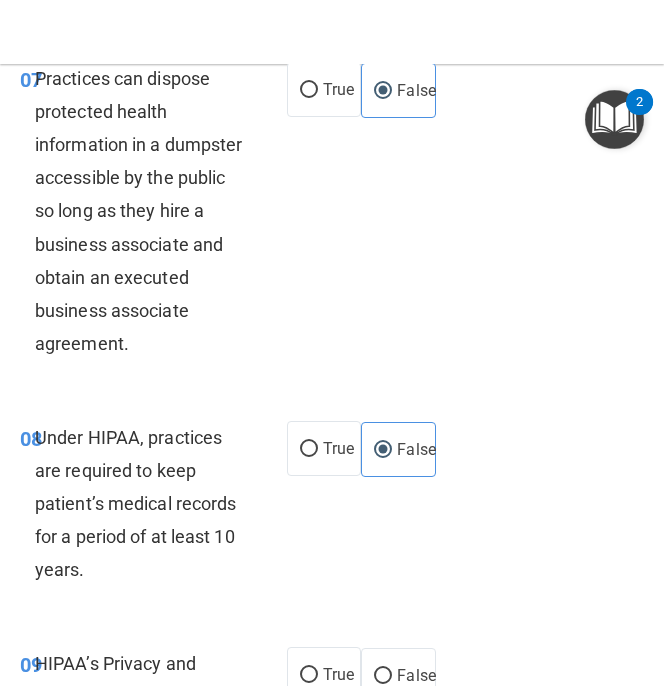 scroll, scrollTop: 1855, scrollLeft: 0, axis: vertical 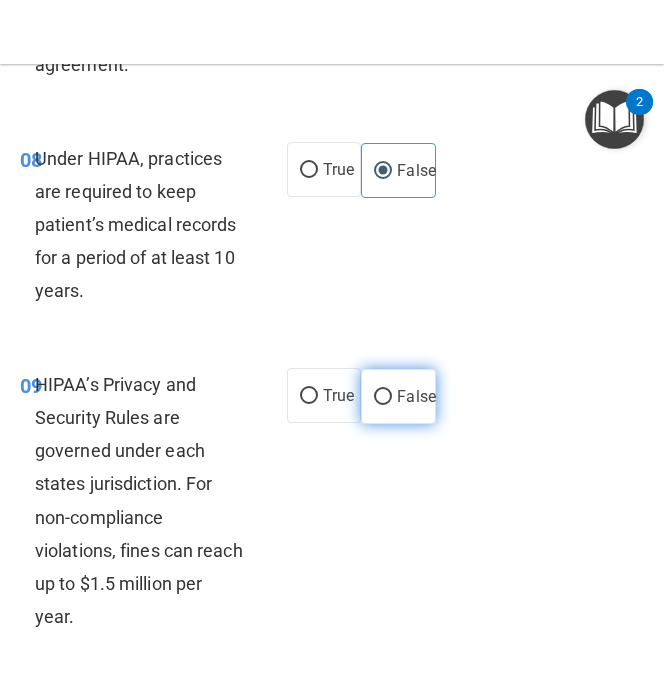 click on "False" at bounding box center [416, 396] 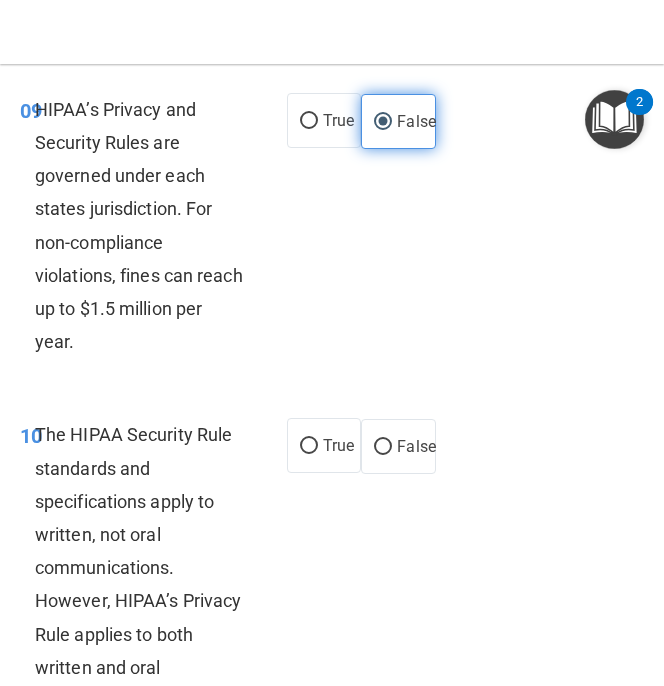 scroll, scrollTop: 2527, scrollLeft: 0, axis: vertical 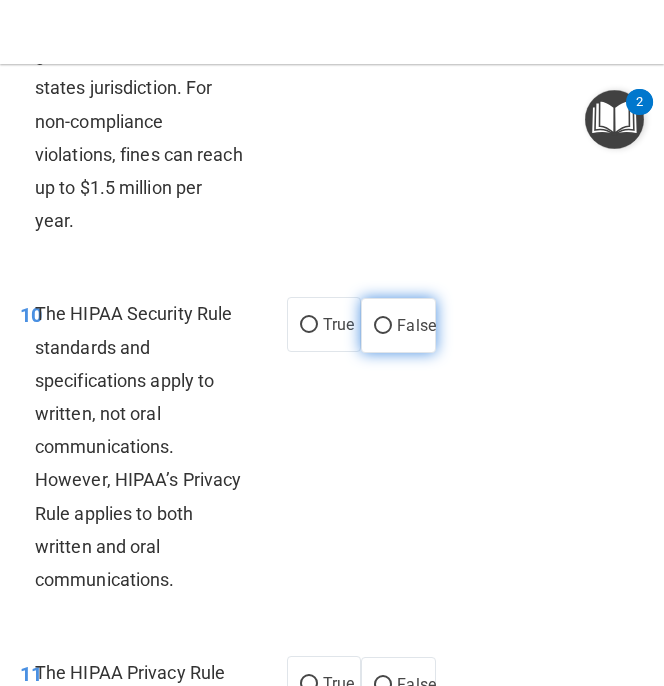 click on "False" at bounding box center [398, 325] 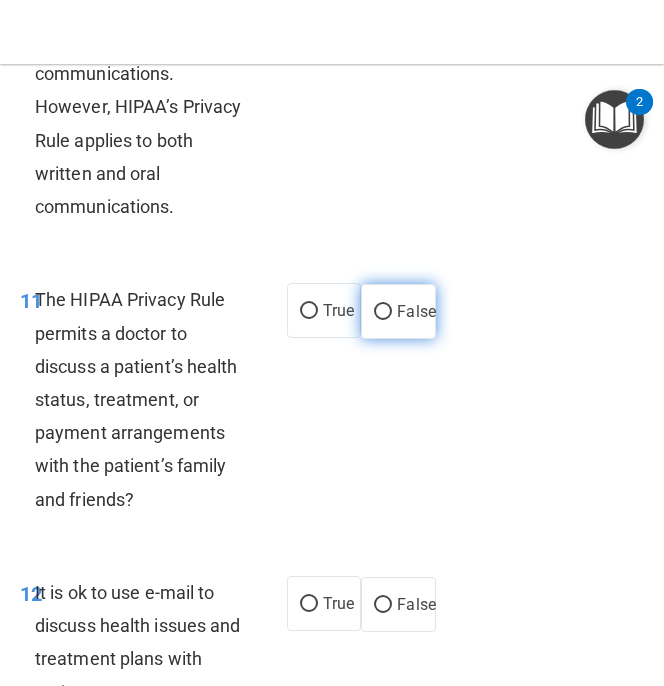 scroll, scrollTop: 2906, scrollLeft: 0, axis: vertical 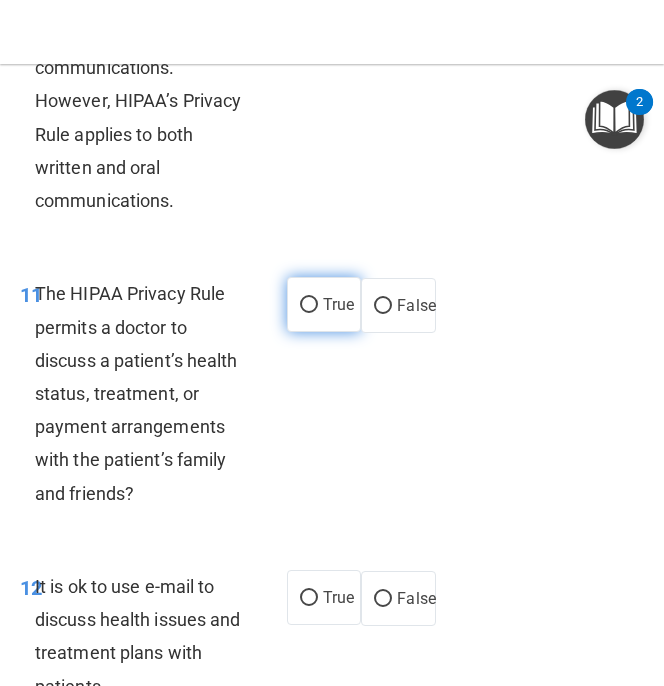 click on "True" at bounding box center [324, 304] 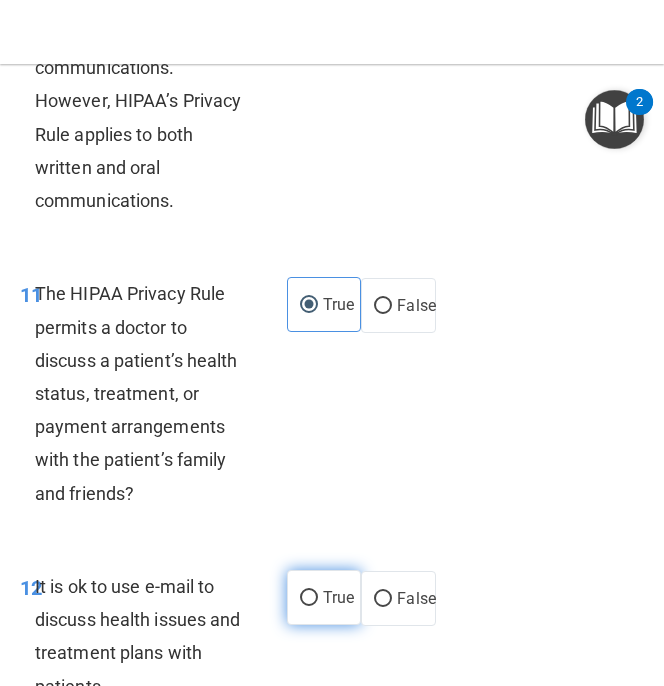 click on "True" at bounding box center (338, 597) 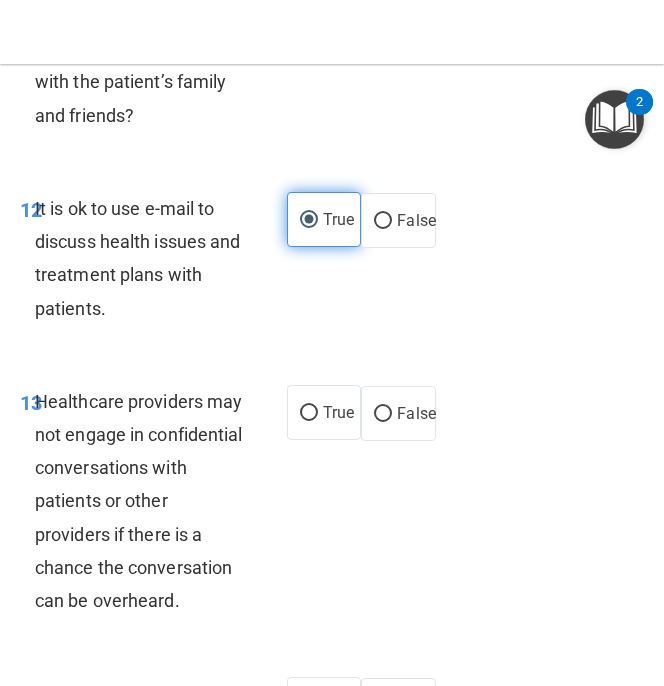 scroll, scrollTop: 3296, scrollLeft: 0, axis: vertical 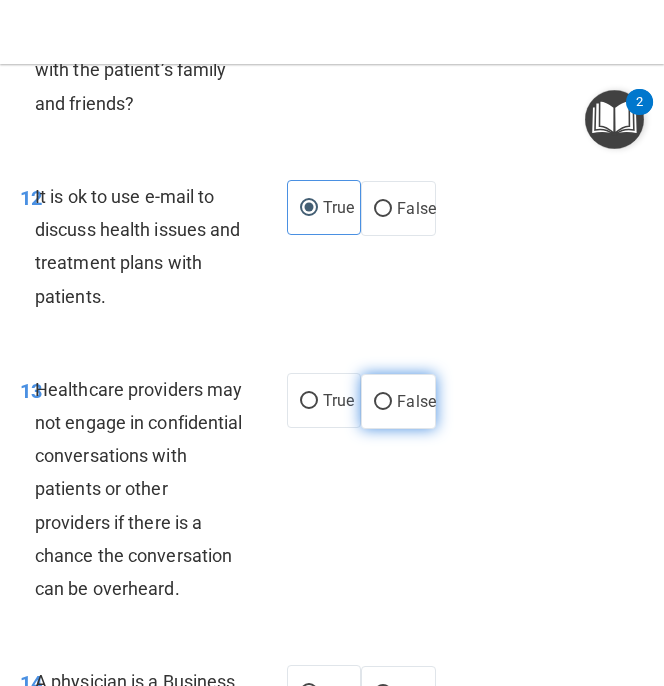 click on "False" at bounding box center (398, 401) 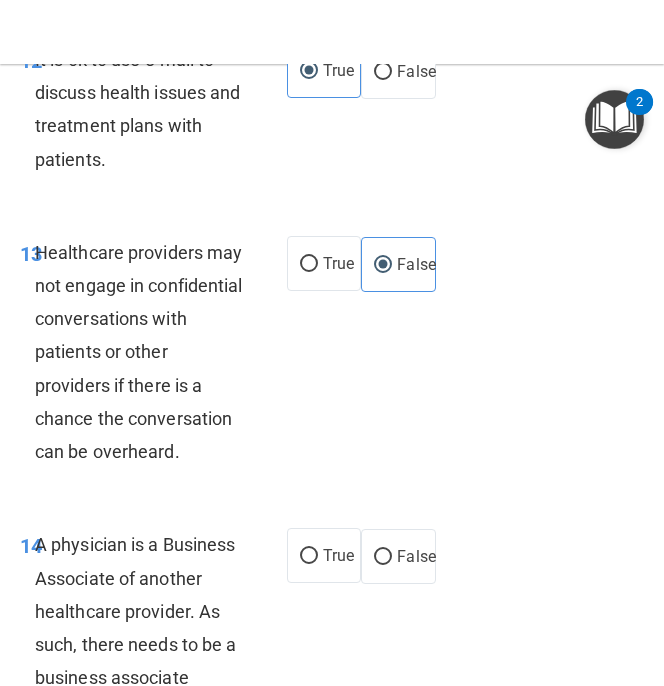 scroll, scrollTop: 3474, scrollLeft: 0, axis: vertical 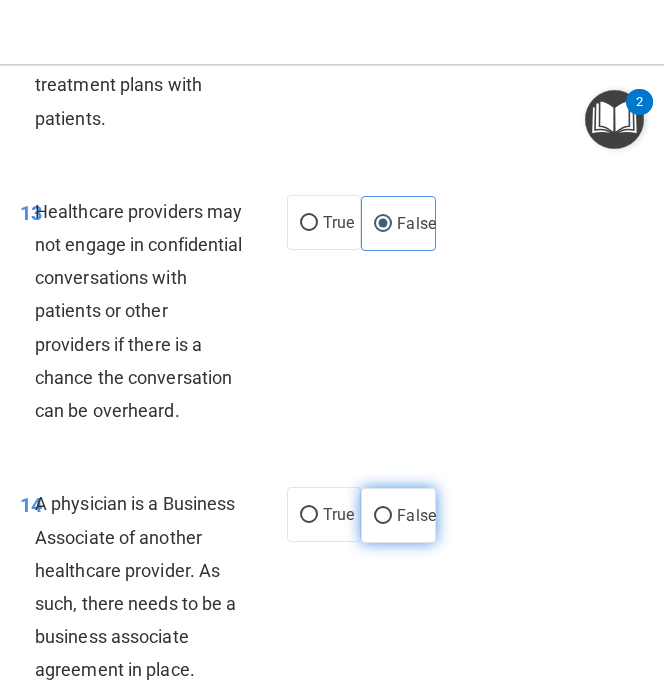 click on "False" at bounding box center (416, 515) 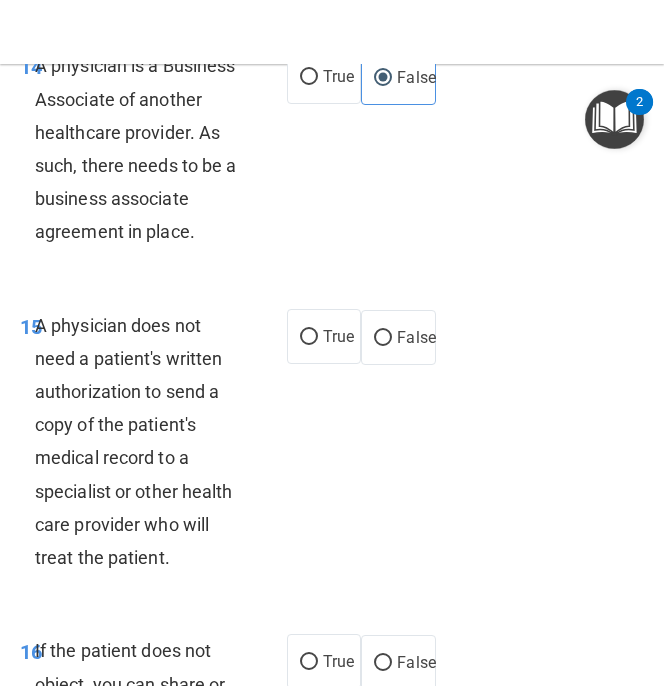 scroll, scrollTop: 3937, scrollLeft: 0, axis: vertical 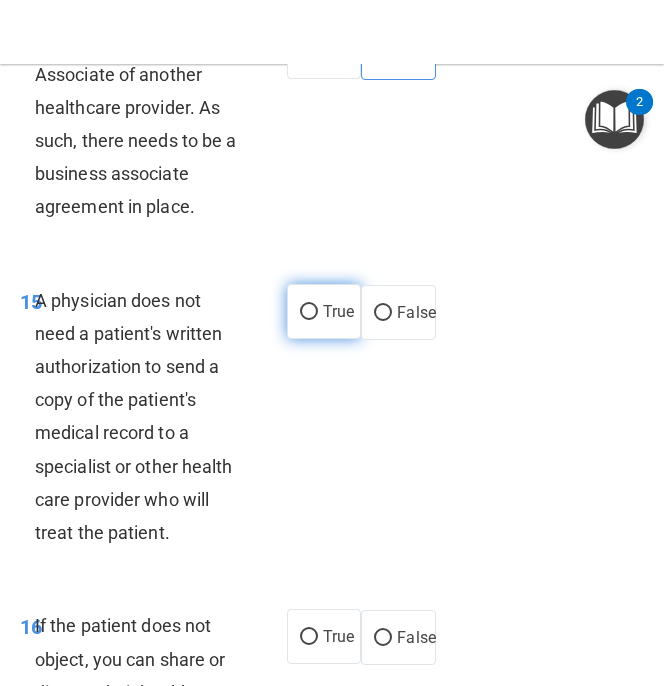click on "True" at bounding box center [309, 312] 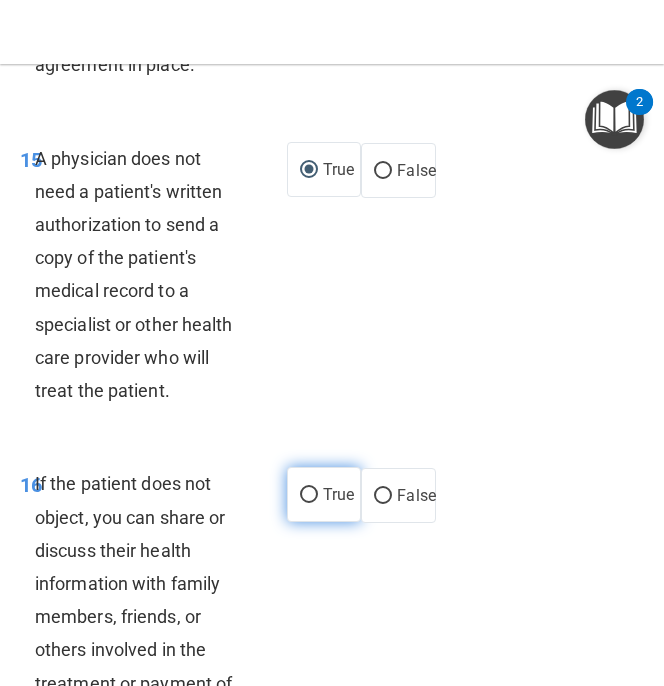click on "True" at bounding box center (324, 494) 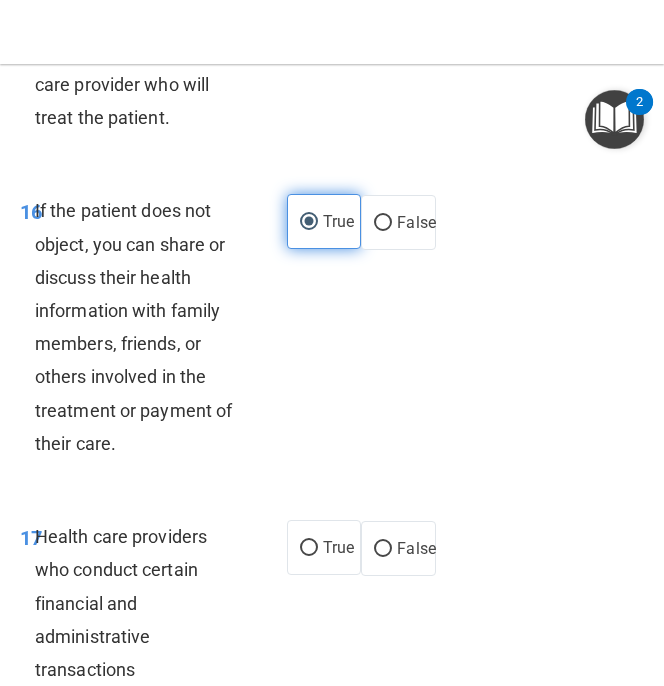 scroll, scrollTop: 4367, scrollLeft: 0, axis: vertical 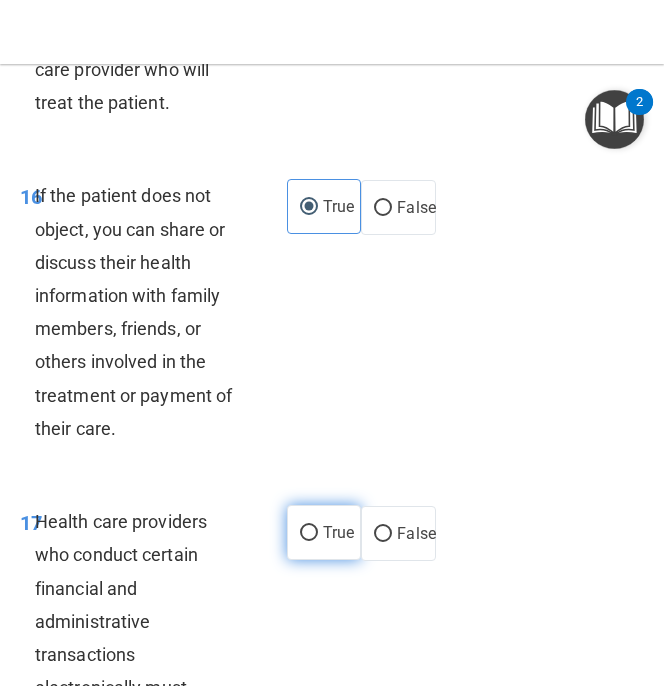 click on "True" at bounding box center (338, 532) 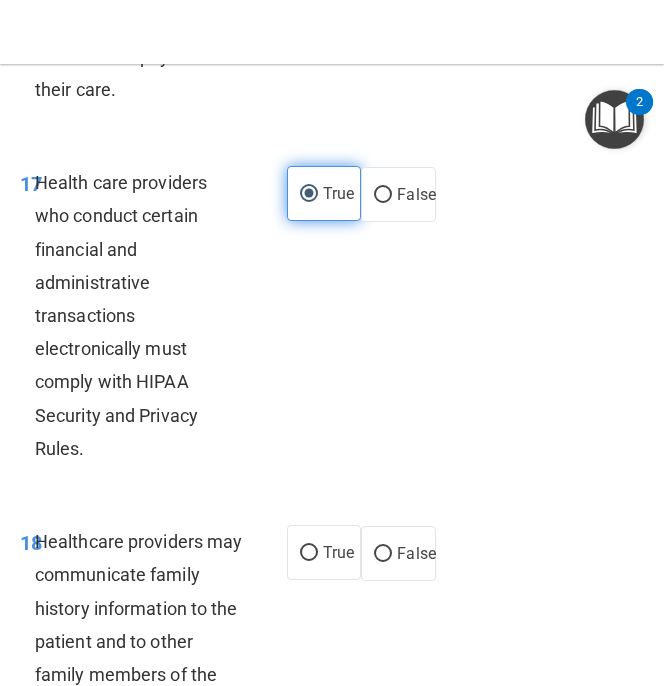 scroll, scrollTop: 4708, scrollLeft: 0, axis: vertical 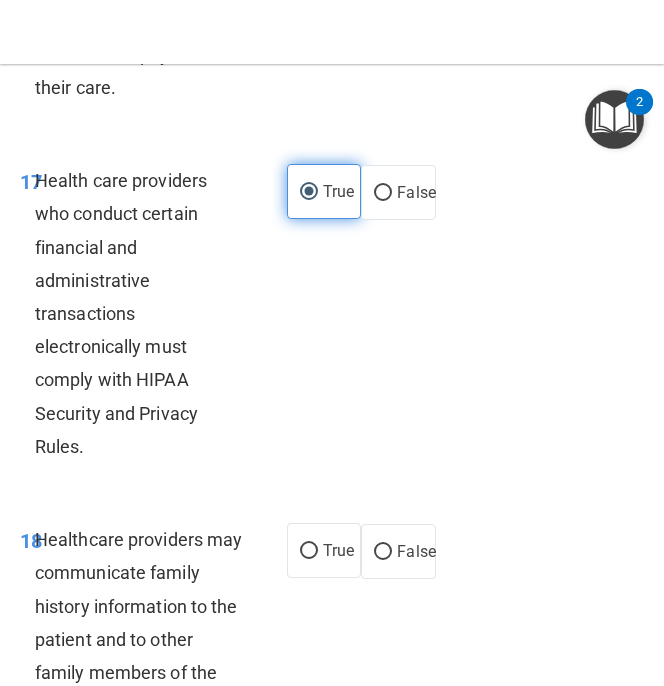 click on "True" at bounding box center (324, 550) 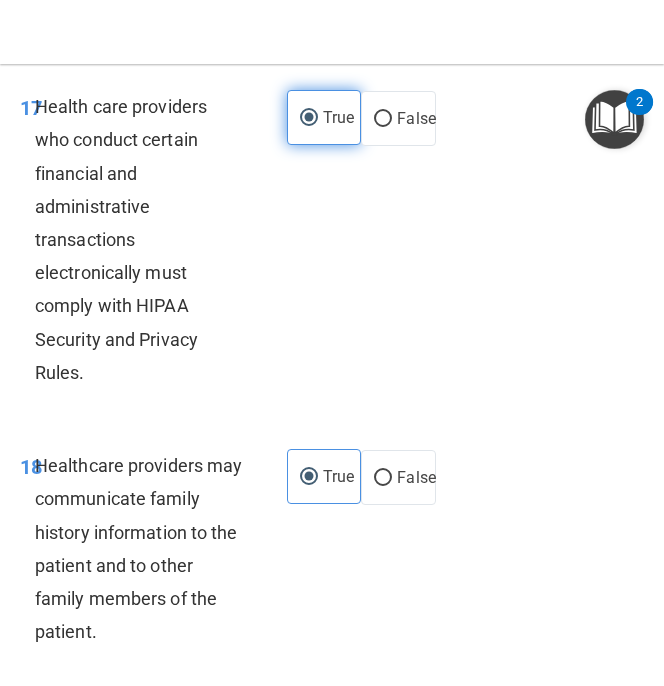 scroll, scrollTop: 4809, scrollLeft: 0, axis: vertical 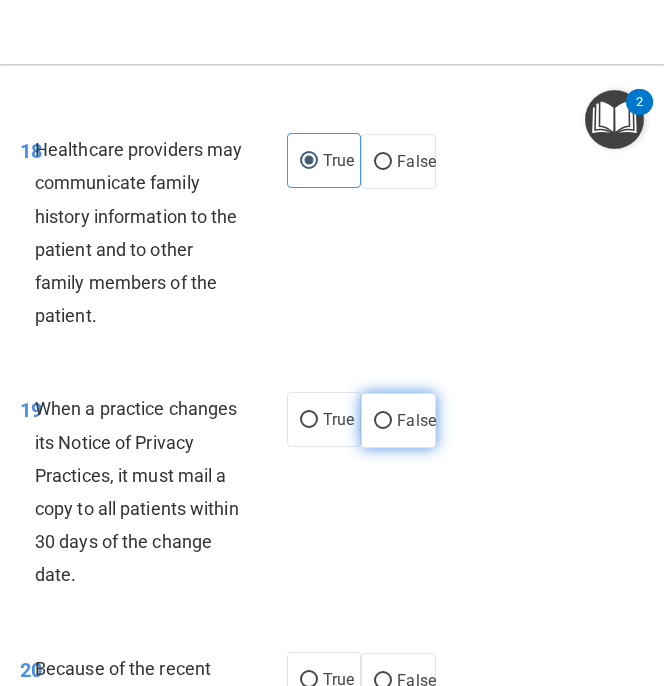 click on "False" at bounding box center [398, 420] 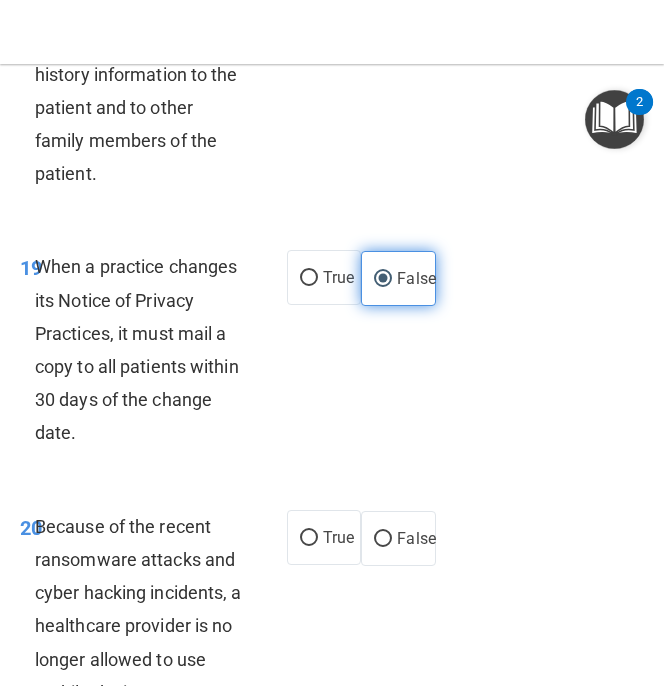 scroll, scrollTop: 5361, scrollLeft: 0, axis: vertical 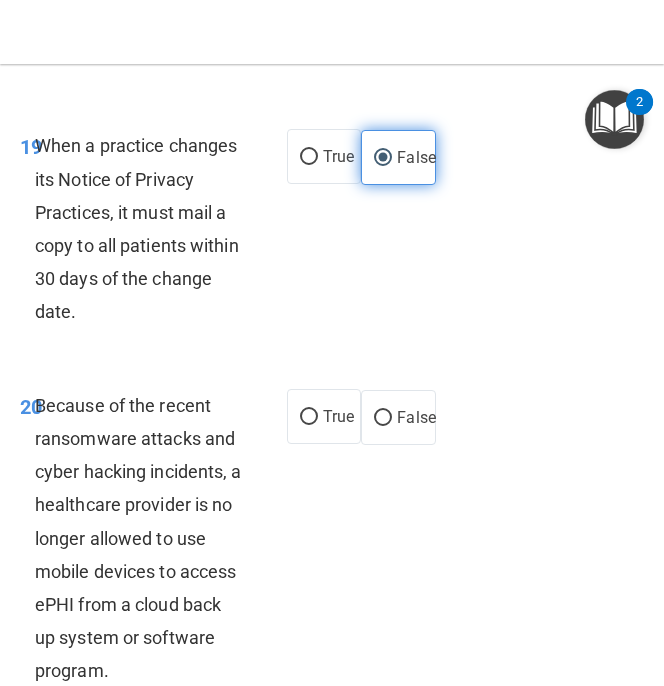 click on "False" at bounding box center [398, 417] 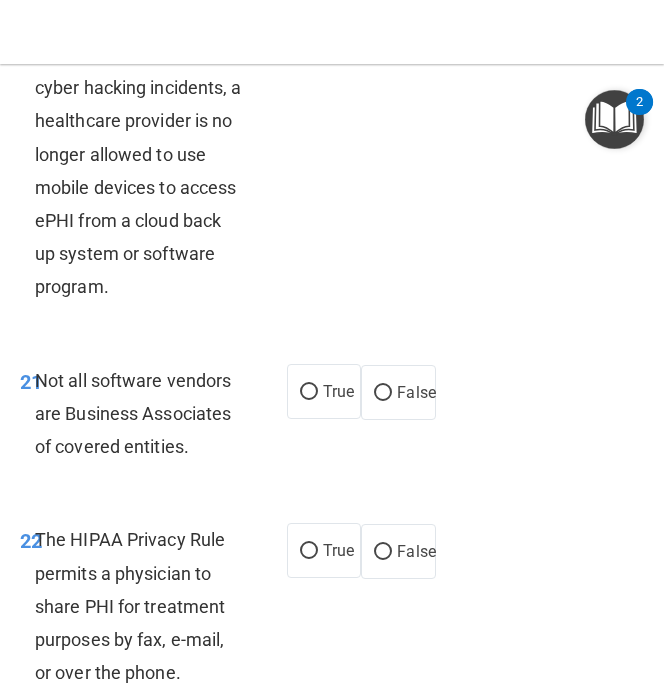 scroll, scrollTop: 5747, scrollLeft: 0, axis: vertical 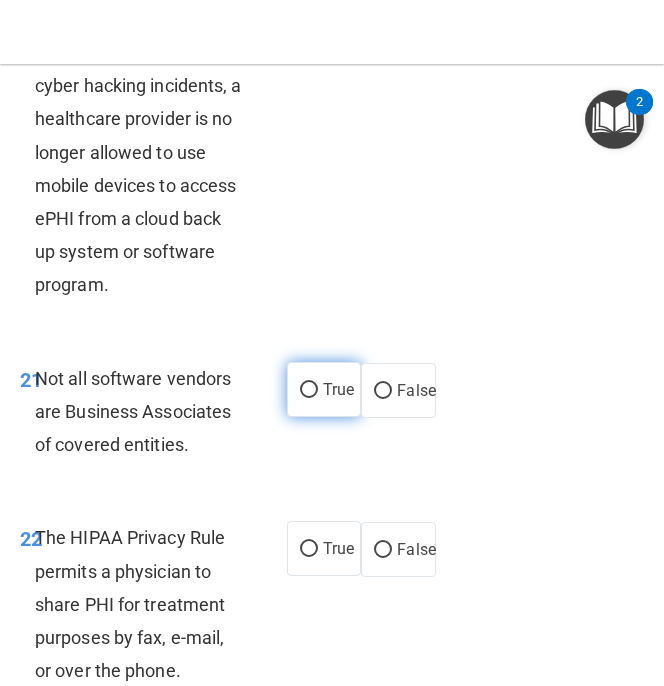 click on "True" at bounding box center (324, 389) 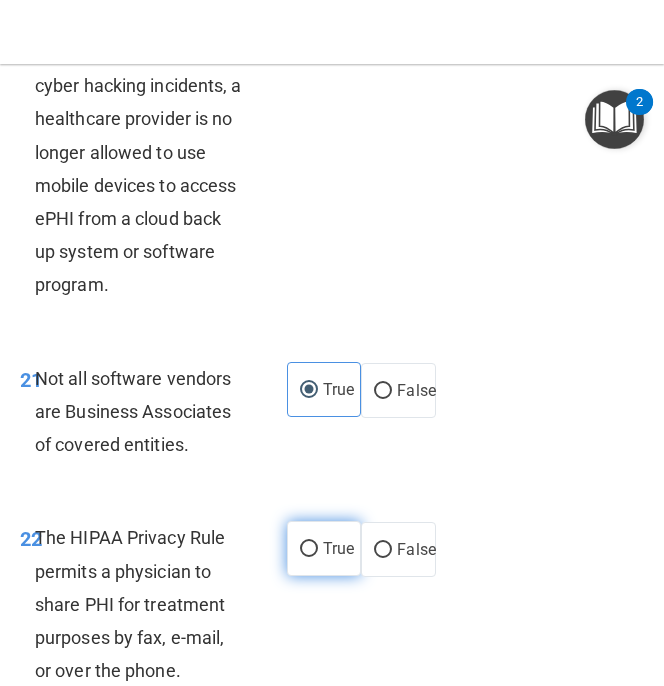 click on "True" at bounding box center [309, 549] 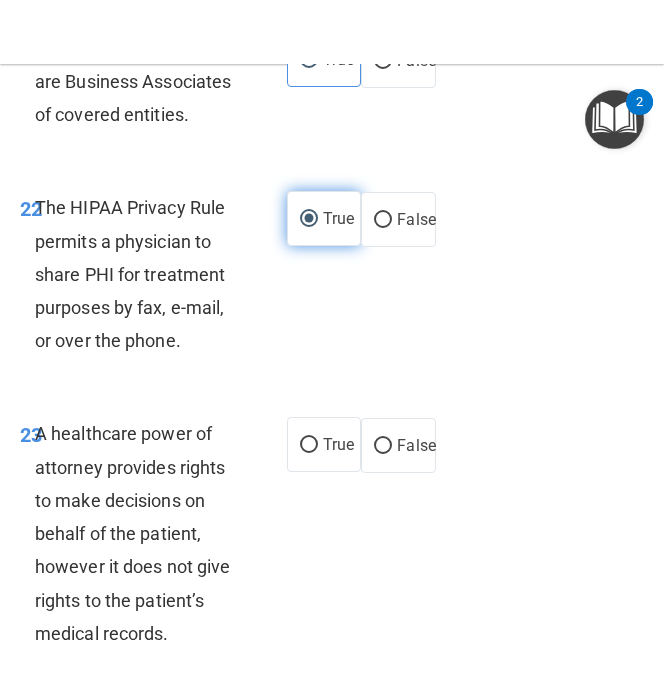 scroll, scrollTop: 6106, scrollLeft: 0, axis: vertical 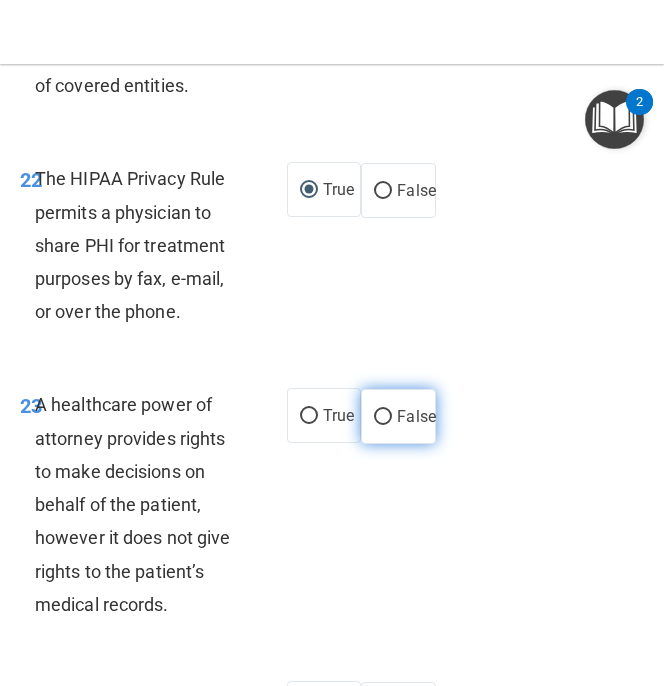 click on "False" at bounding box center (398, 416) 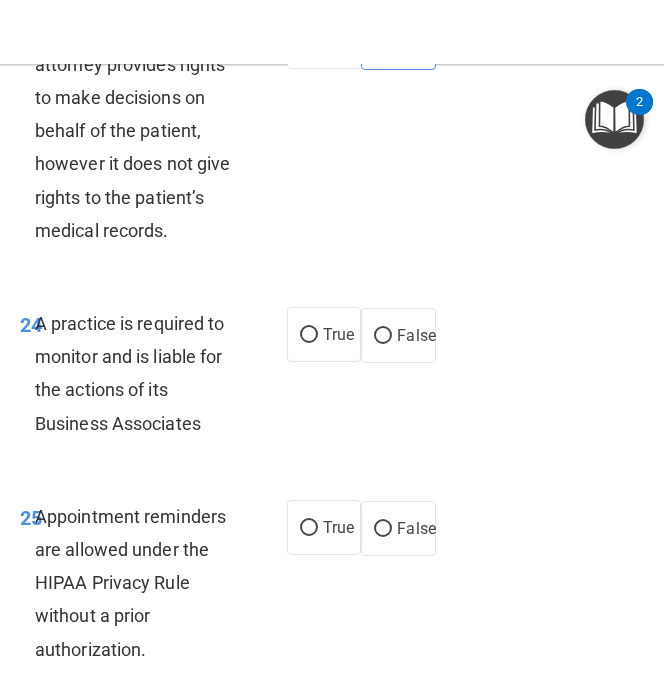 scroll, scrollTop: 6553, scrollLeft: 0, axis: vertical 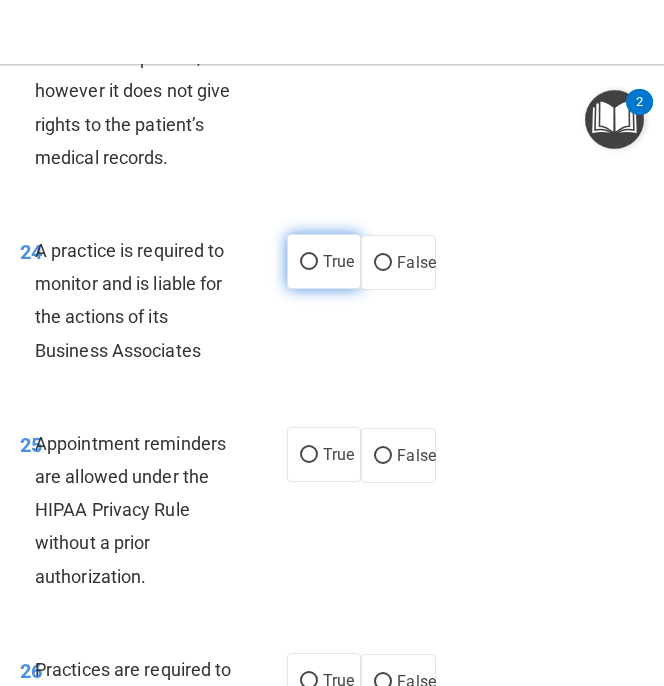 click on "True" at bounding box center [309, 262] 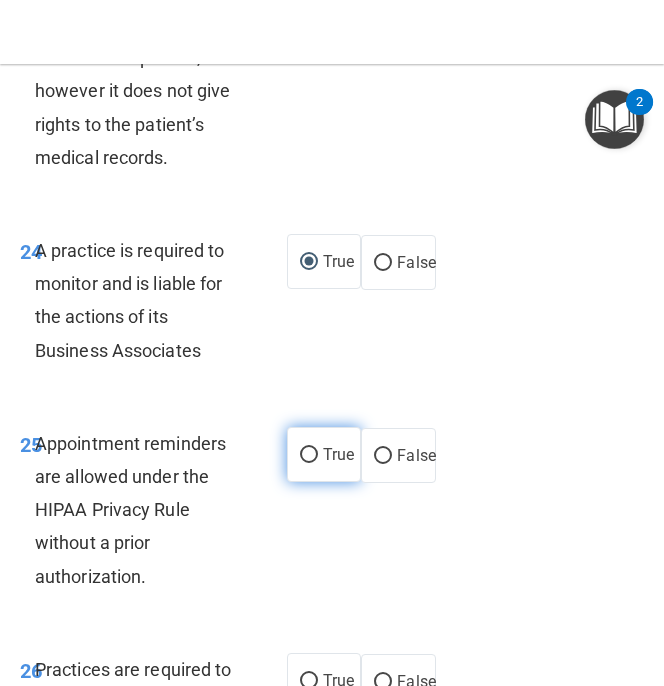 click on "True" at bounding box center [338, 454] 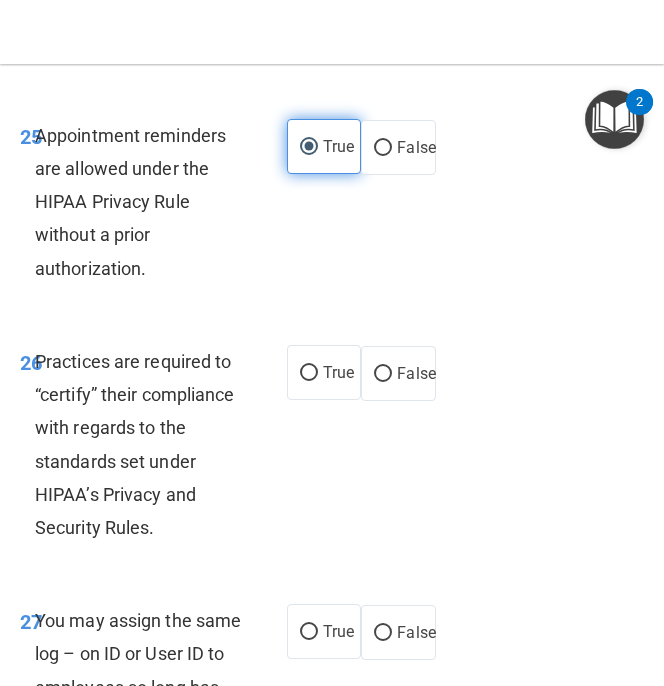 scroll, scrollTop: 6928, scrollLeft: 0, axis: vertical 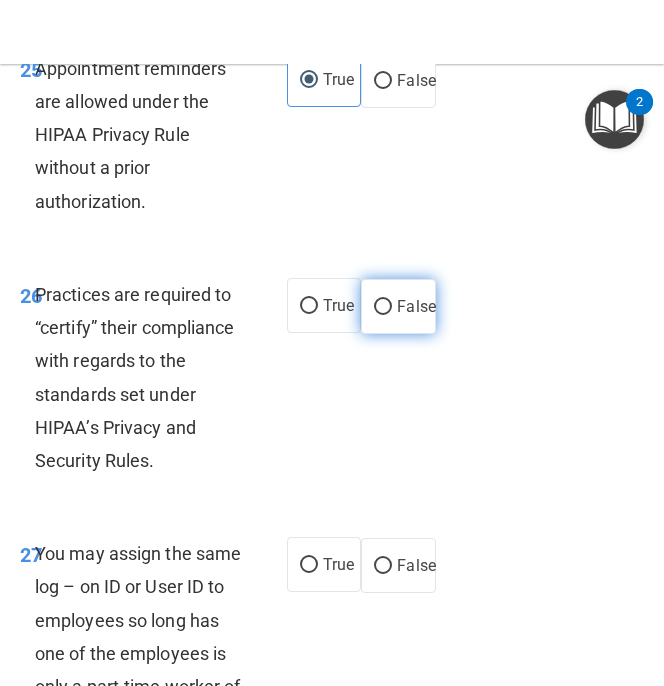 click on "False" at bounding box center [398, 306] 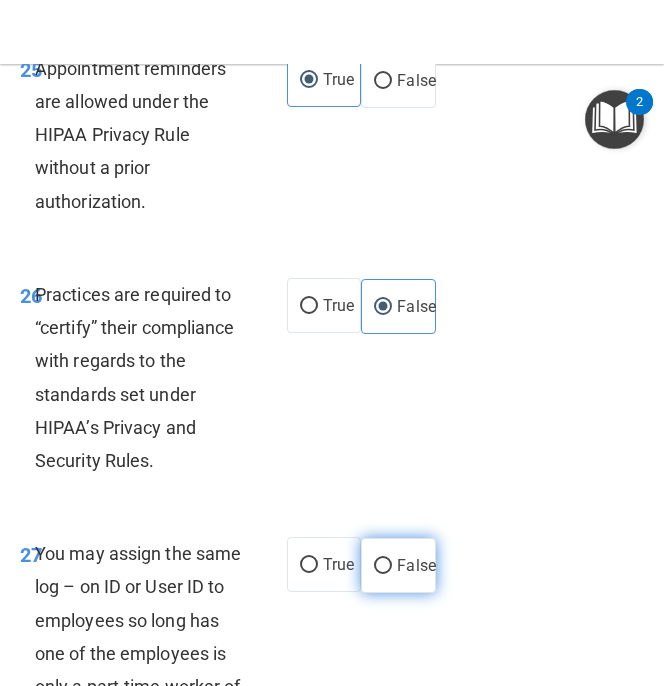 click on "False" at bounding box center [398, 565] 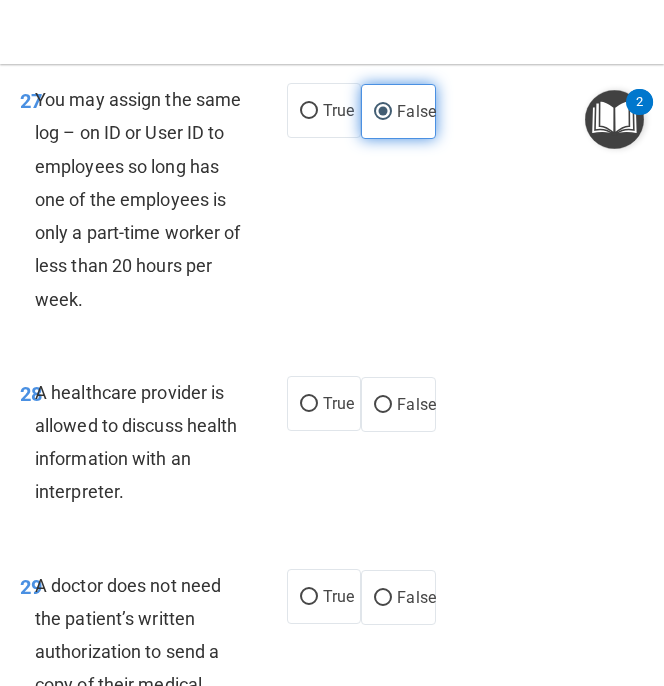 scroll, scrollTop: 7385, scrollLeft: 0, axis: vertical 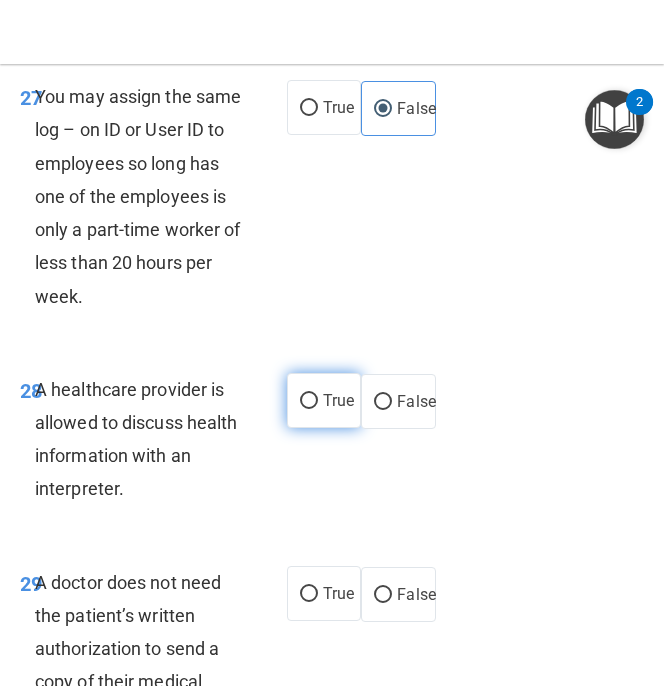 click on "True" at bounding box center [324, 400] 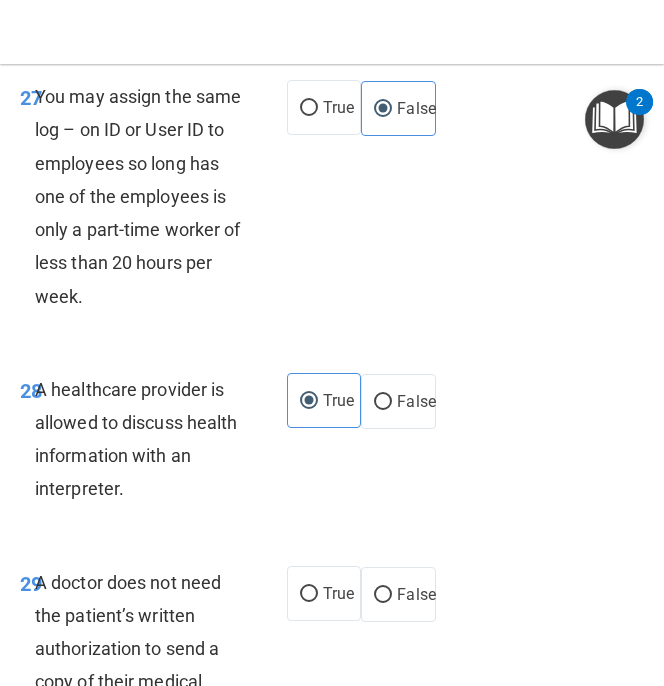 click on "29        A doctor does not need the patient’s written authorization to send a copy of their medical records to a specialist or other health care provider.                  True           False" at bounding box center (332, 687) 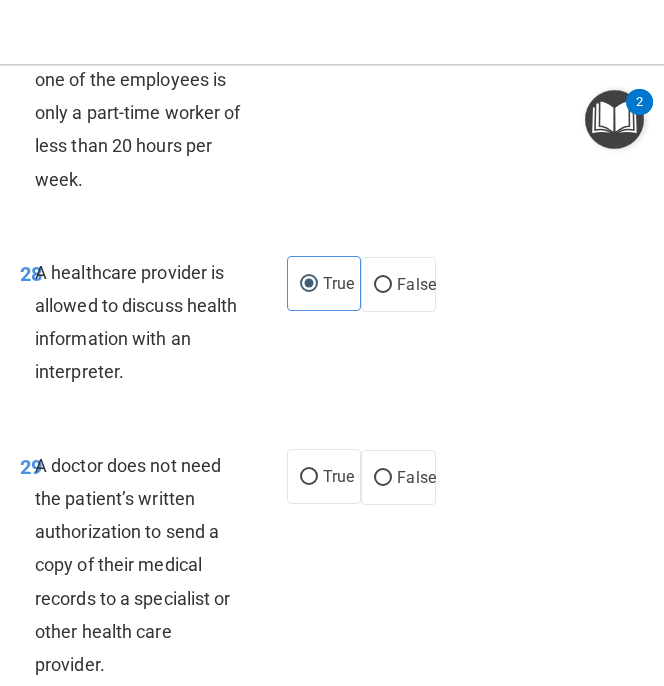scroll, scrollTop: 7558, scrollLeft: 0, axis: vertical 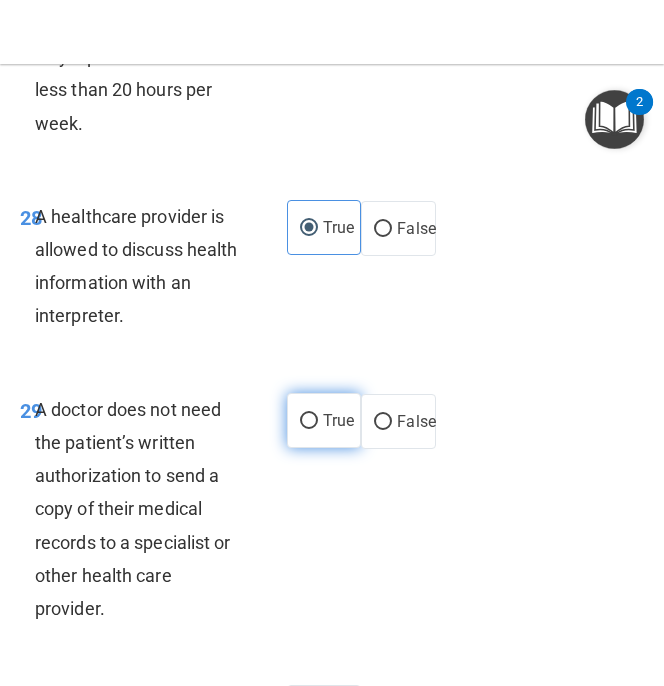 click on "True" at bounding box center (324, 420) 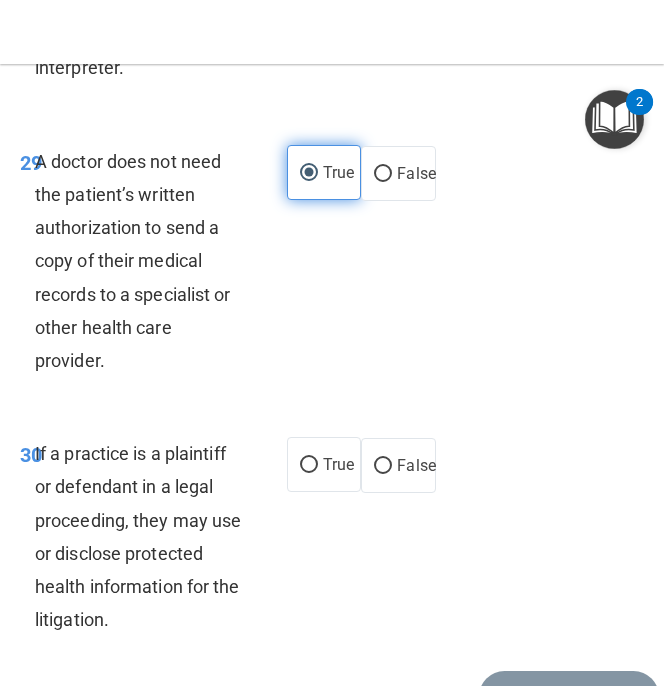 scroll, scrollTop: 7860, scrollLeft: 0, axis: vertical 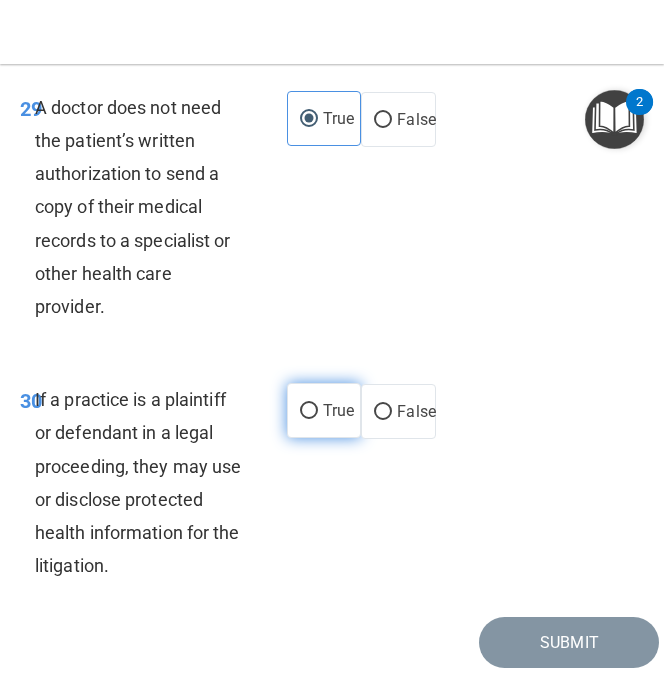 click on "True" at bounding box center [338, 410] 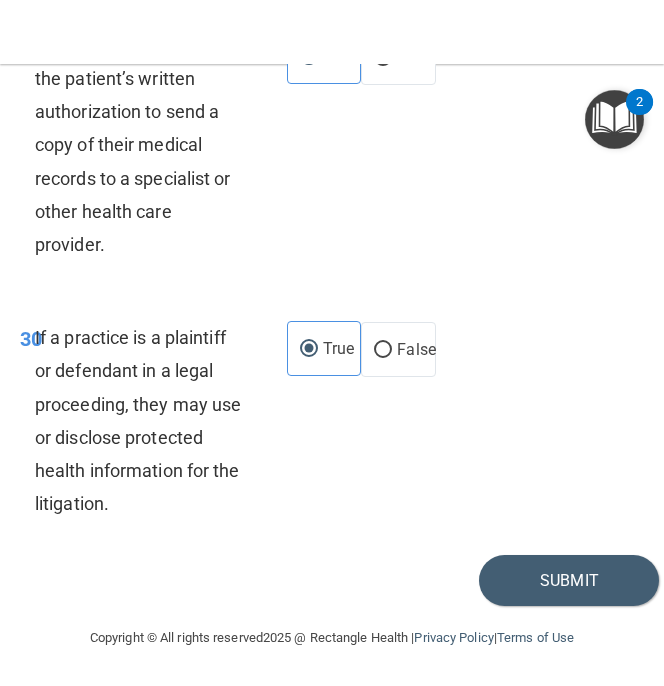 scroll, scrollTop: 7959, scrollLeft: 0, axis: vertical 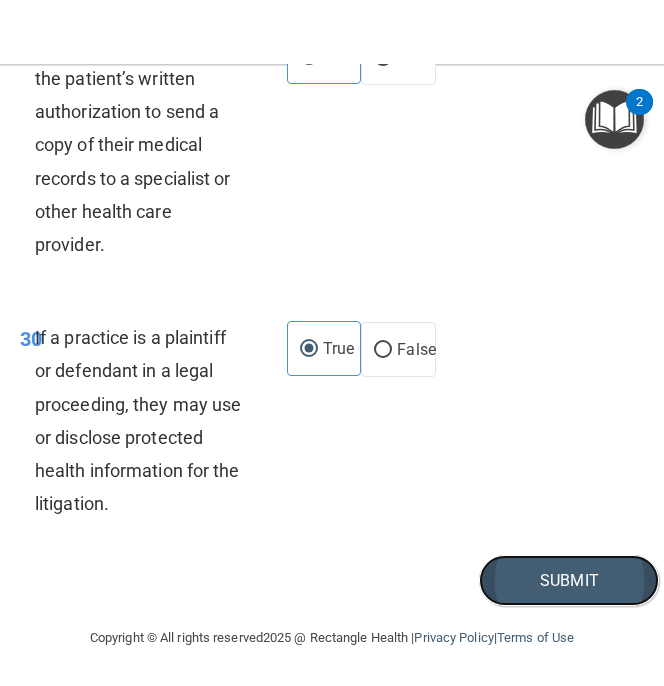 click on "Submit" at bounding box center [569, 580] 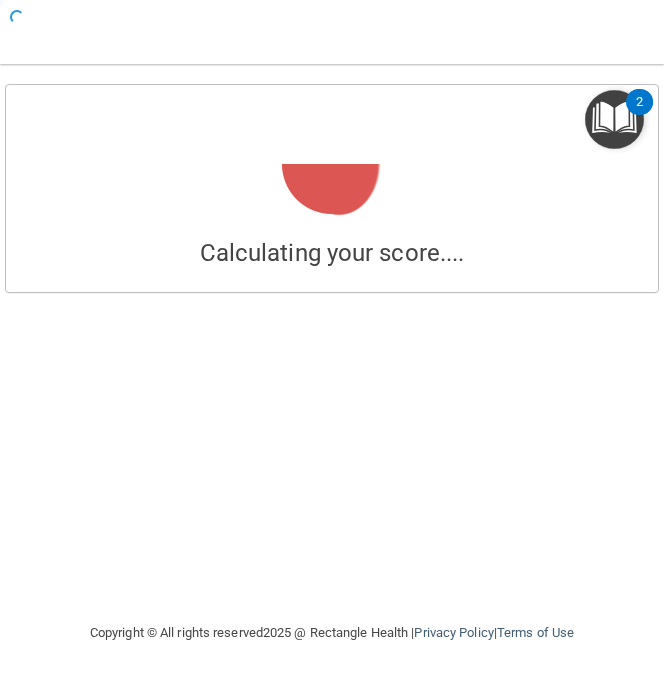 scroll, scrollTop: 0, scrollLeft: 0, axis: both 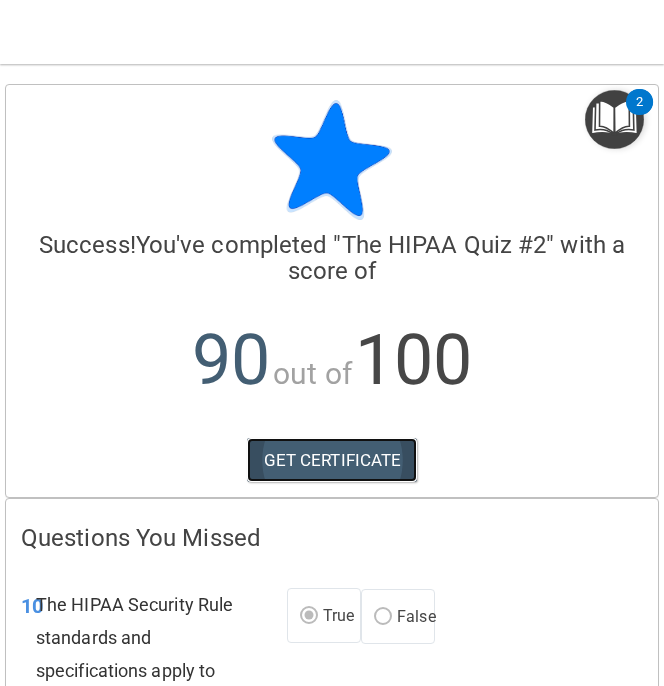 click on "GET CERTIFICATE" at bounding box center [332, 460] 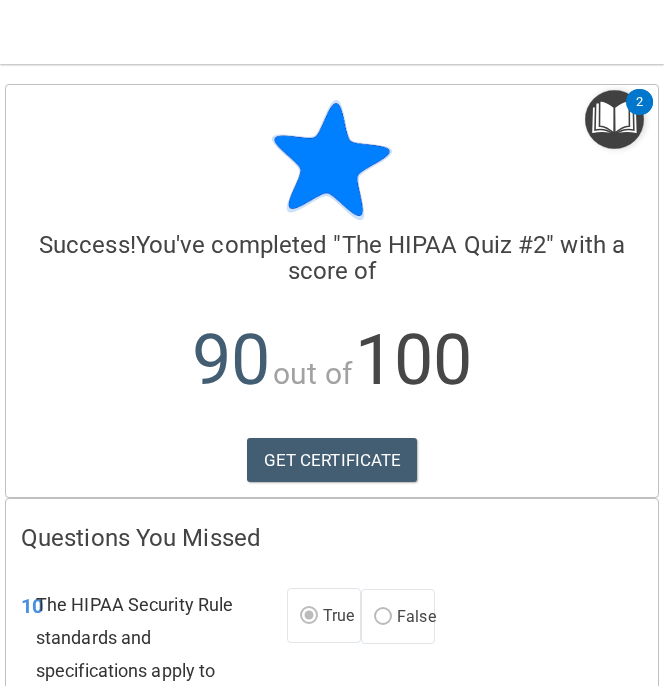 click on "Toggle navigation                                                                                                     Katherine Blanco   blanco@southfloridapsychiatry.org                            Manage My Enterprise              South Florida Psychiatry     Manage My Location" at bounding box center [332, 32] 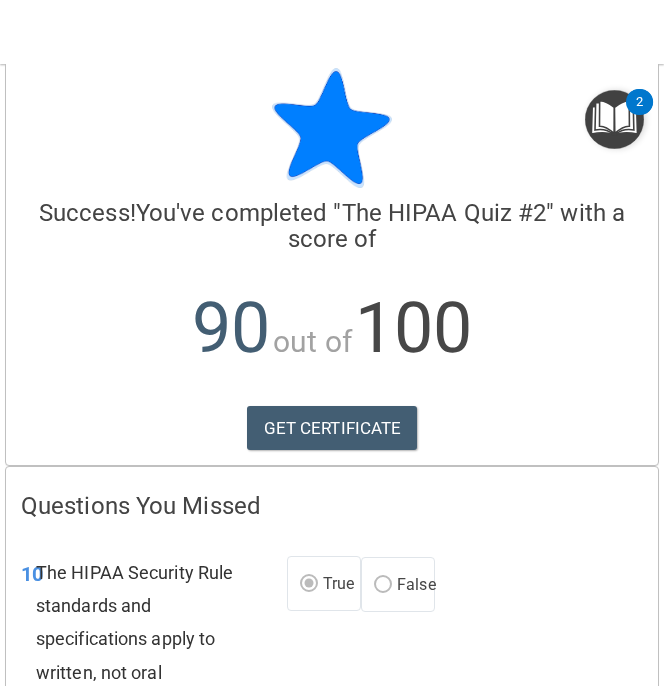 scroll, scrollTop: 0, scrollLeft: 0, axis: both 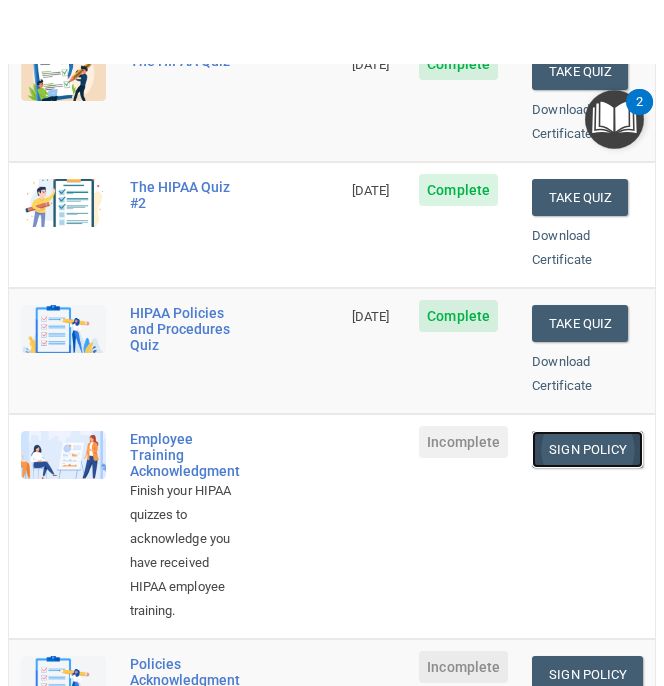 click on "Sign Policy" at bounding box center (587, 449) 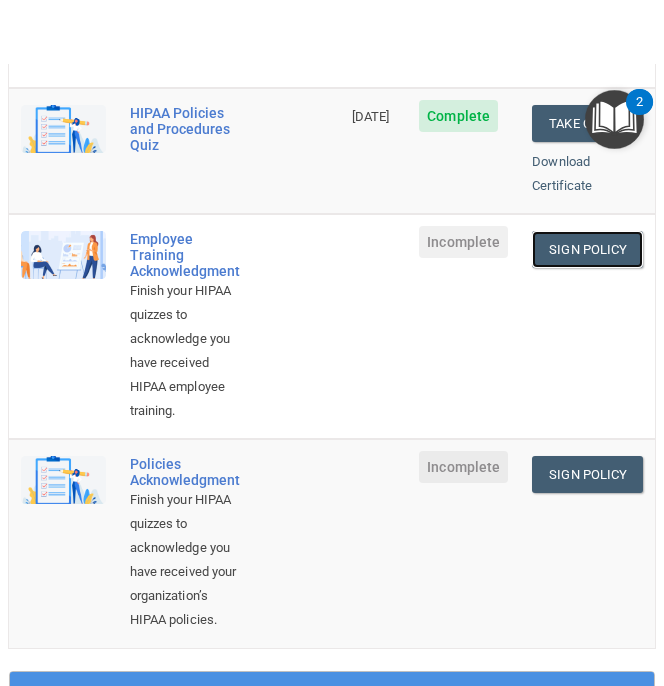 scroll, scrollTop: 590, scrollLeft: 0, axis: vertical 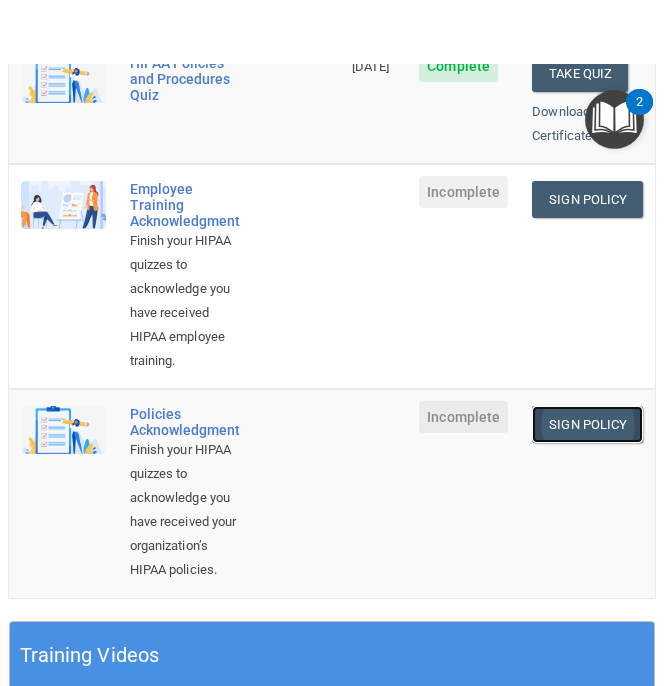 click on "Sign Policy" at bounding box center [587, 424] 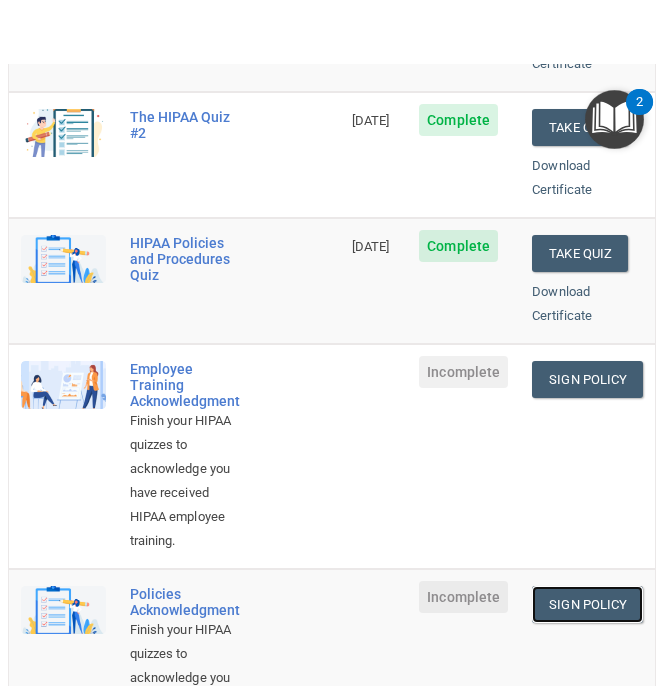 scroll, scrollTop: 433, scrollLeft: 0, axis: vertical 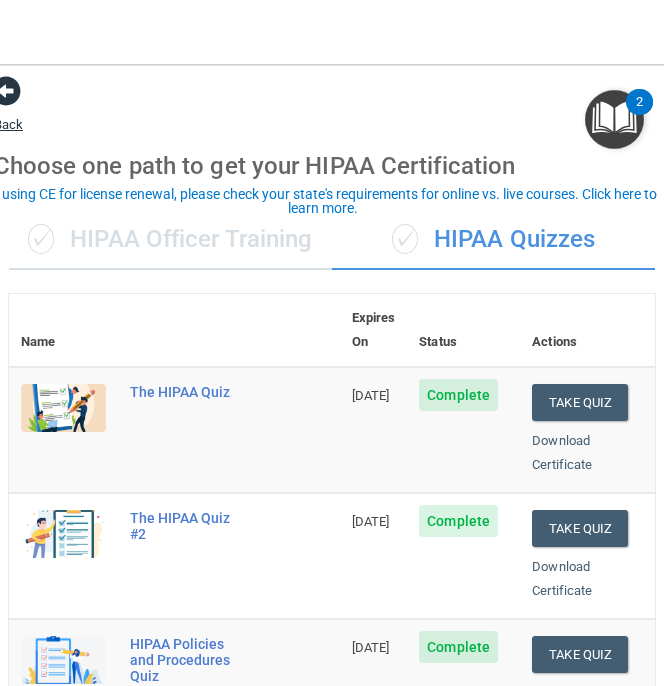 click on "Back" at bounding box center (8, 112) 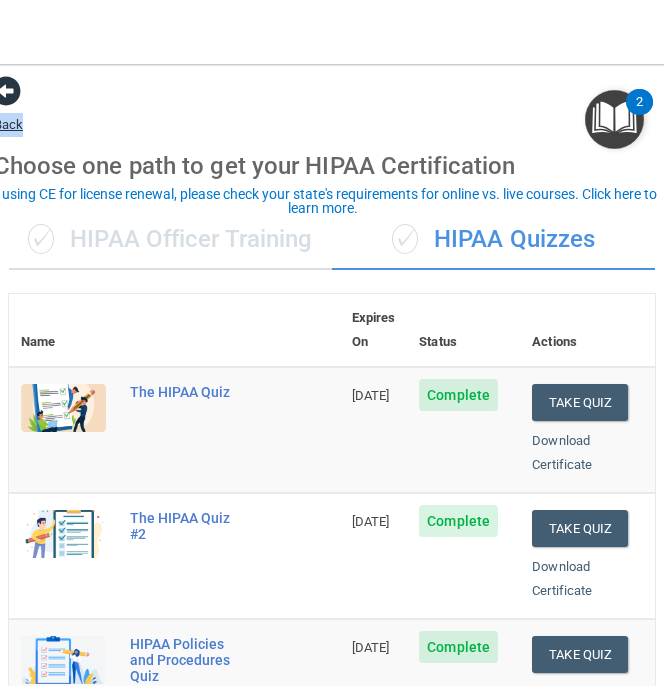 click on "Back" at bounding box center (8, 112) 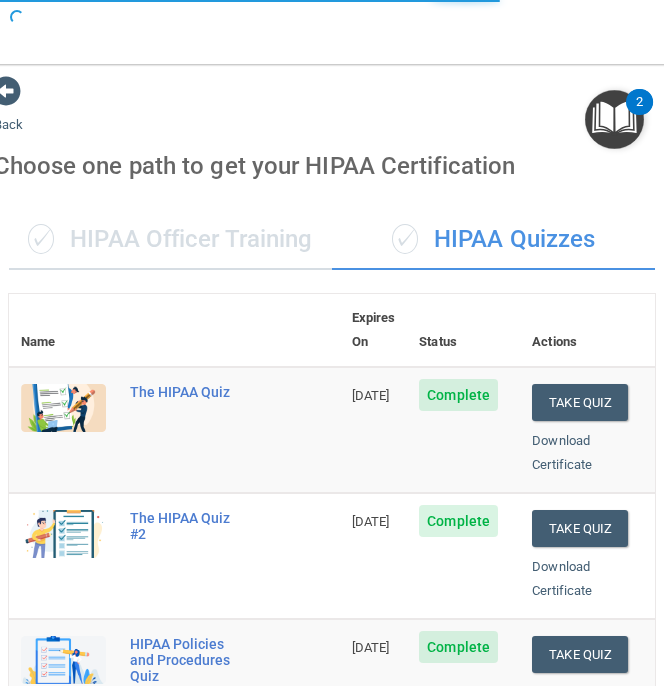 scroll, scrollTop: 0, scrollLeft: 0, axis: both 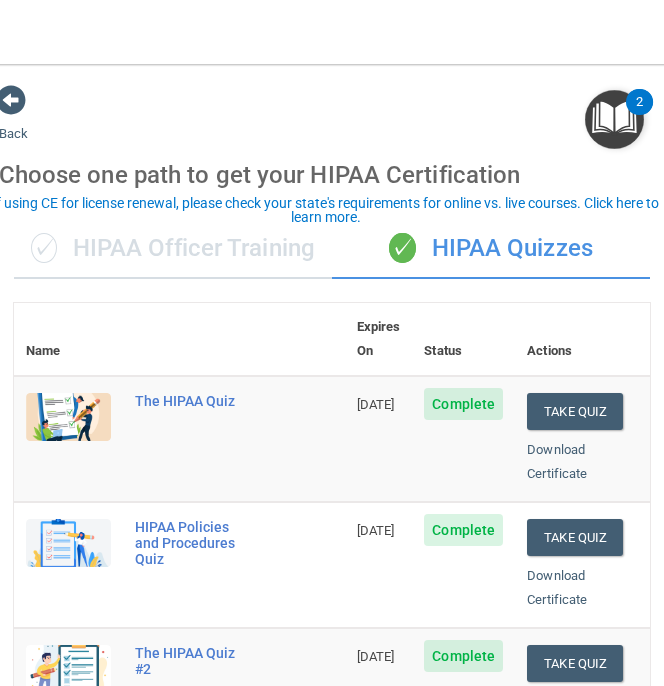 click on "2" at bounding box center [639, 115] 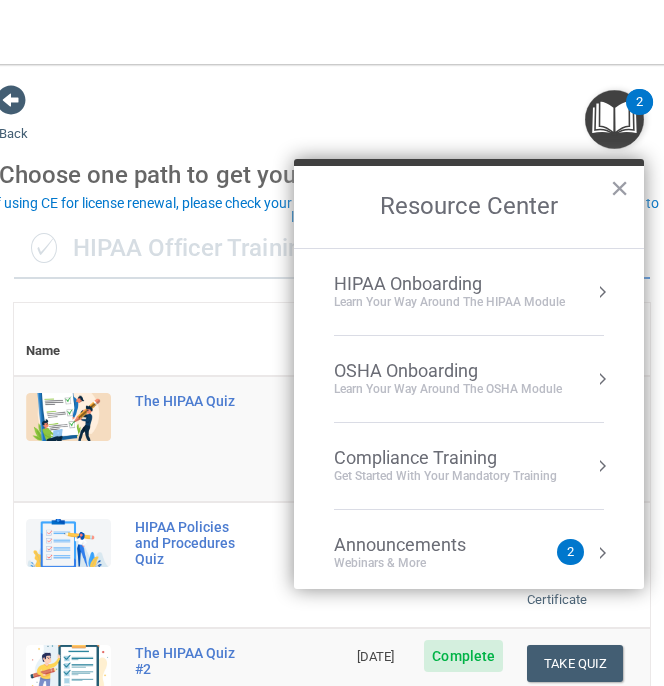 click on "Learn Your Way around the HIPAA module" at bounding box center (449, 302) 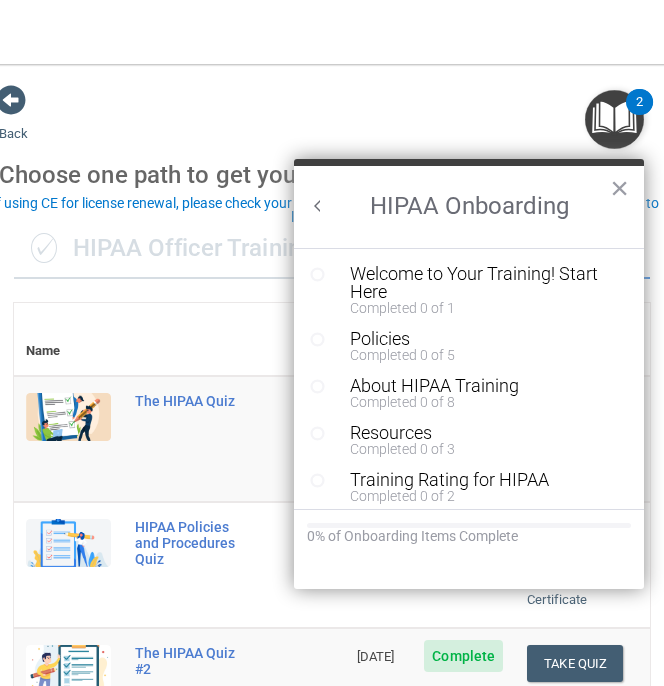 scroll, scrollTop: 0, scrollLeft: 0, axis: both 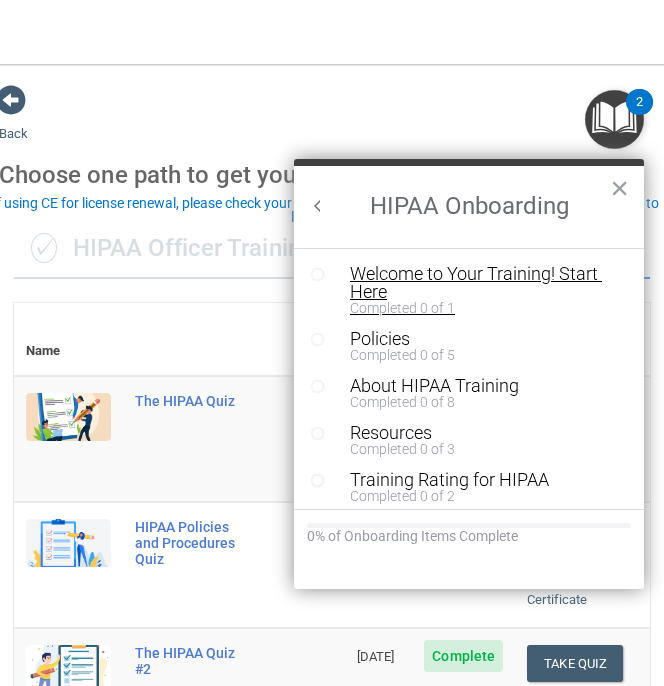 click on "Welcome to Your Training! Start Here" at bounding box center [484, 283] 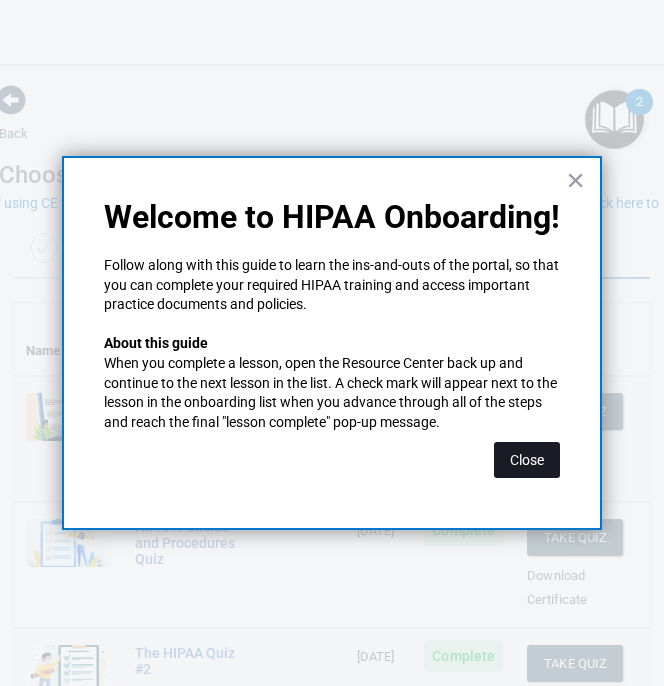 click on "Close" at bounding box center [527, 460] 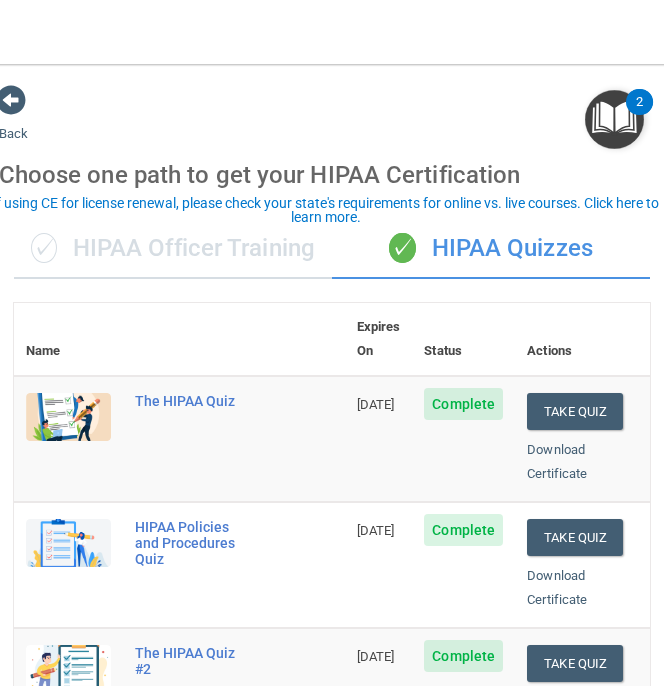 click at bounding box center [614, 119] 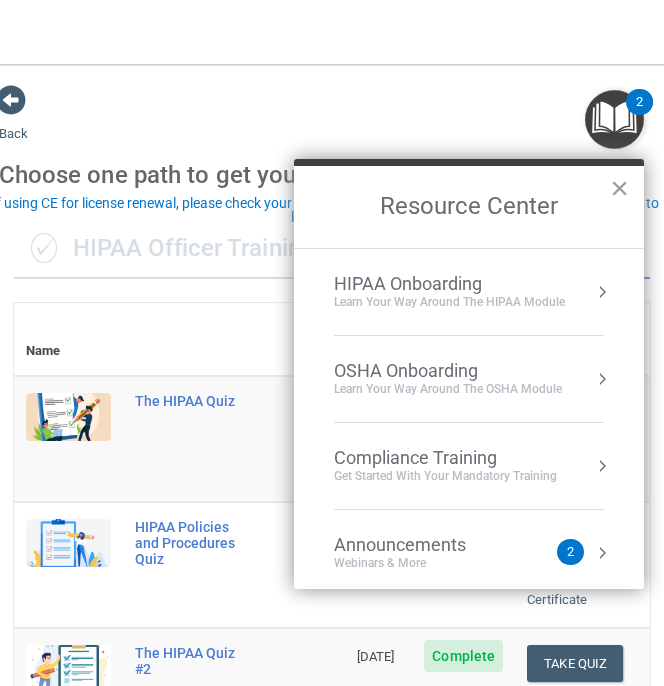 click on "HIPAA Onboarding Learn Your Way around the HIPAA module" at bounding box center (469, 292) 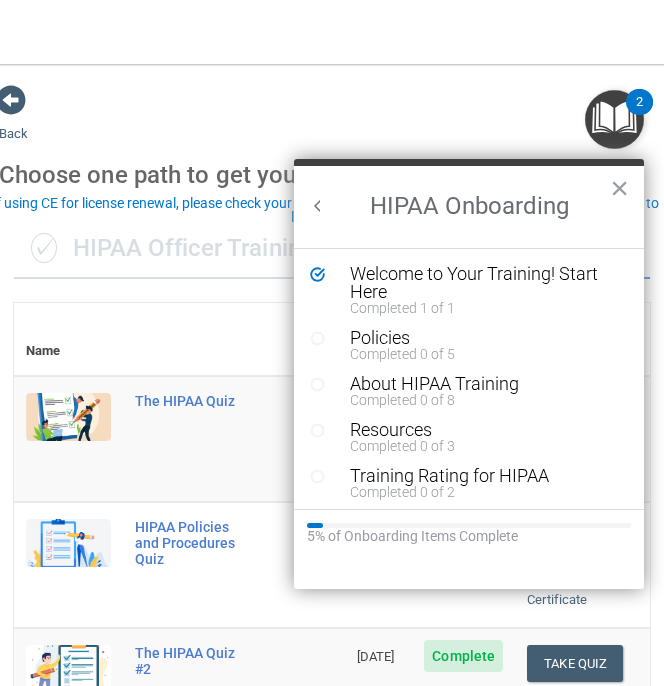 scroll, scrollTop: 0, scrollLeft: 0, axis: both 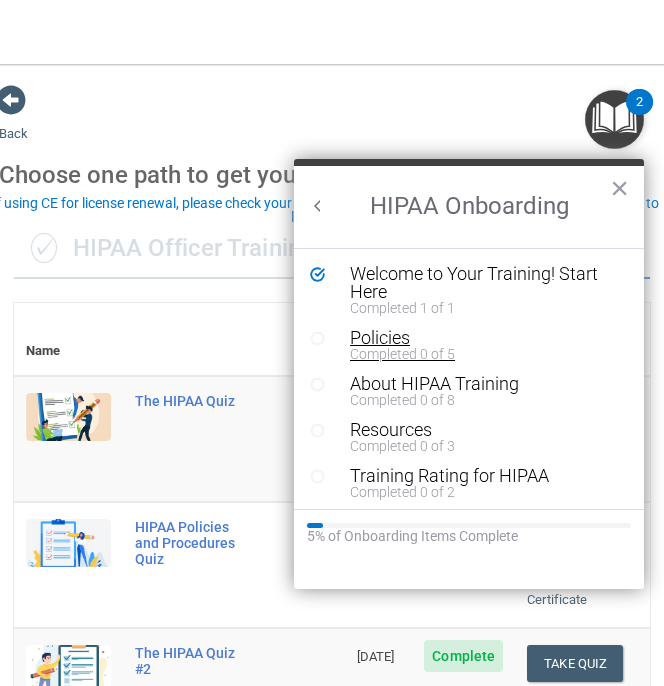 click on "Completed 0 of 5" at bounding box center (484, 354) 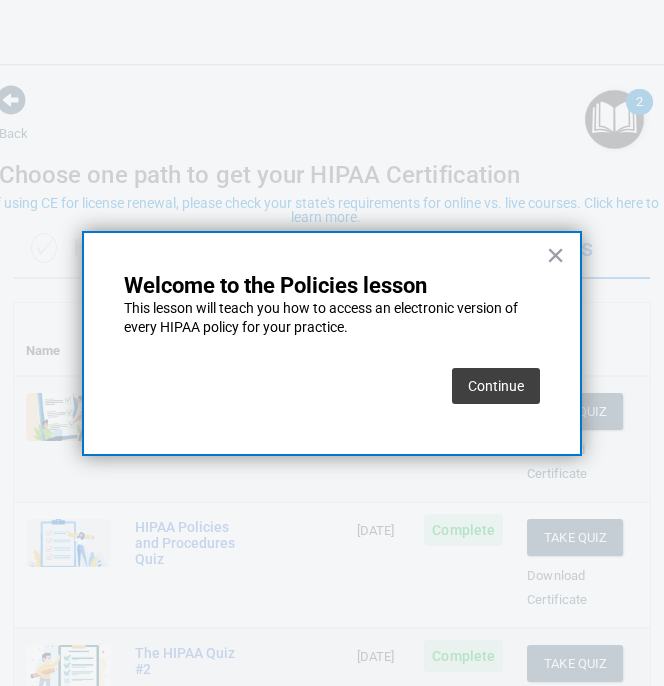 click on "Continue" at bounding box center [496, 386] 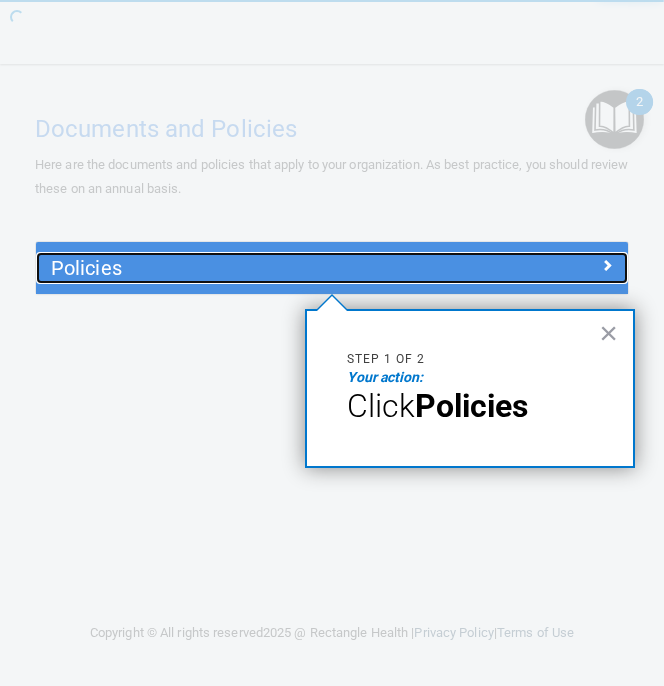 click on "Policies" at bounding box center [332, 268] 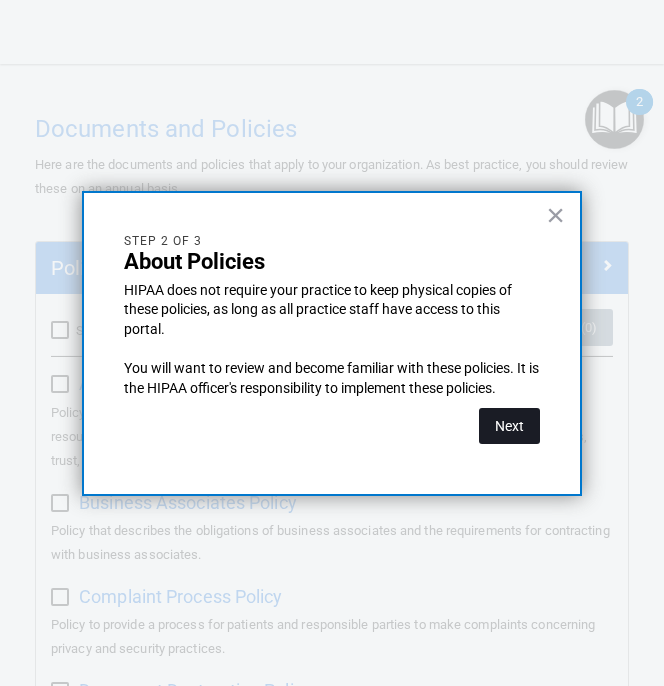 click on "Next" at bounding box center (509, 426) 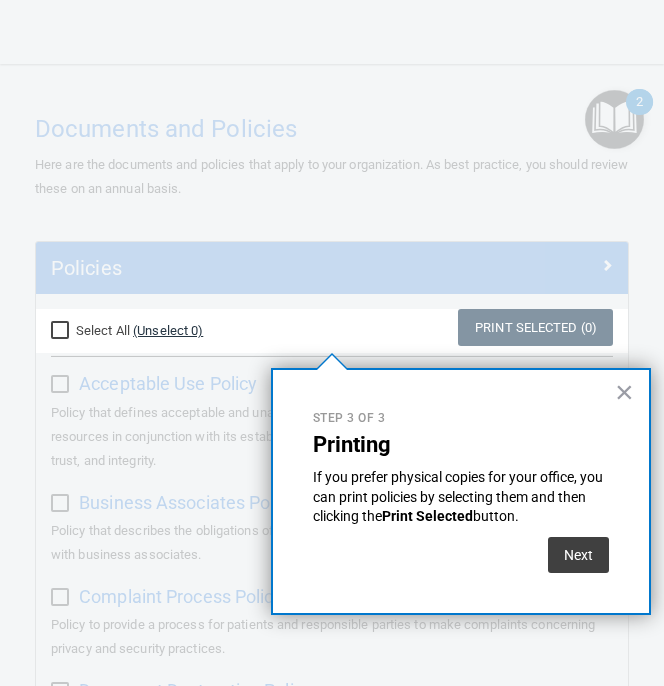 click on "(Unselect 0)" at bounding box center (168, 330) 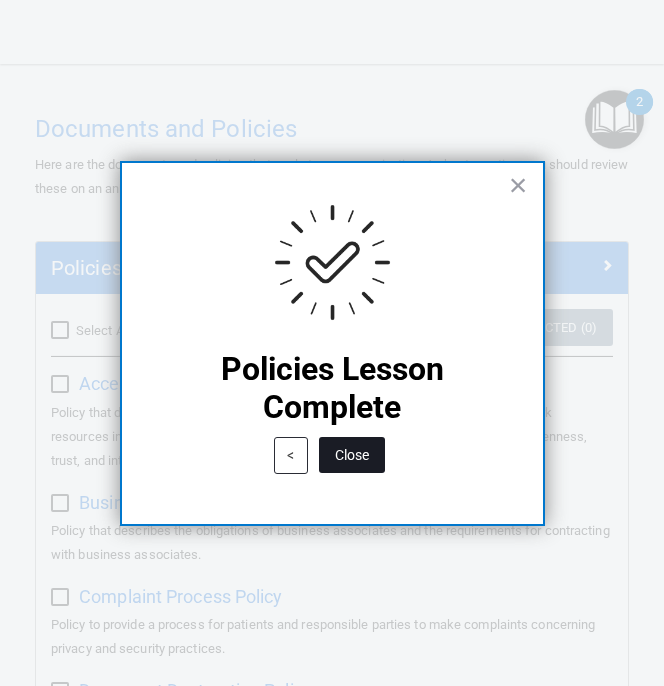 click on "Close" at bounding box center [352, 455] 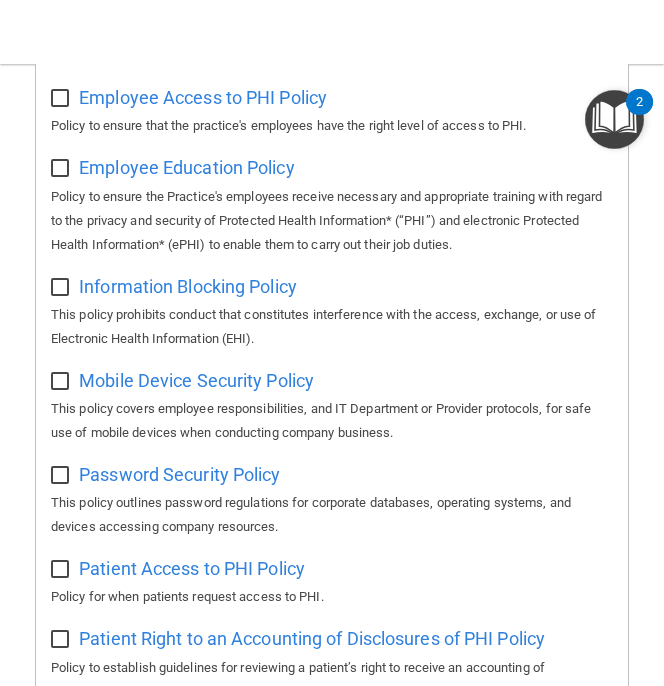 scroll, scrollTop: 0, scrollLeft: 0, axis: both 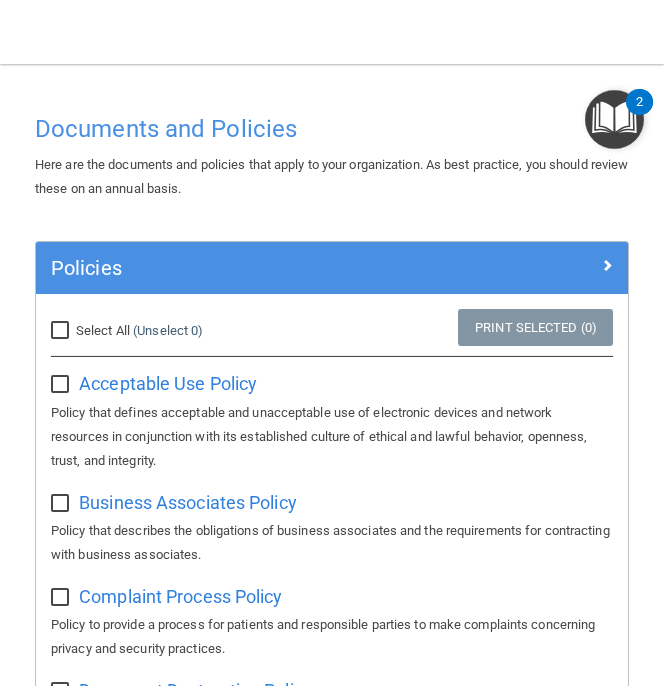 click on "Select All   (Unselect 0)    Unselect All" at bounding box center (134, 331) 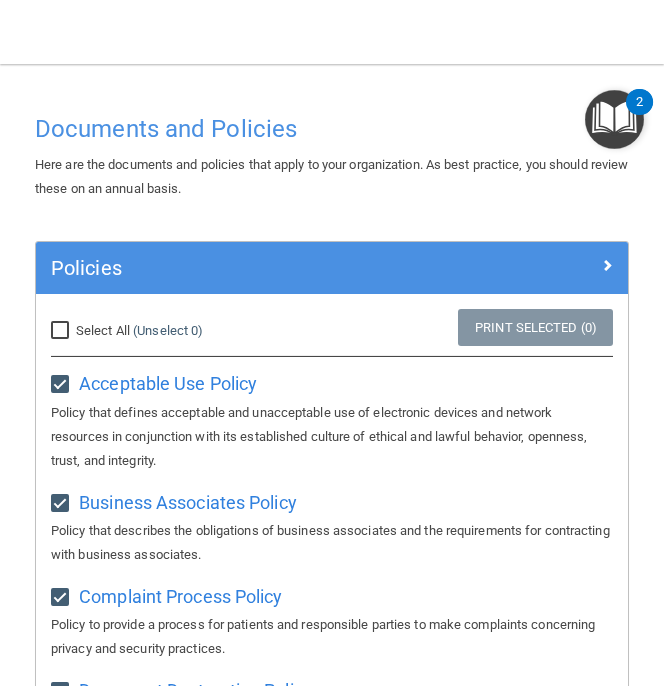 checkbox on "true" 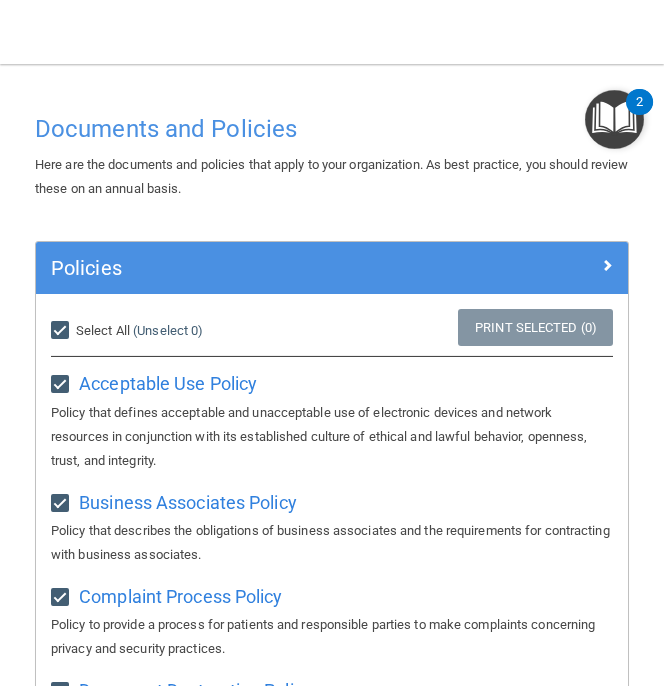 checkbox on "true" 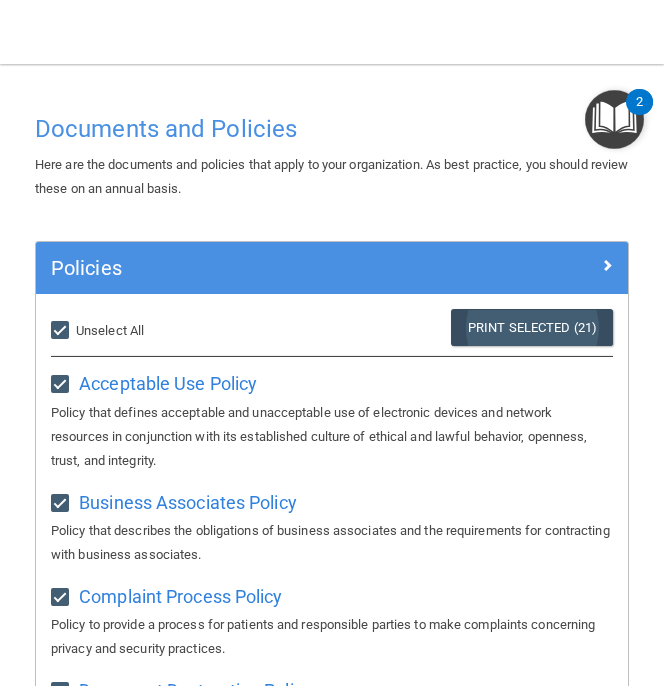 click on "Print Selected (21)" at bounding box center (532, 327) 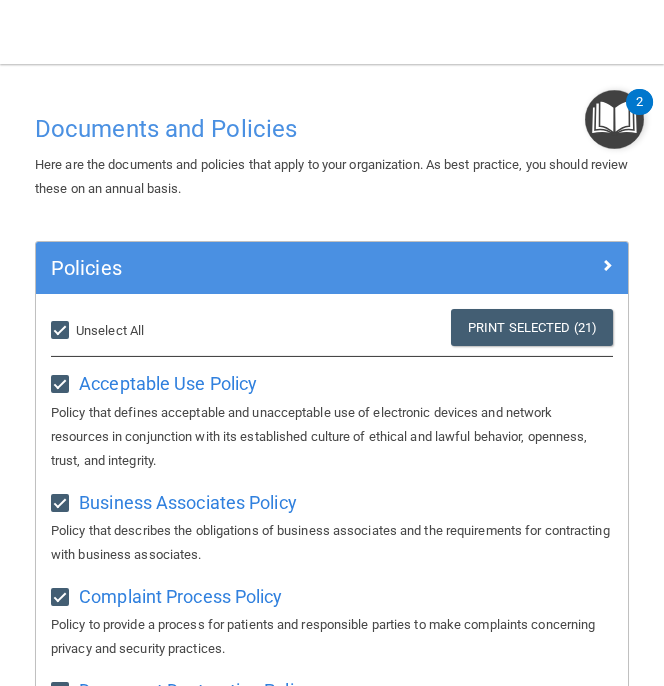 click at bounding box center (614, 119) 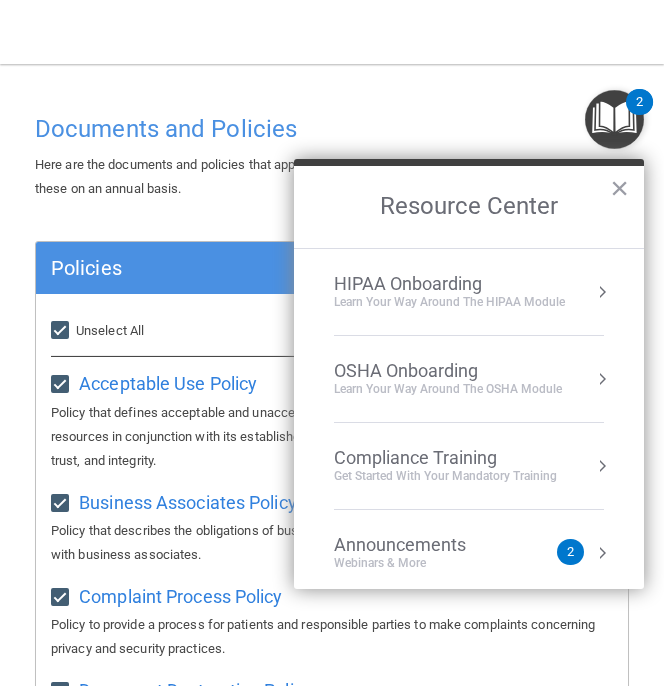 click on "HIPAA Onboarding" at bounding box center (449, 284) 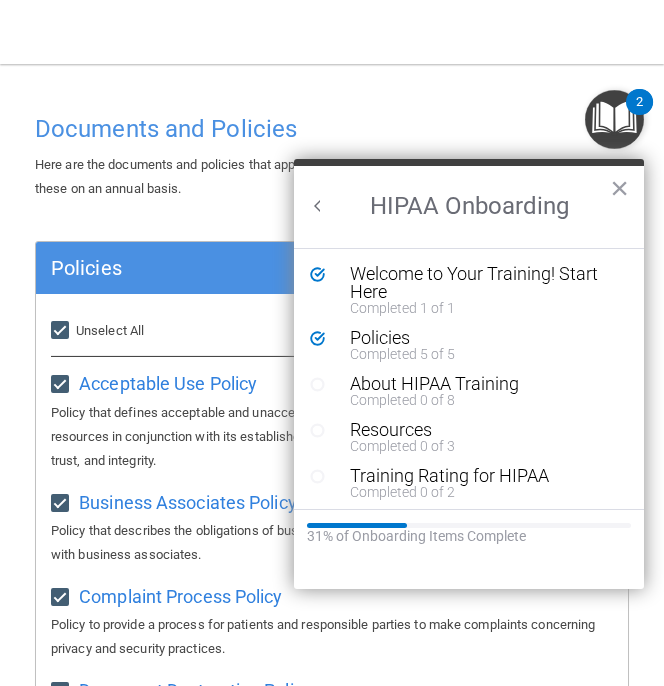 scroll, scrollTop: 0, scrollLeft: 0, axis: both 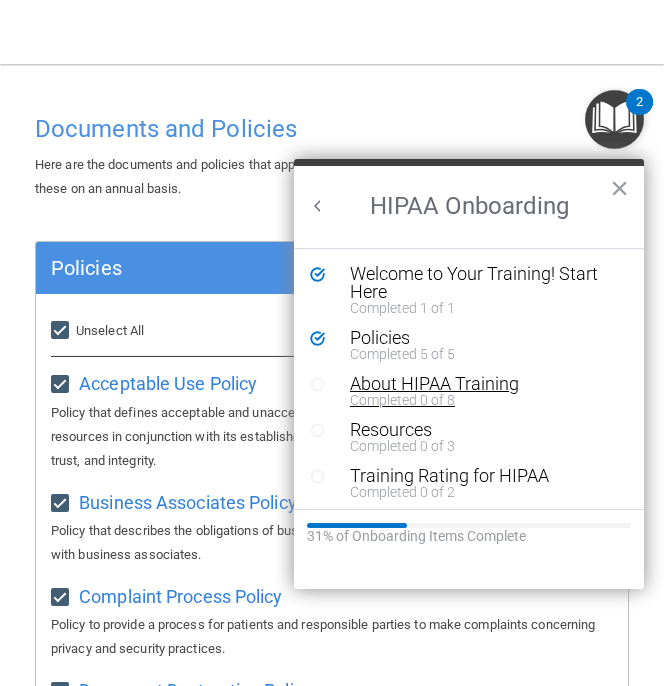 click on "Completed 0 of 8" at bounding box center (484, 400) 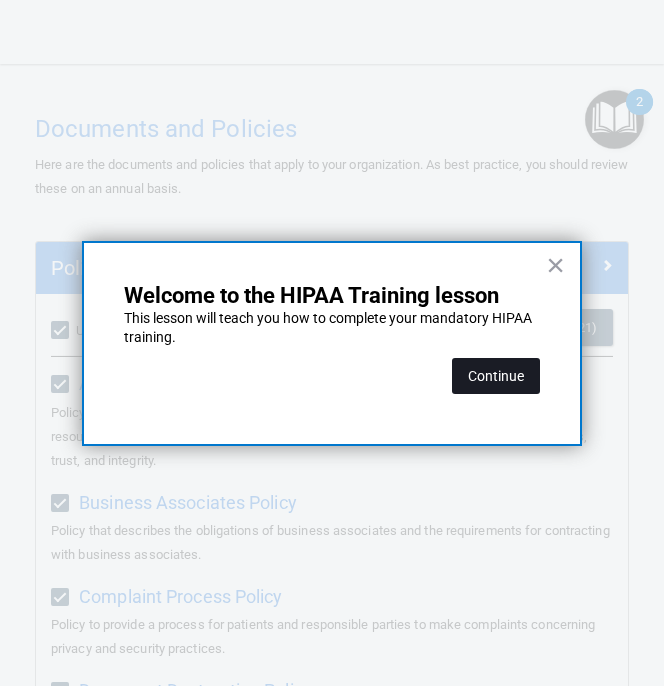 click on "Continue" at bounding box center [496, 376] 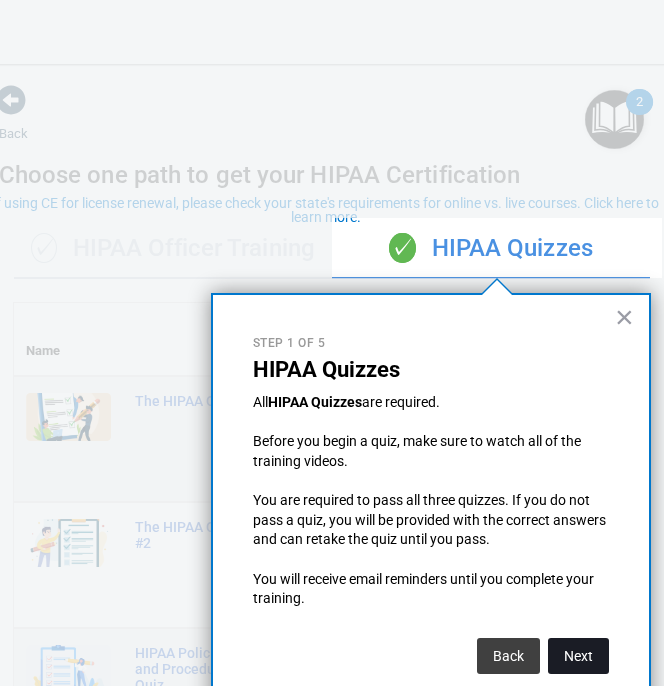 click on "Next" at bounding box center [578, 656] 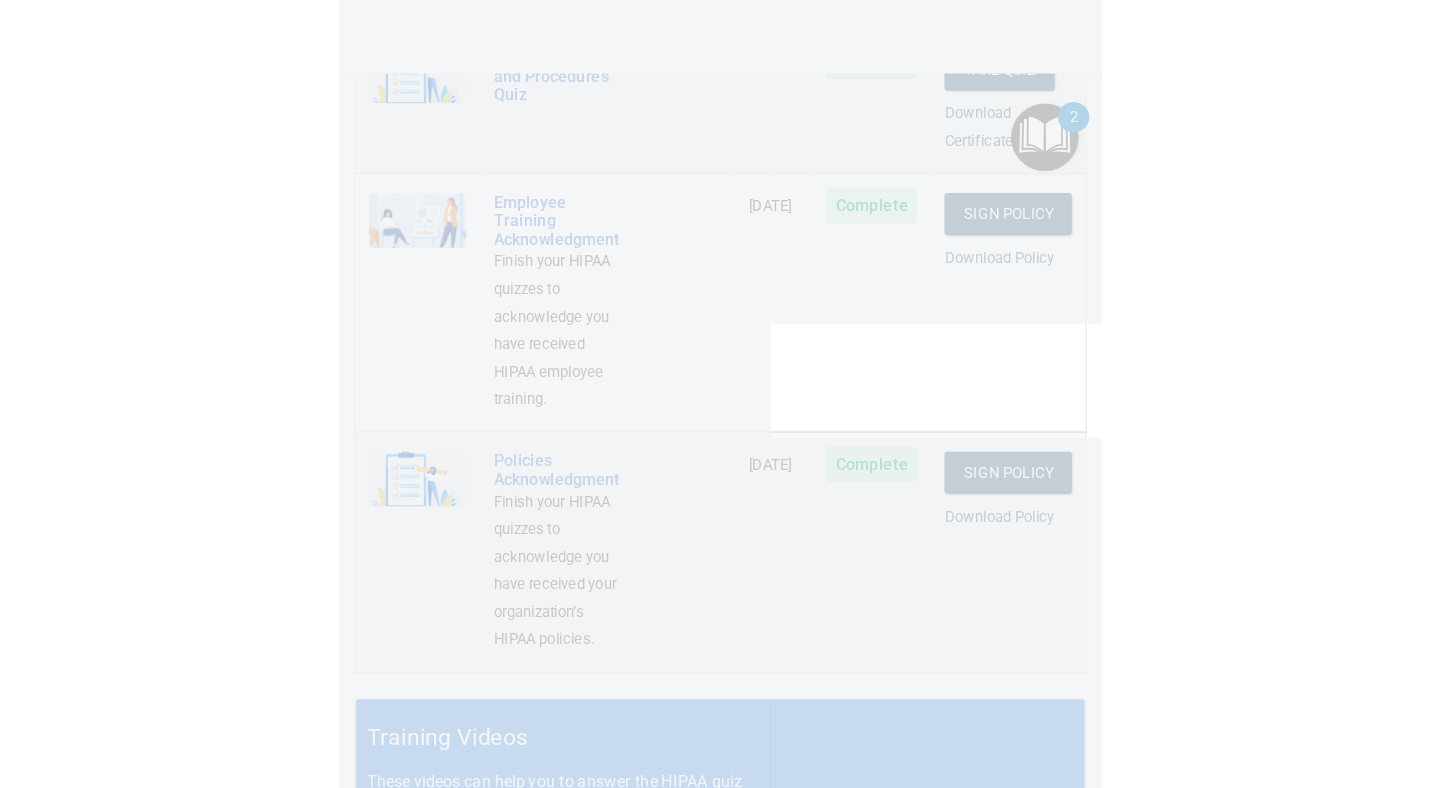 scroll, scrollTop: 603, scrollLeft: 0, axis: vertical 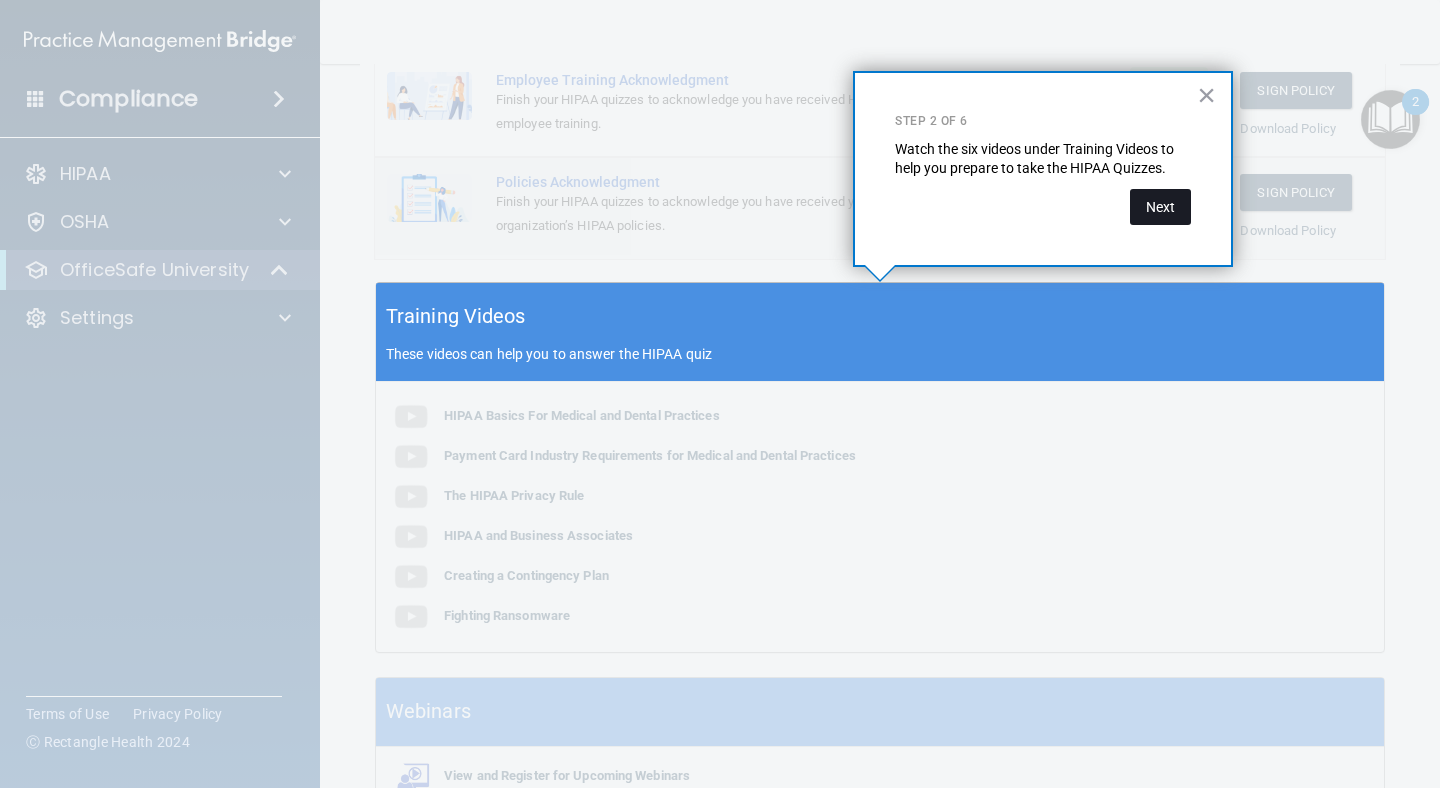 click on "Next" at bounding box center (1160, 207) 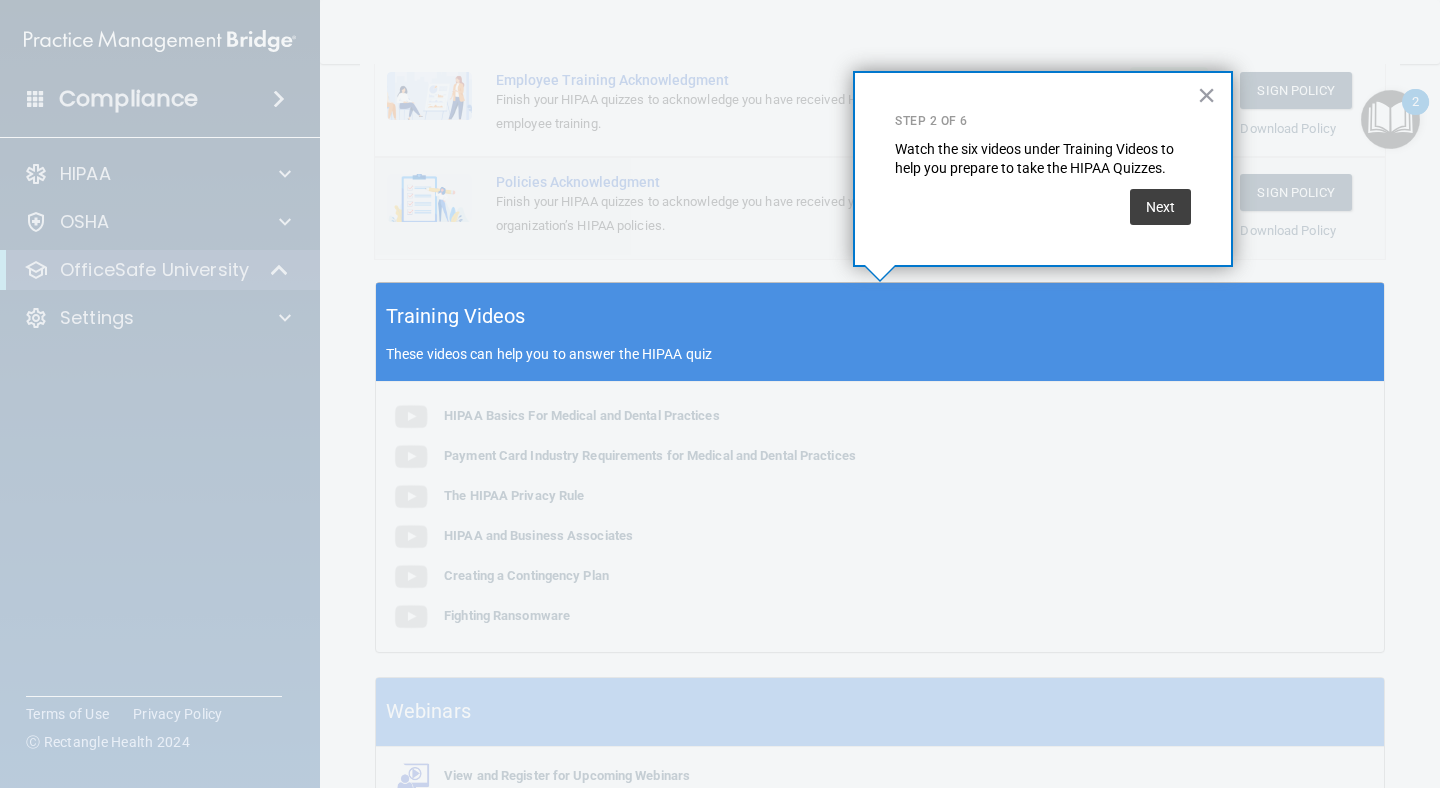 scroll, scrollTop: 304, scrollLeft: 0, axis: vertical 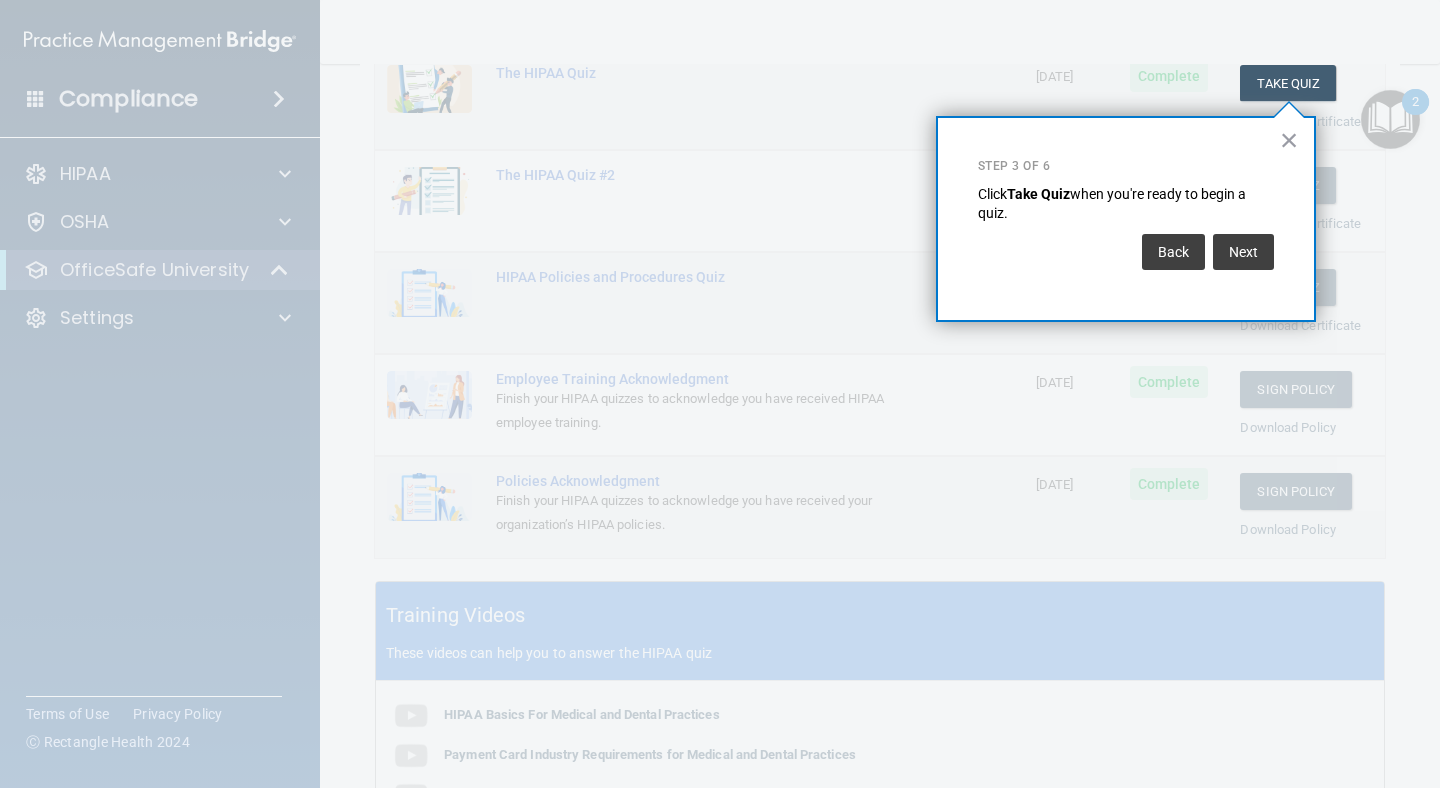 click on "Next" at bounding box center (1243, 252) 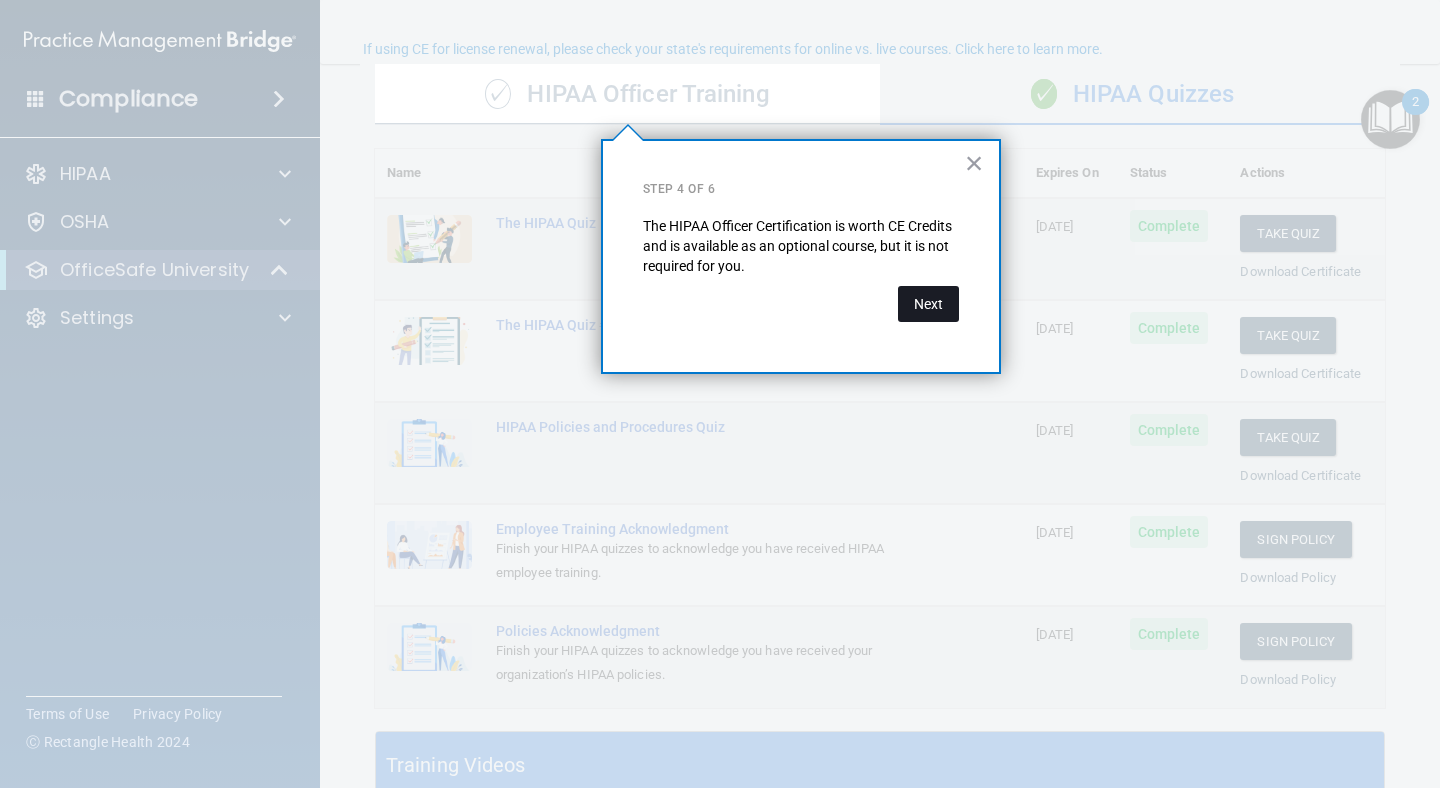 click on "Next" at bounding box center (928, 304) 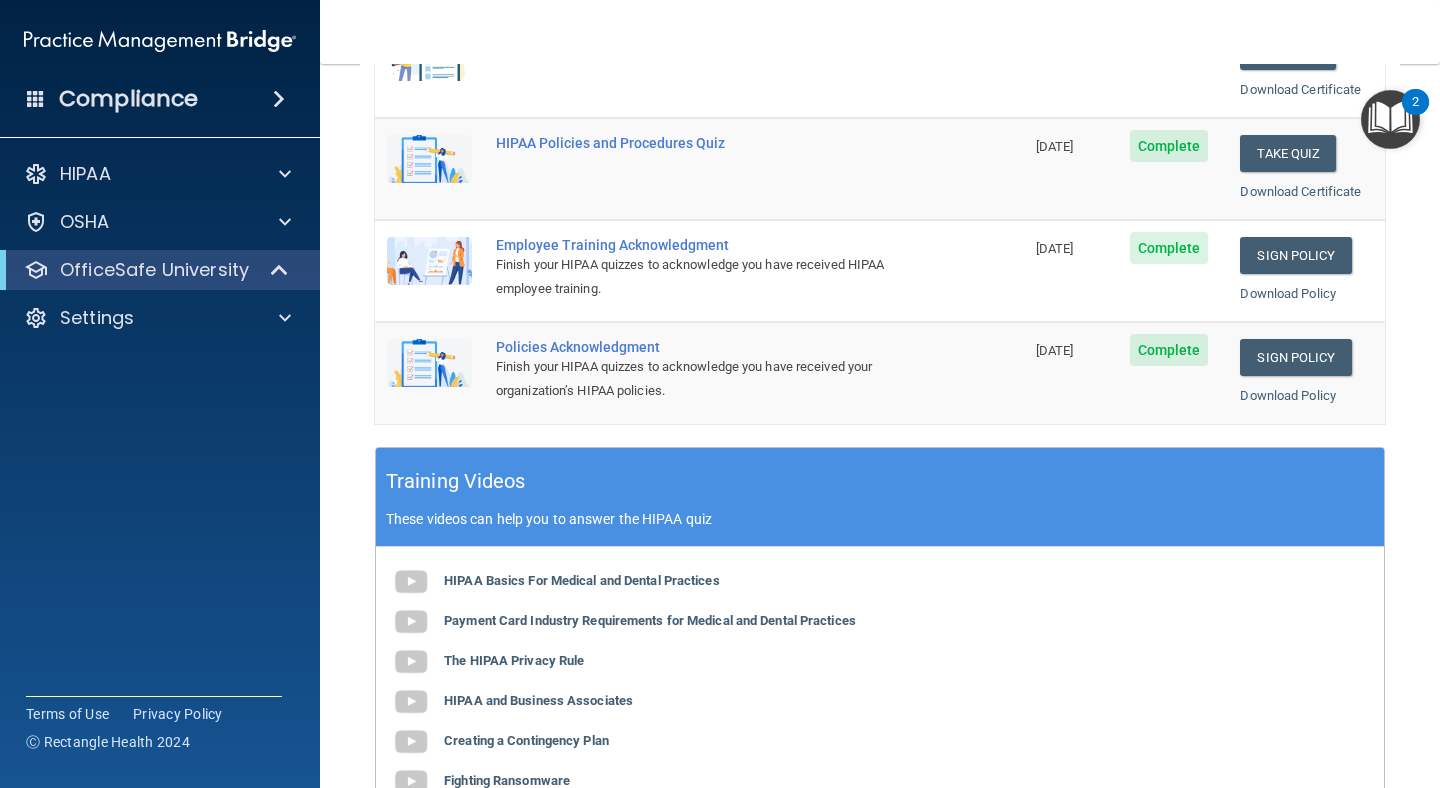 scroll, scrollTop: 718, scrollLeft: 0, axis: vertical 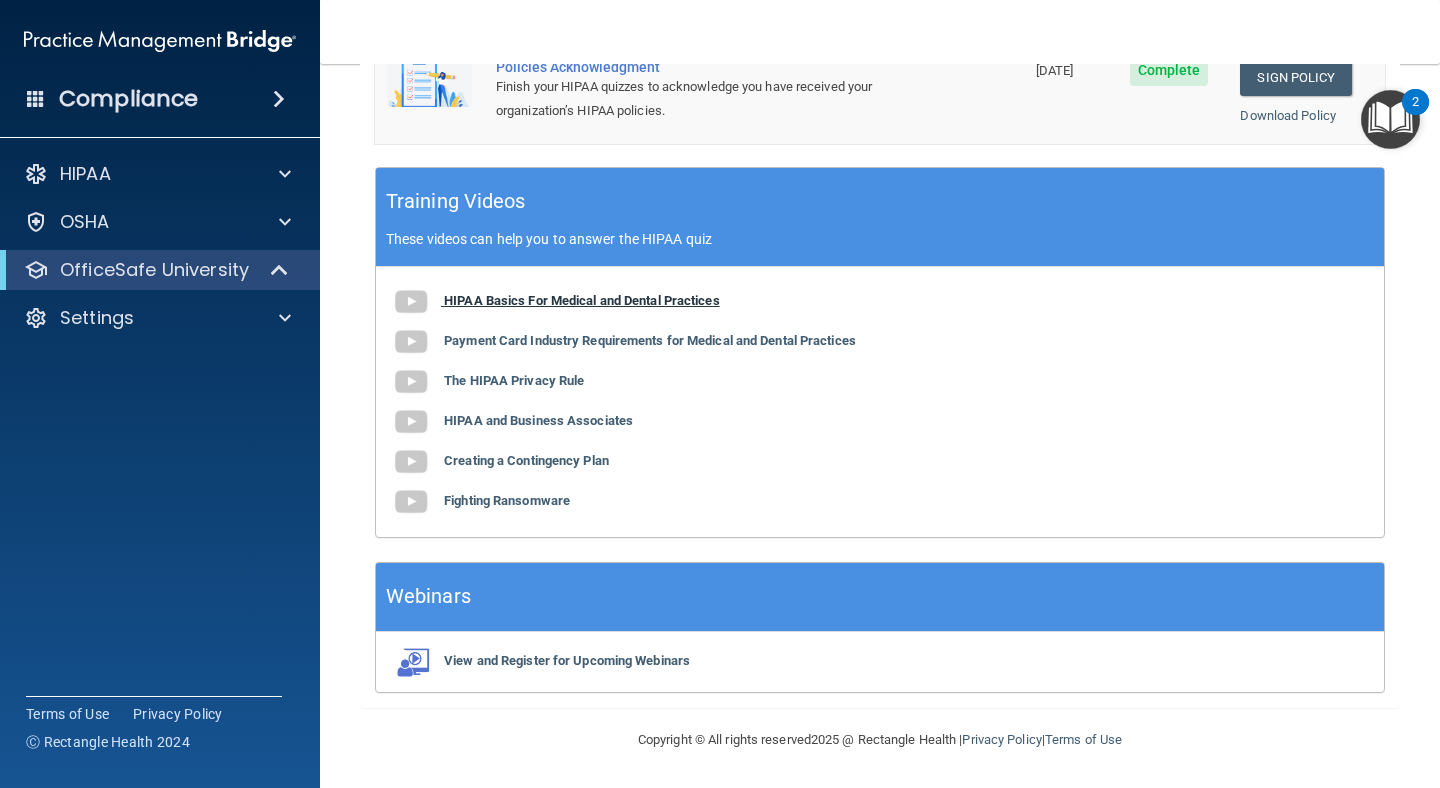 click on "HIPAA Basics For Medical and Dental Practices" at bounding box center [582, 300] 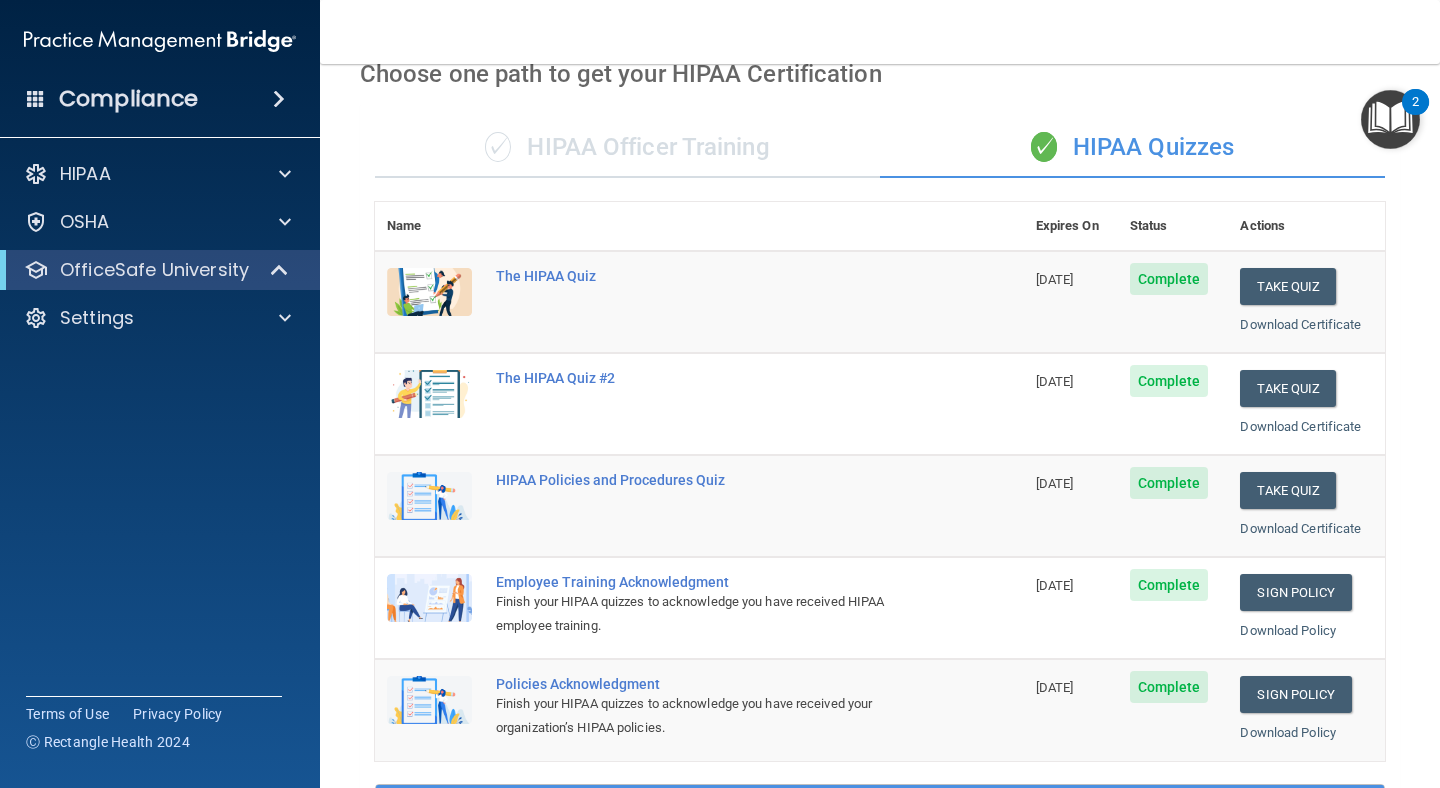 scroll, scrollTop: 40, scrollLeft: 0, axis: vertical 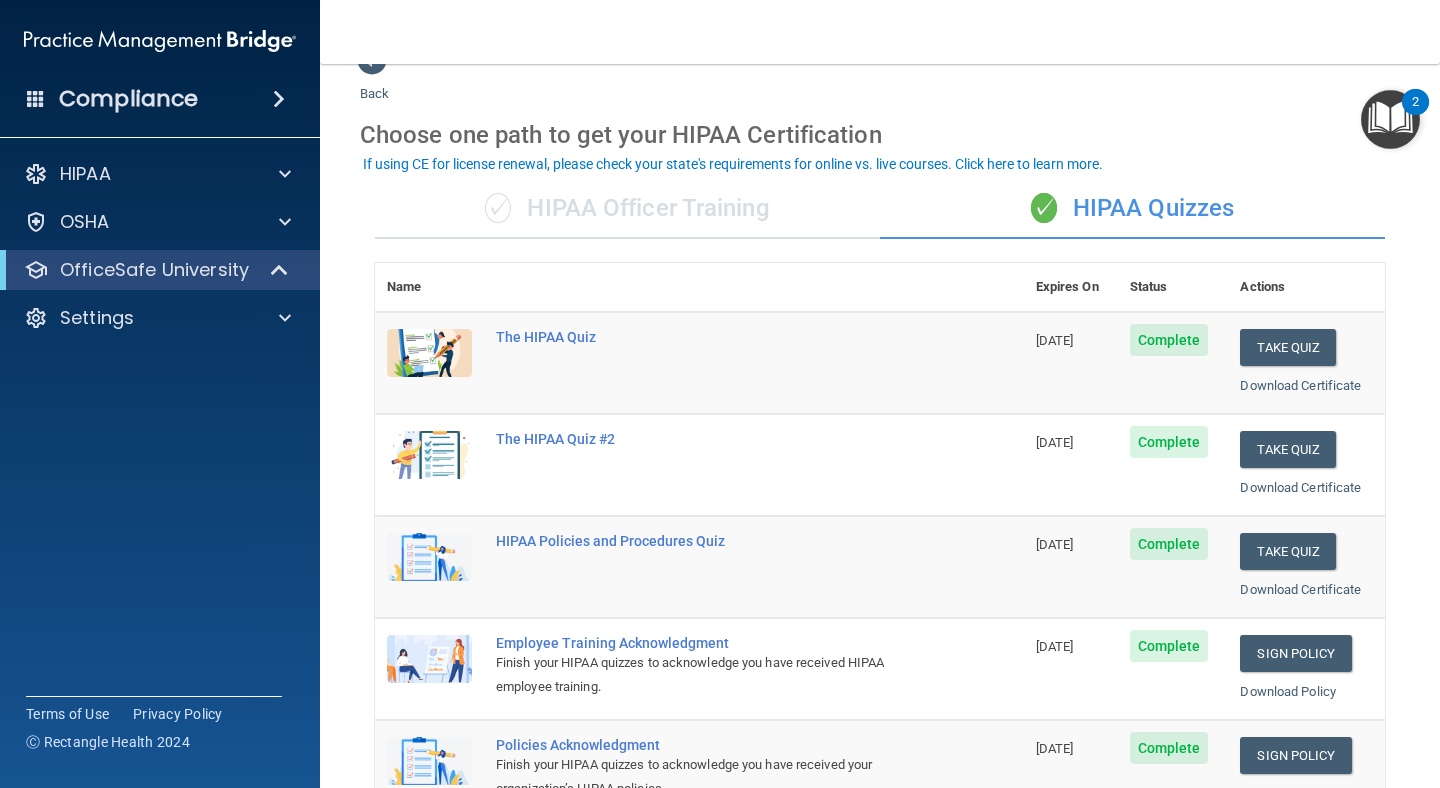 click at bounding box center [1390, 119] 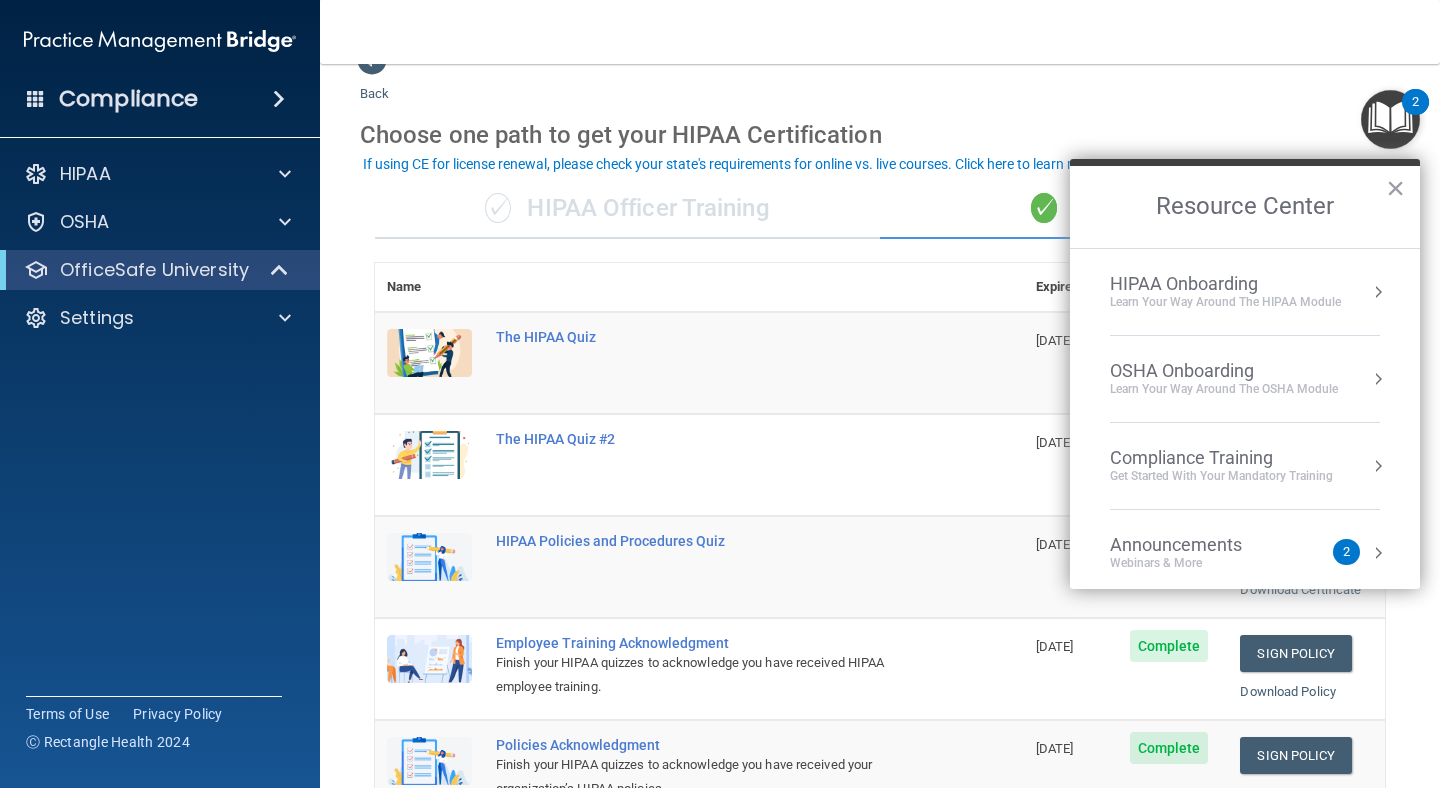 click on "HIPAA Onboarding Learn Your Way around the HIPAA module" at bounding box center (1245, 292) 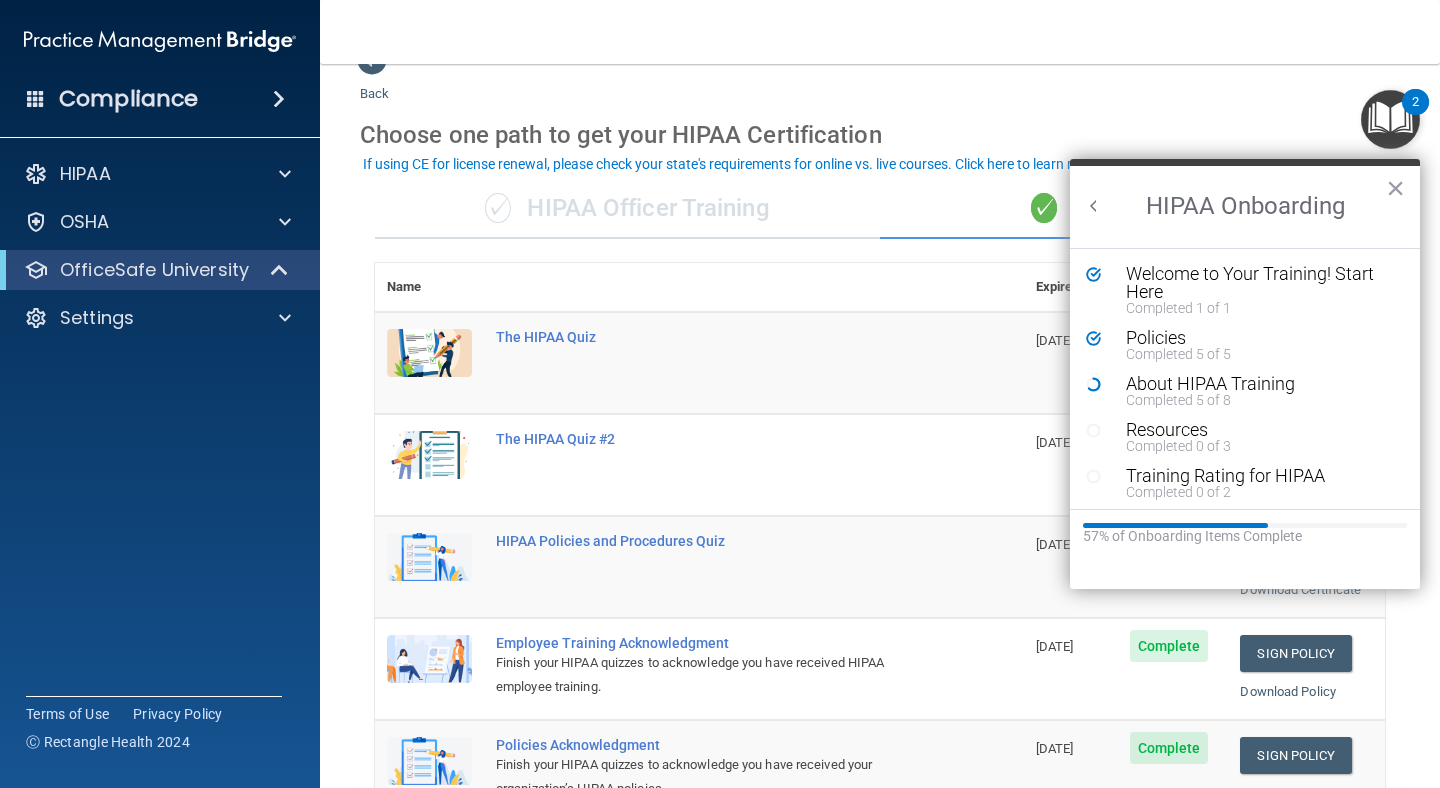scroll, scrollTop: 0, scrollLeft: 0, axis: both 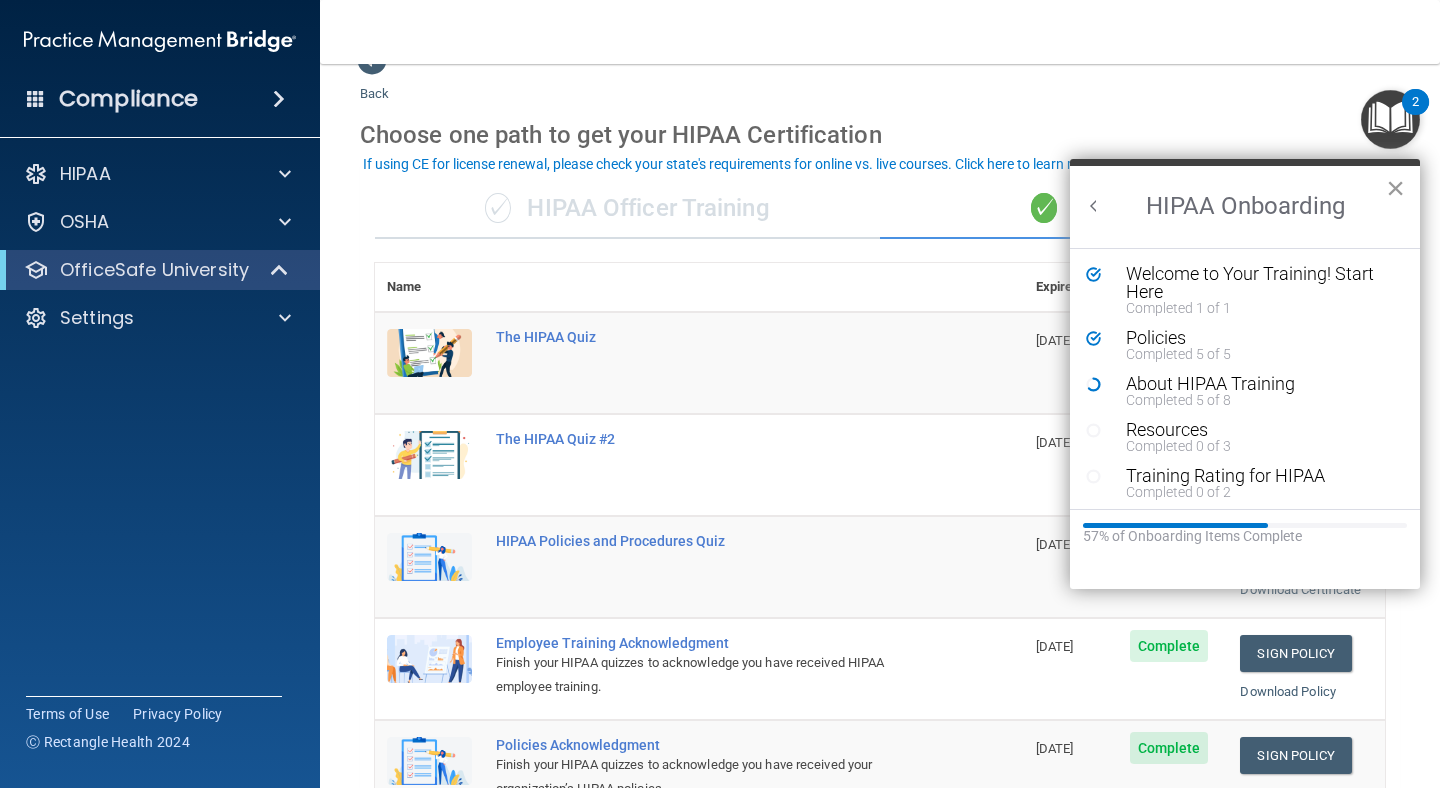 click on "×" at bounding box center (1395, 188) 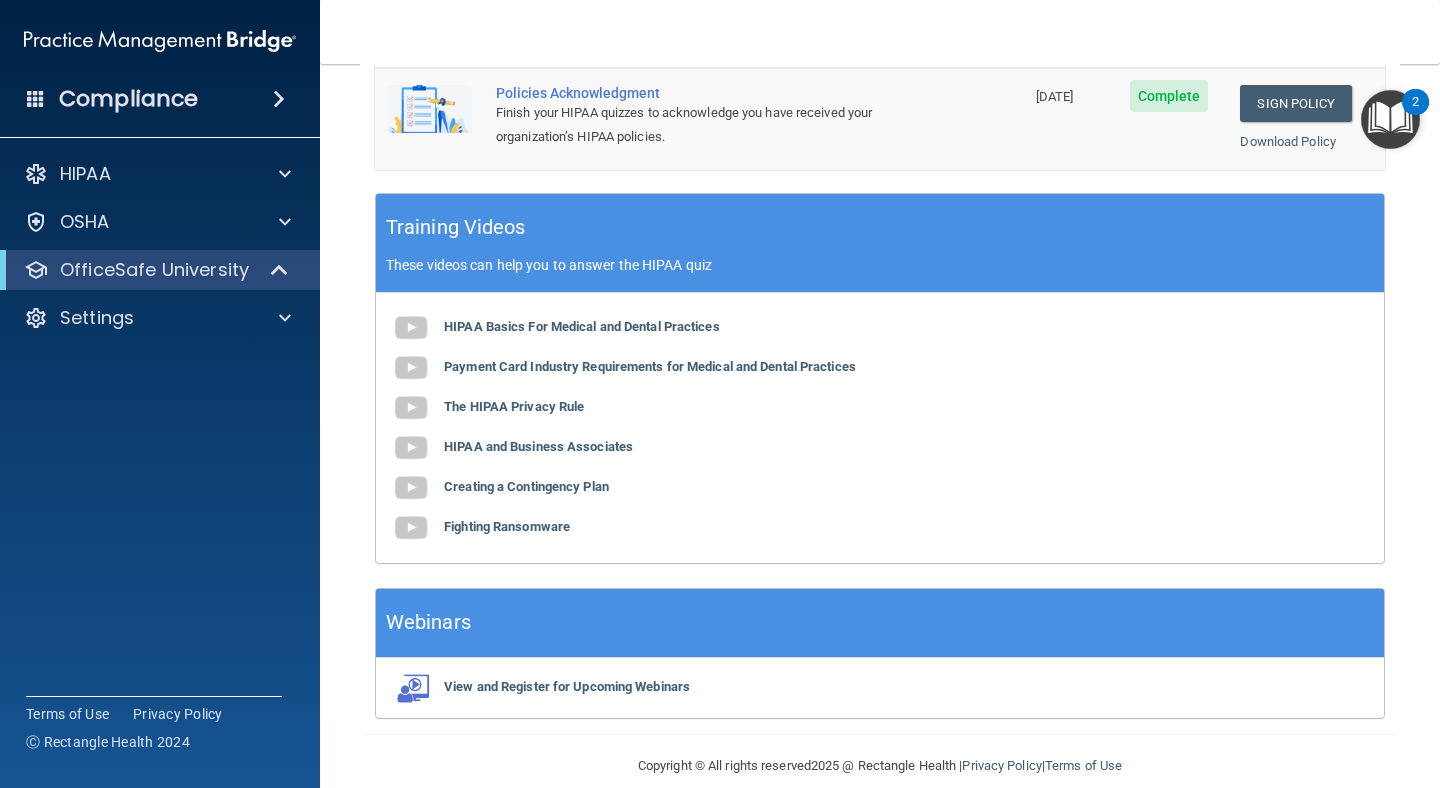 scroll, scrollTop: 718, scrollLeft: 0, axis: vertical 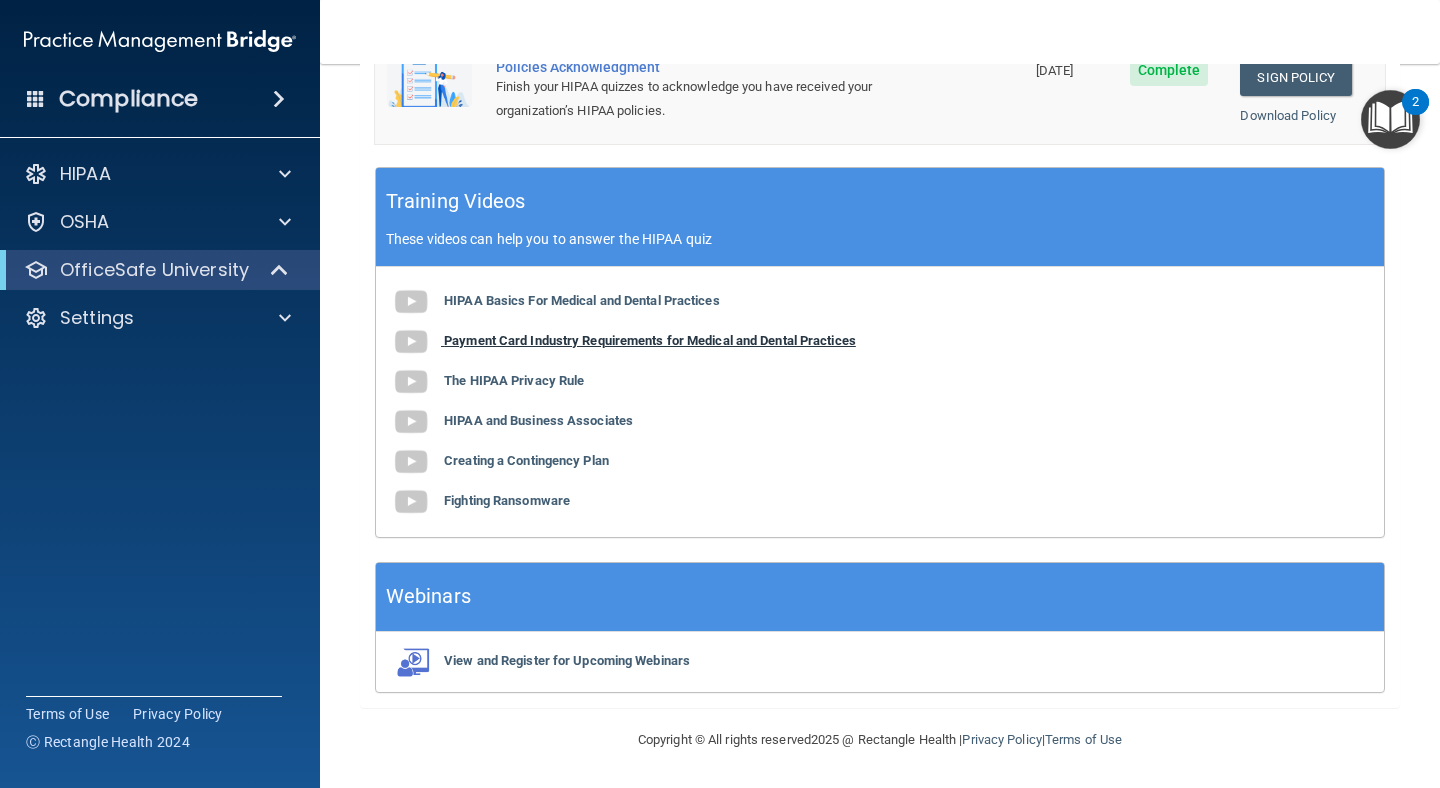 click on "Payment Card Industry Requirements for Medical and Dental Practices" at bounding box center [650, 340] 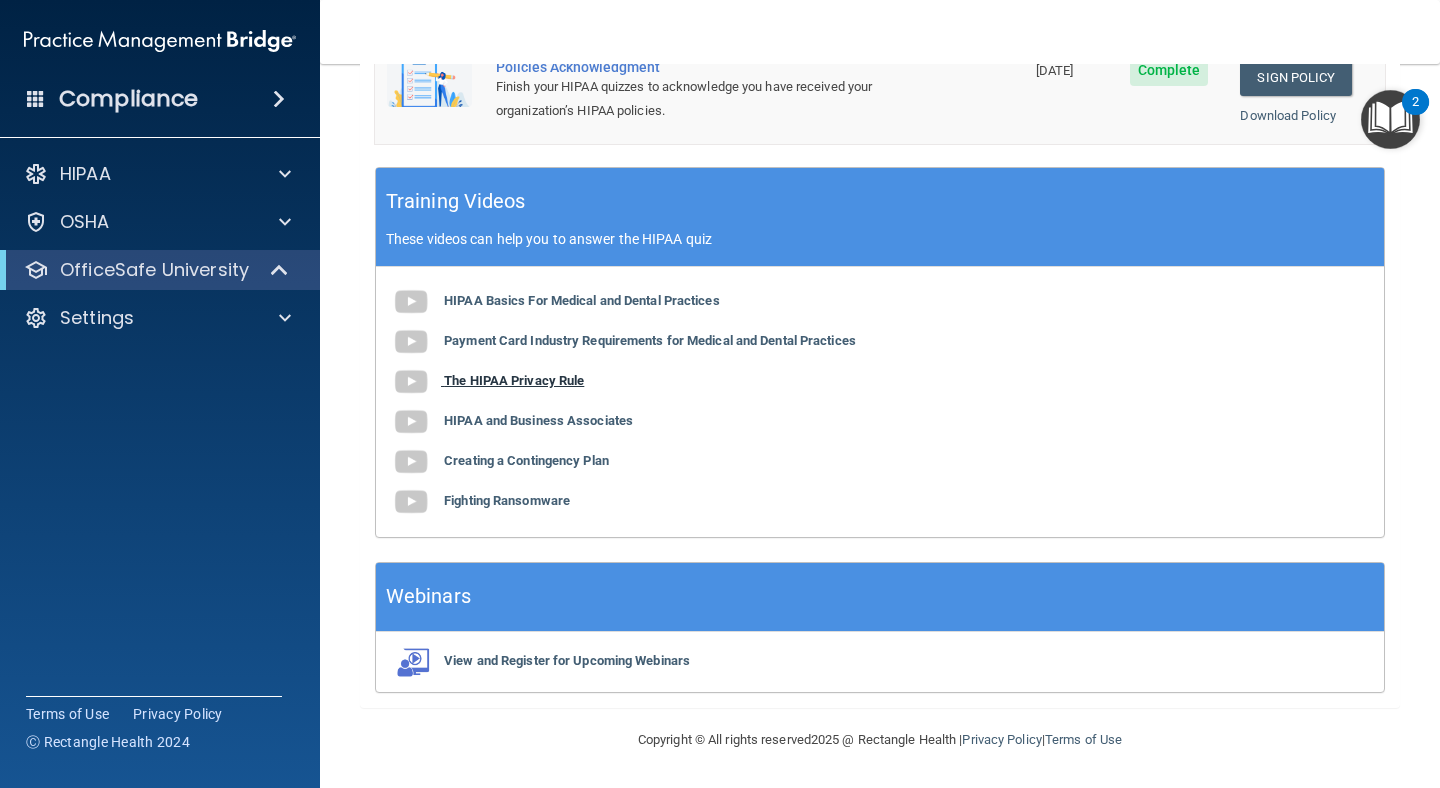 click on "The HIPAA Privacy Rule" at bounding box center [514, 380] 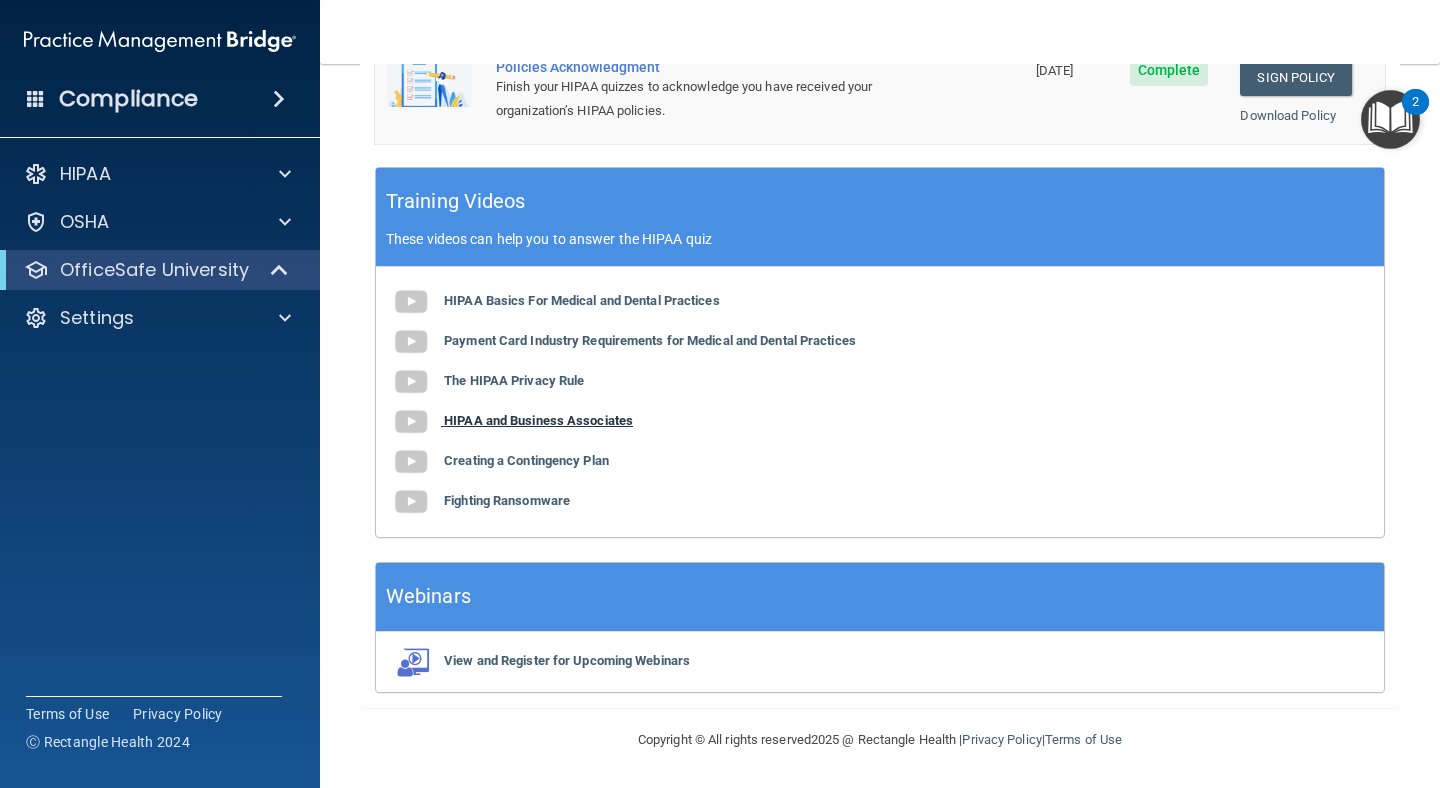 click on "HIPAA and Business Associates" at bounding box center [538, 420] 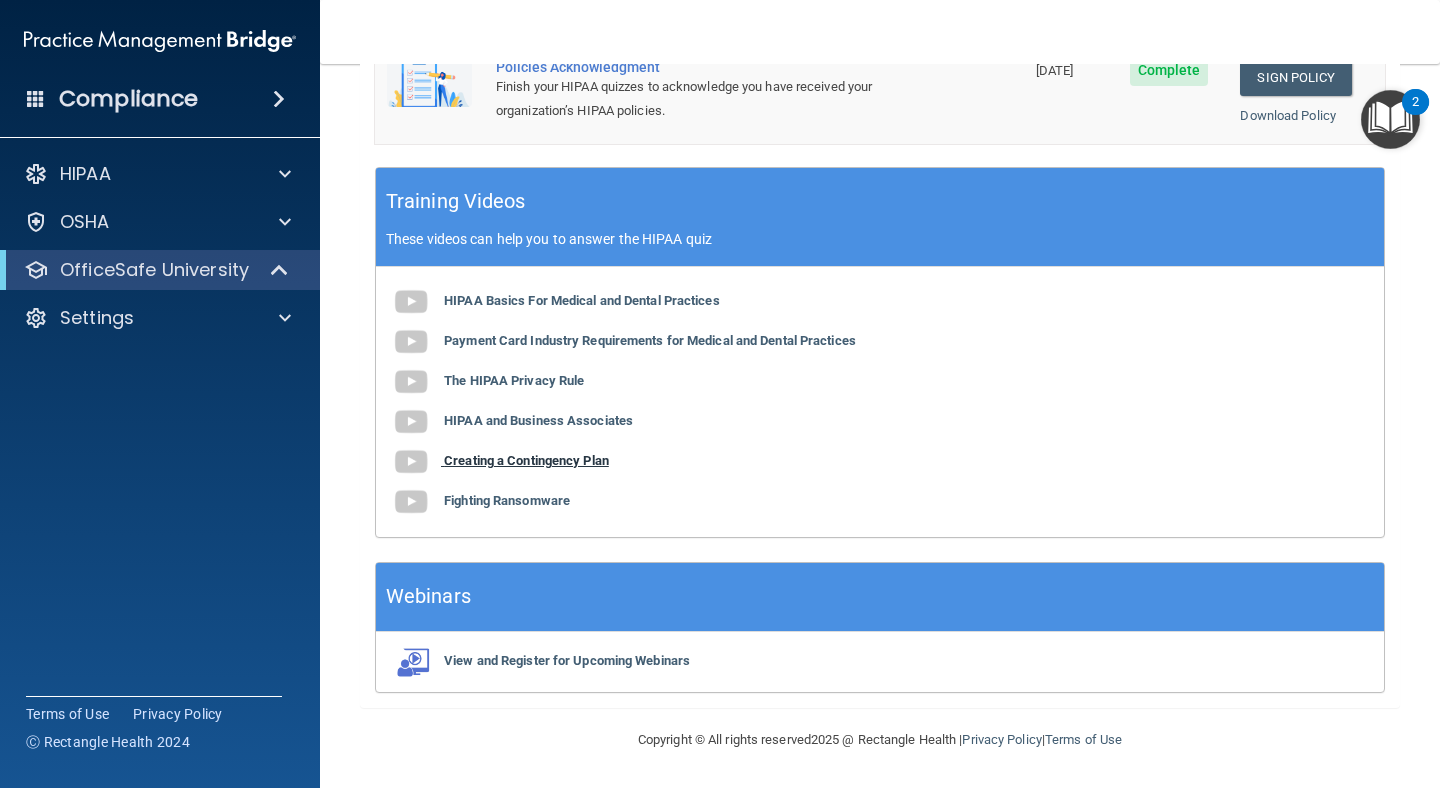 click on "Creating a Contingency Plan" at bounding box center (526, 460) 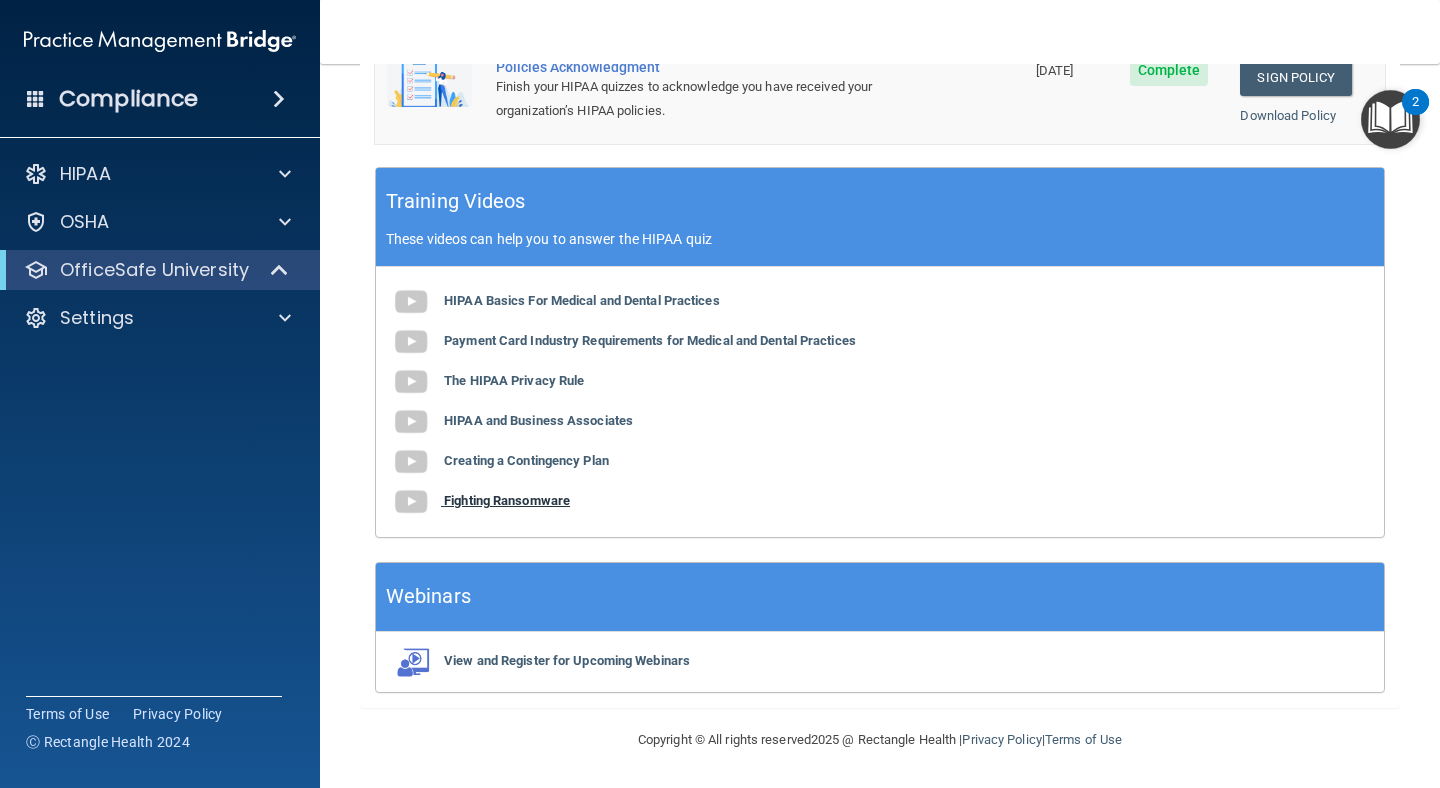 click on "Fighting Ransomware" at bounding box center (507, 500) 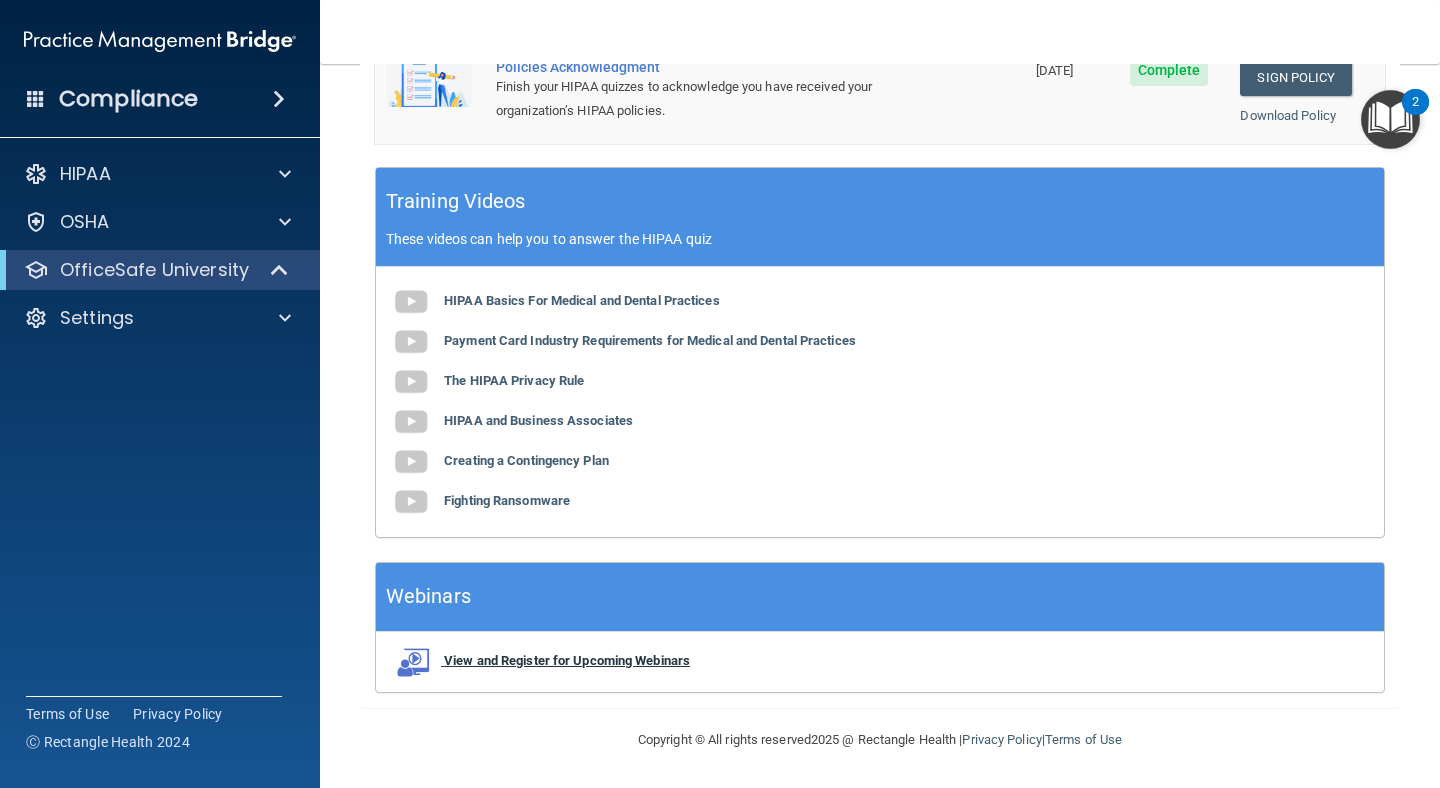 click on "View and Register for Upcoming Webinars" at bounding box center [567, 660] 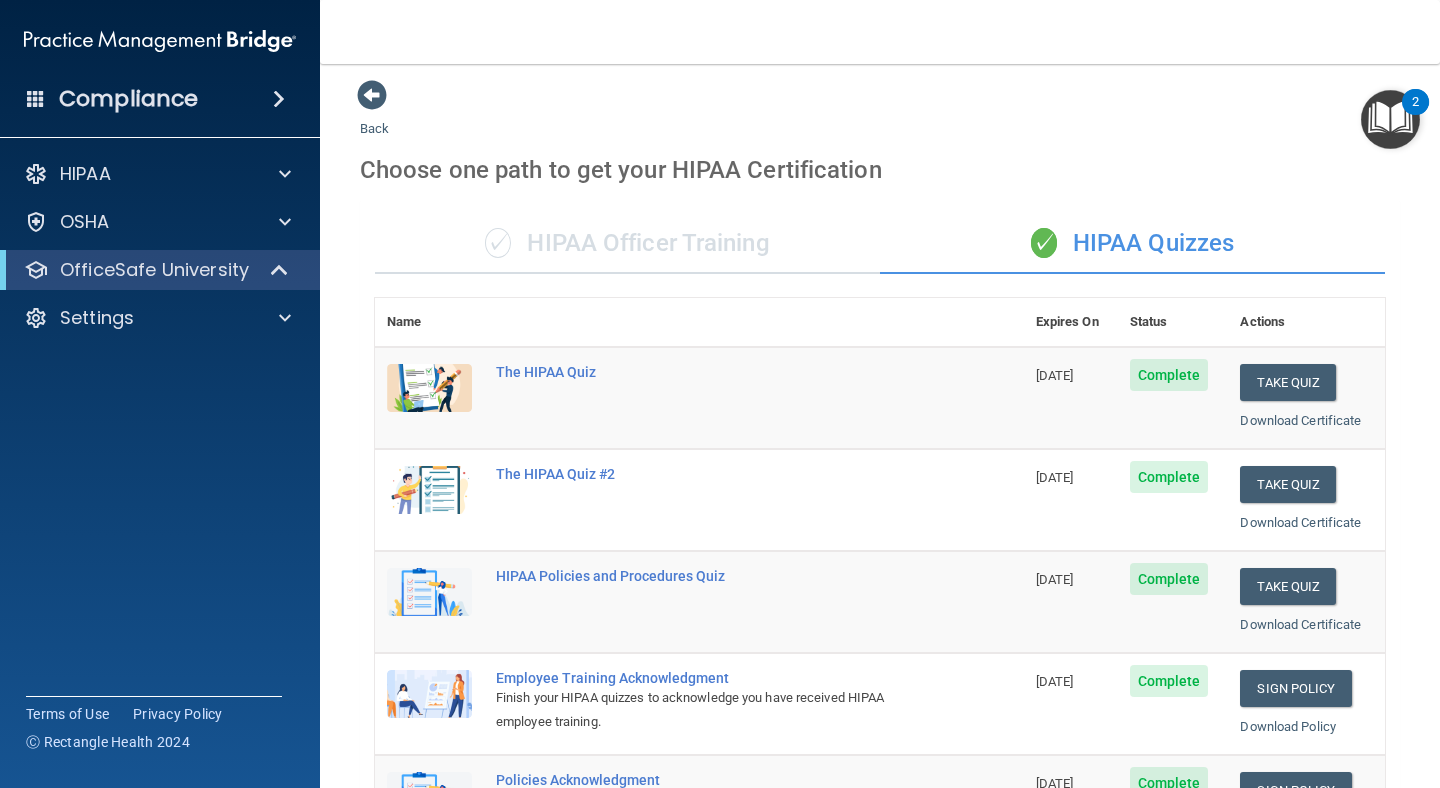 scroll, scrollTop: 0, scrollLeft: 0, axis: both 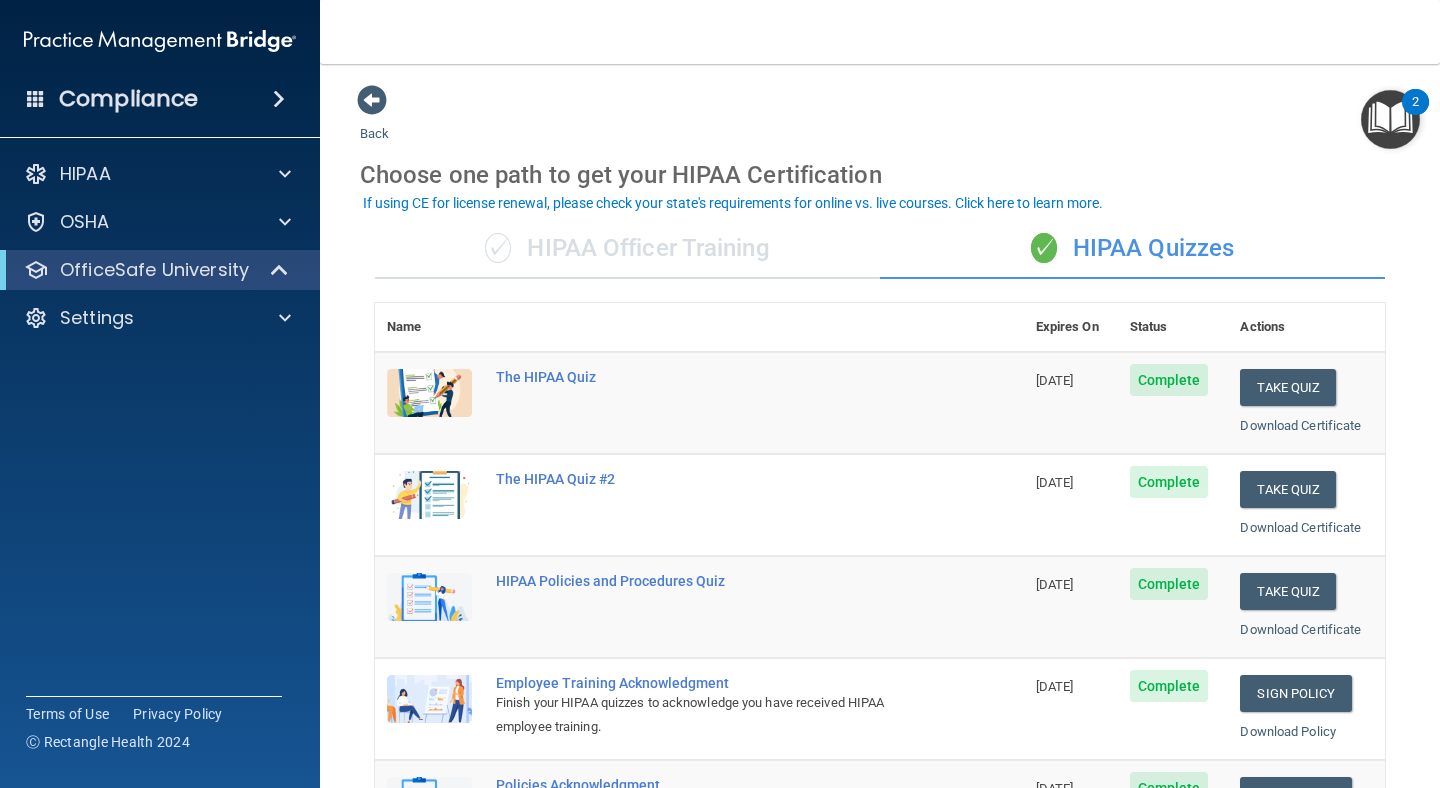 click on "✓   HIPAA Officer Training" at bounding box center (627, 249) 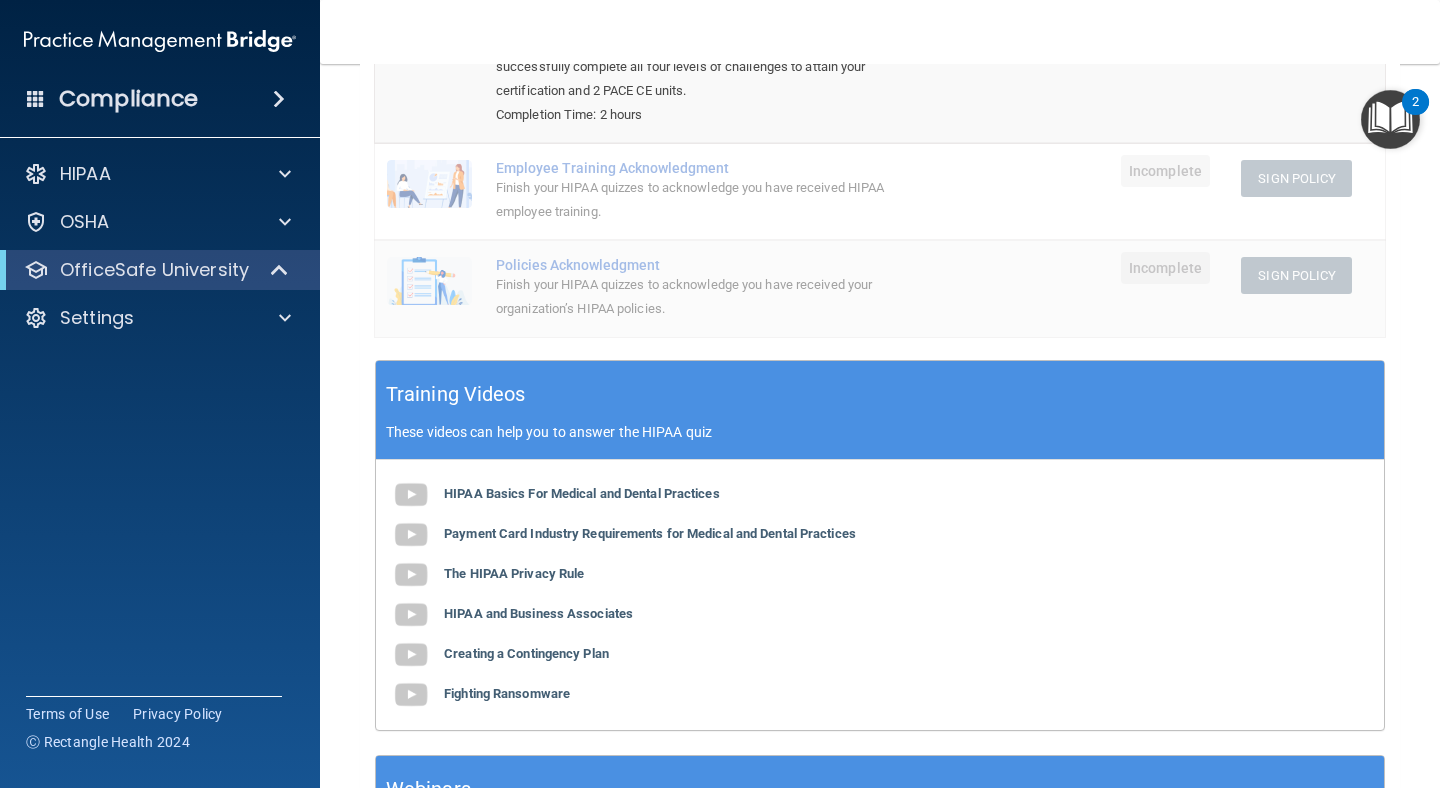 scroll, scrollTop: 0, scrollLeft: 0, axis: both 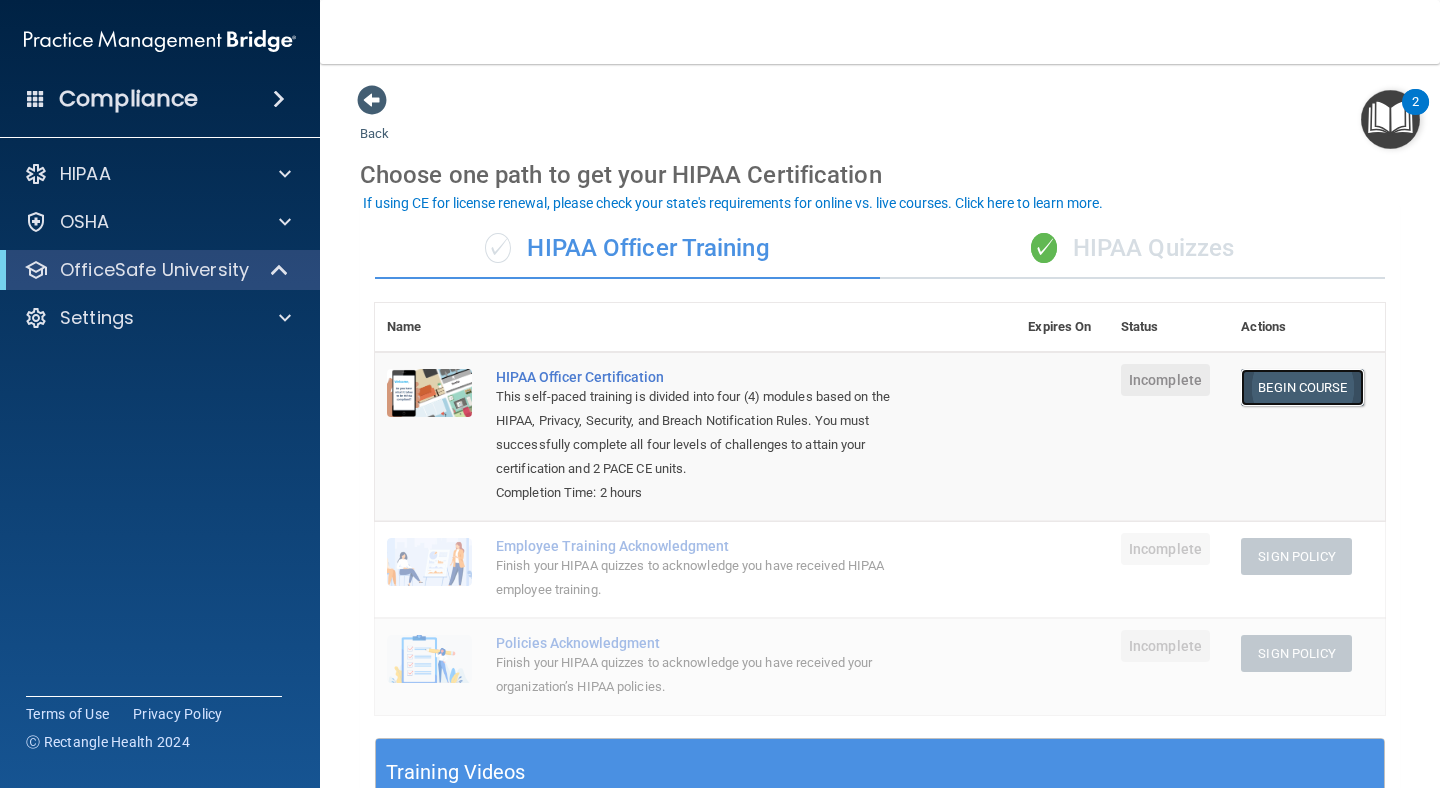 click on "Begin Course" at bounding box center [1302, 387] 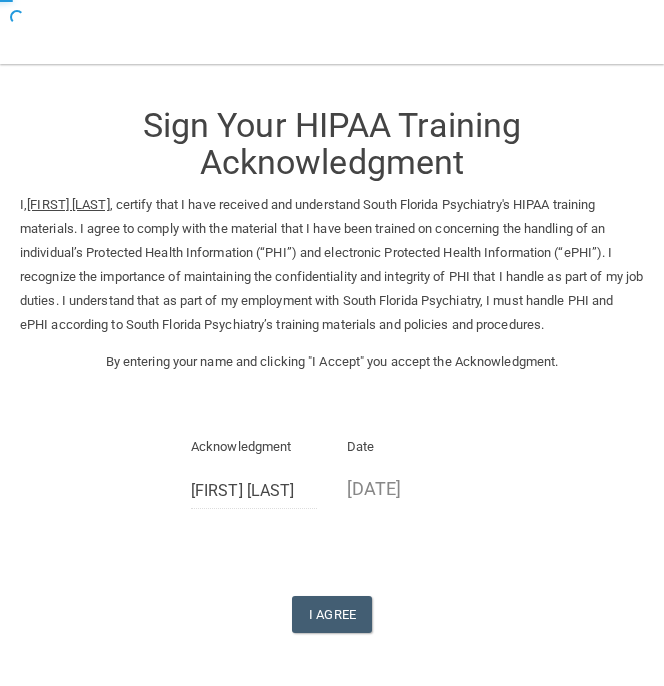 scroll, scrollTop: 0, scrollLeft: 0, axis: both 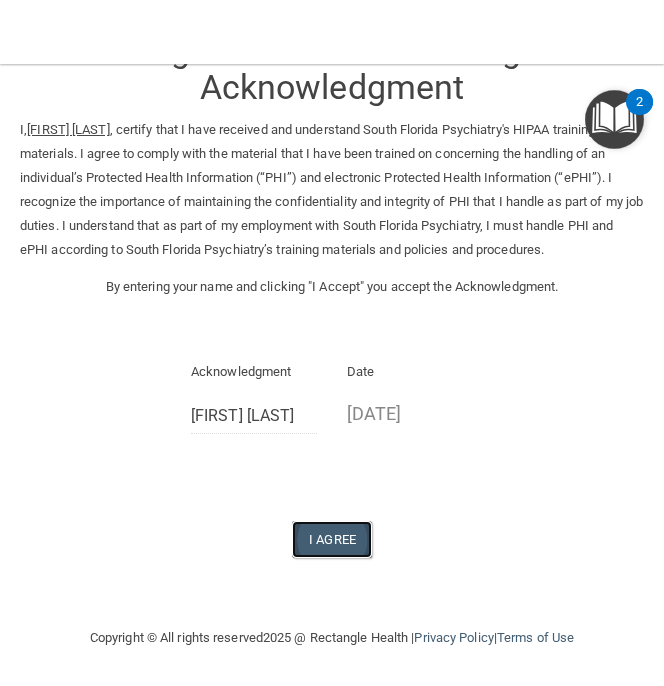 click on "I Agree" at bounding box center (332, 539) 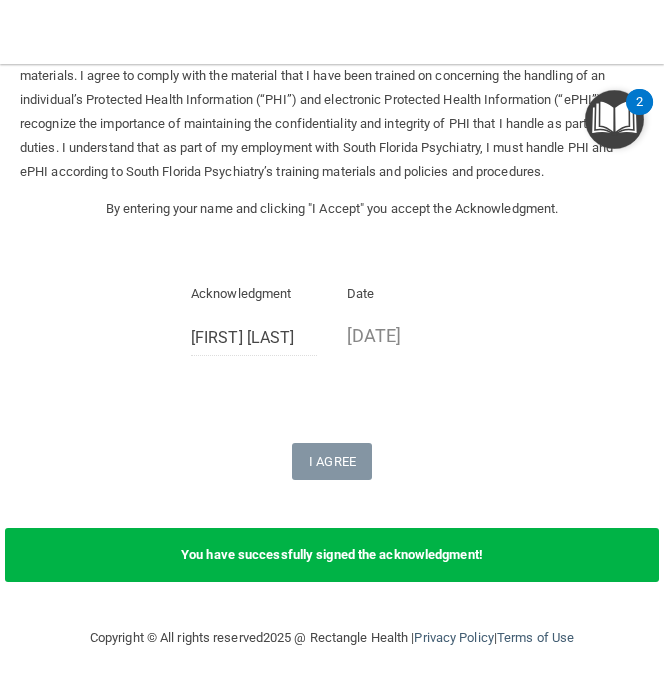 scroll, scrollTop: 0, scrollLeft: 0, axis: both 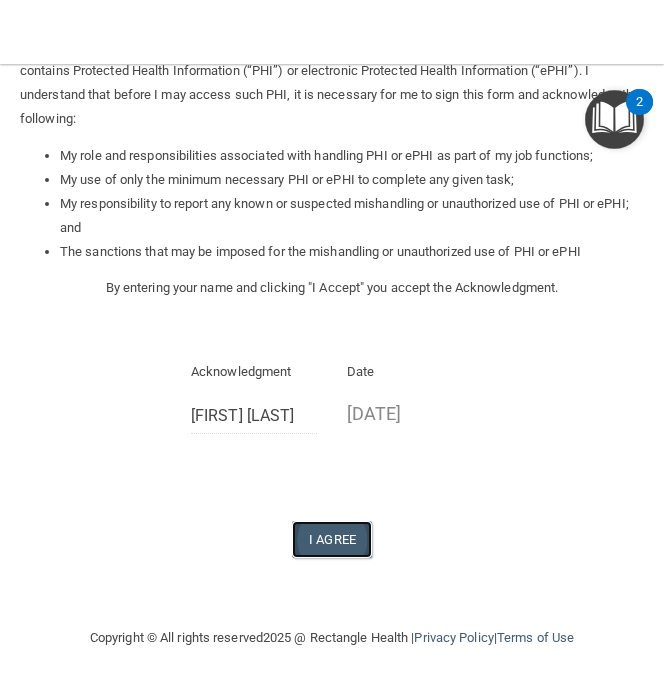 click on "I Agree" at bounding box center [332, 539] 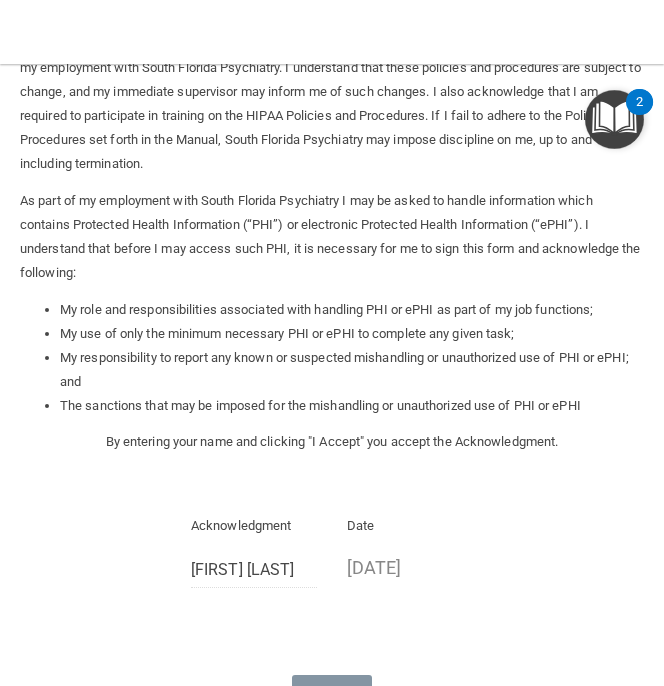 scroll, scrollTop: 420, scrollLeft: 0, axis: vertical 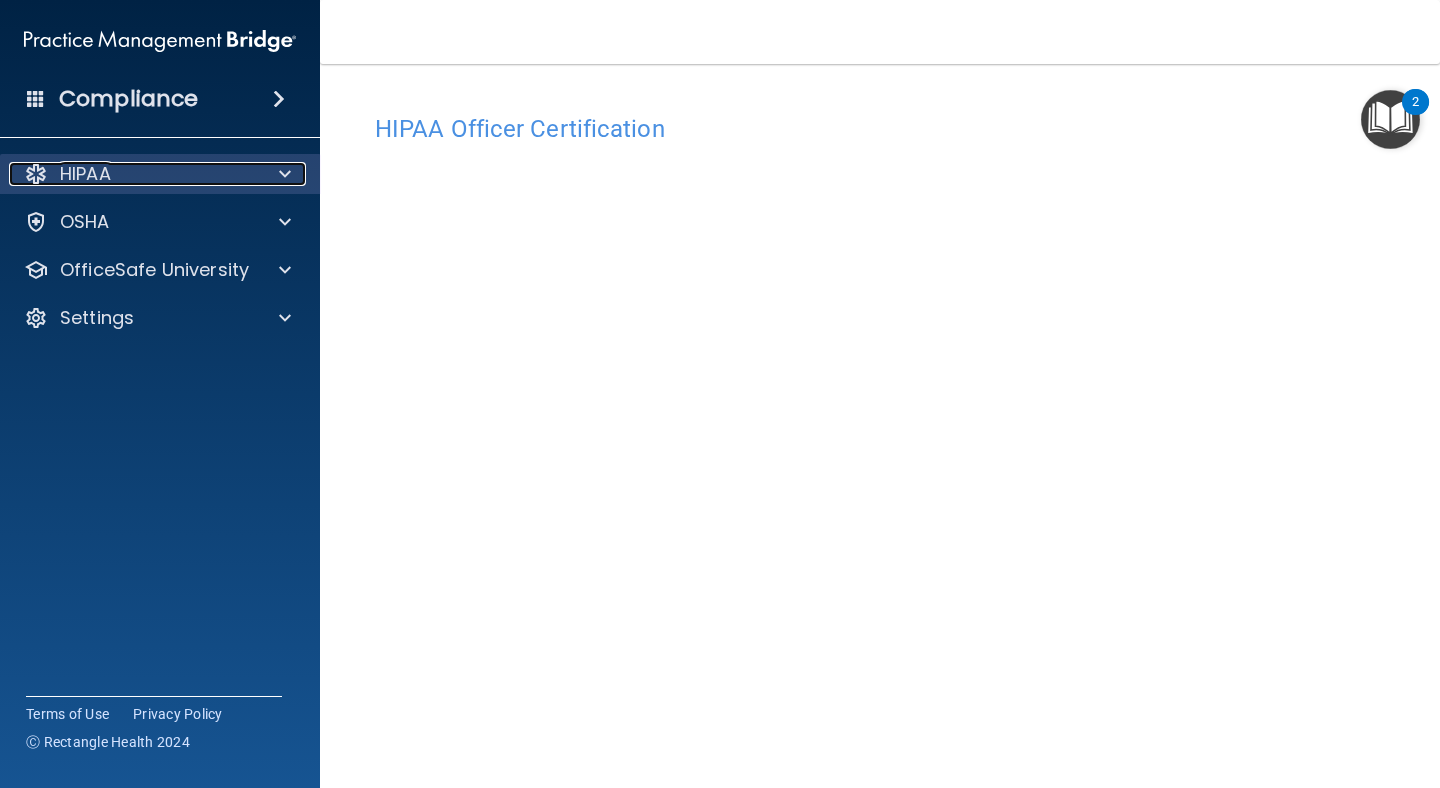click at bounding box center [282, 174] 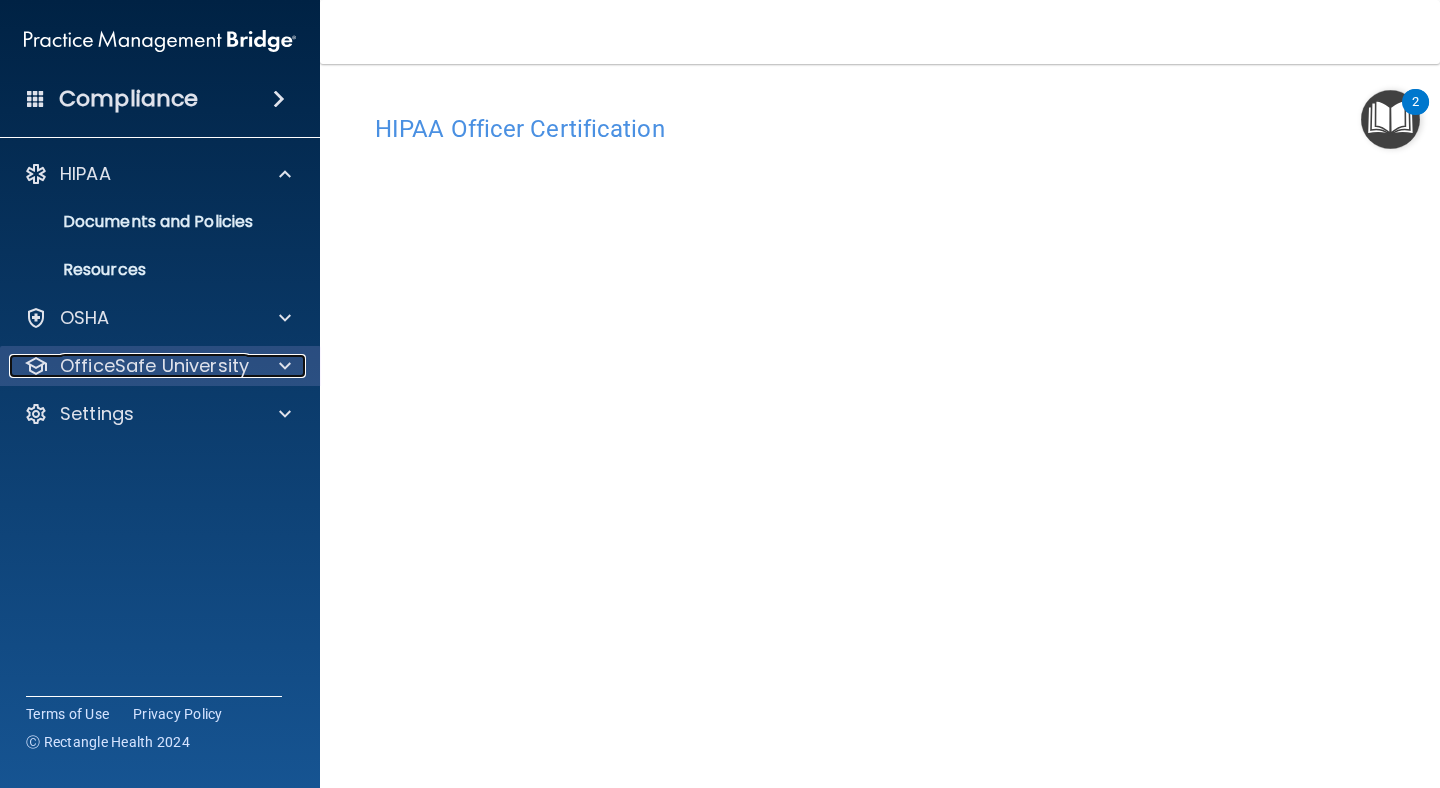 click on "OfficeSafe University" at bounding box center (154, 366) 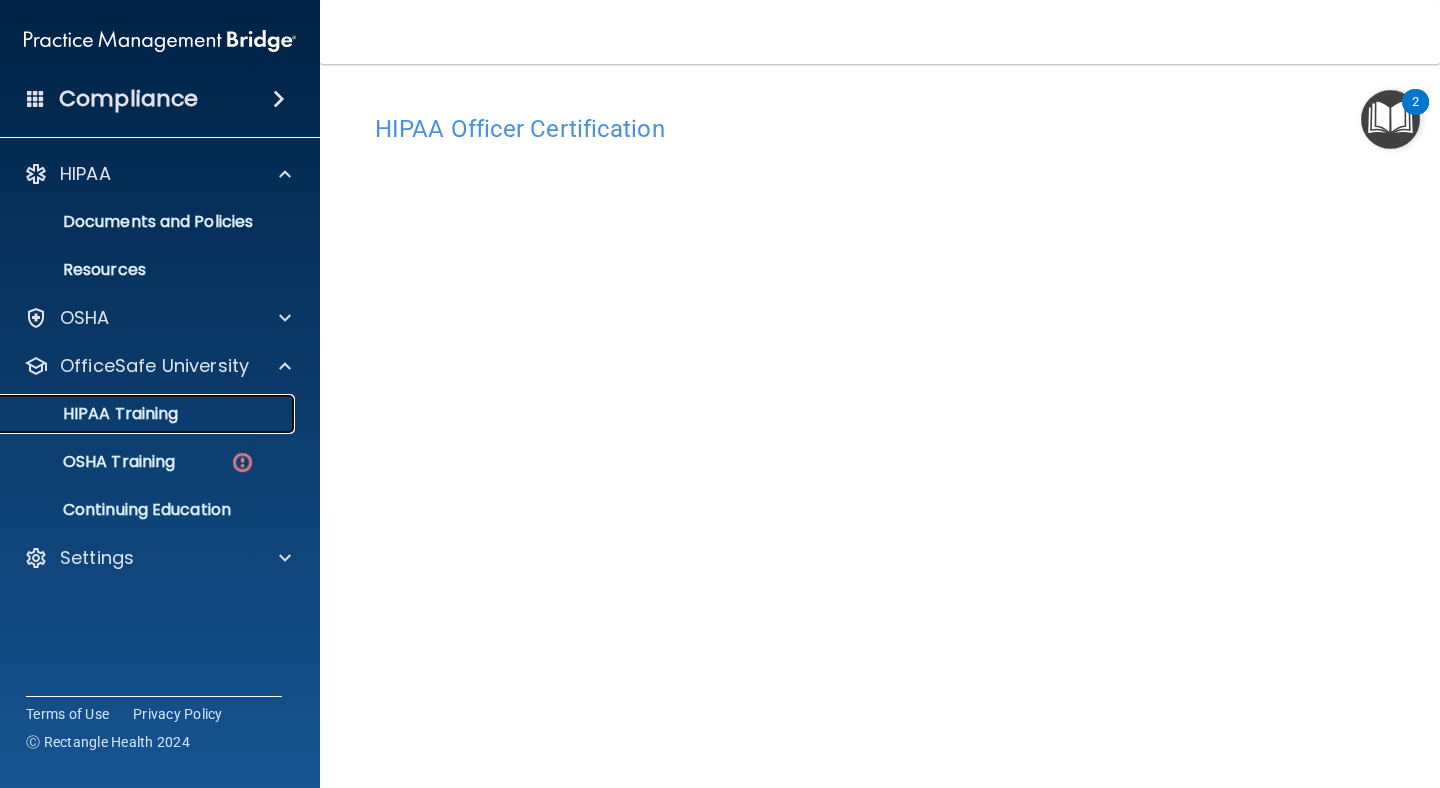 click on "HIPAA Training" at bounding box center [149, 414] 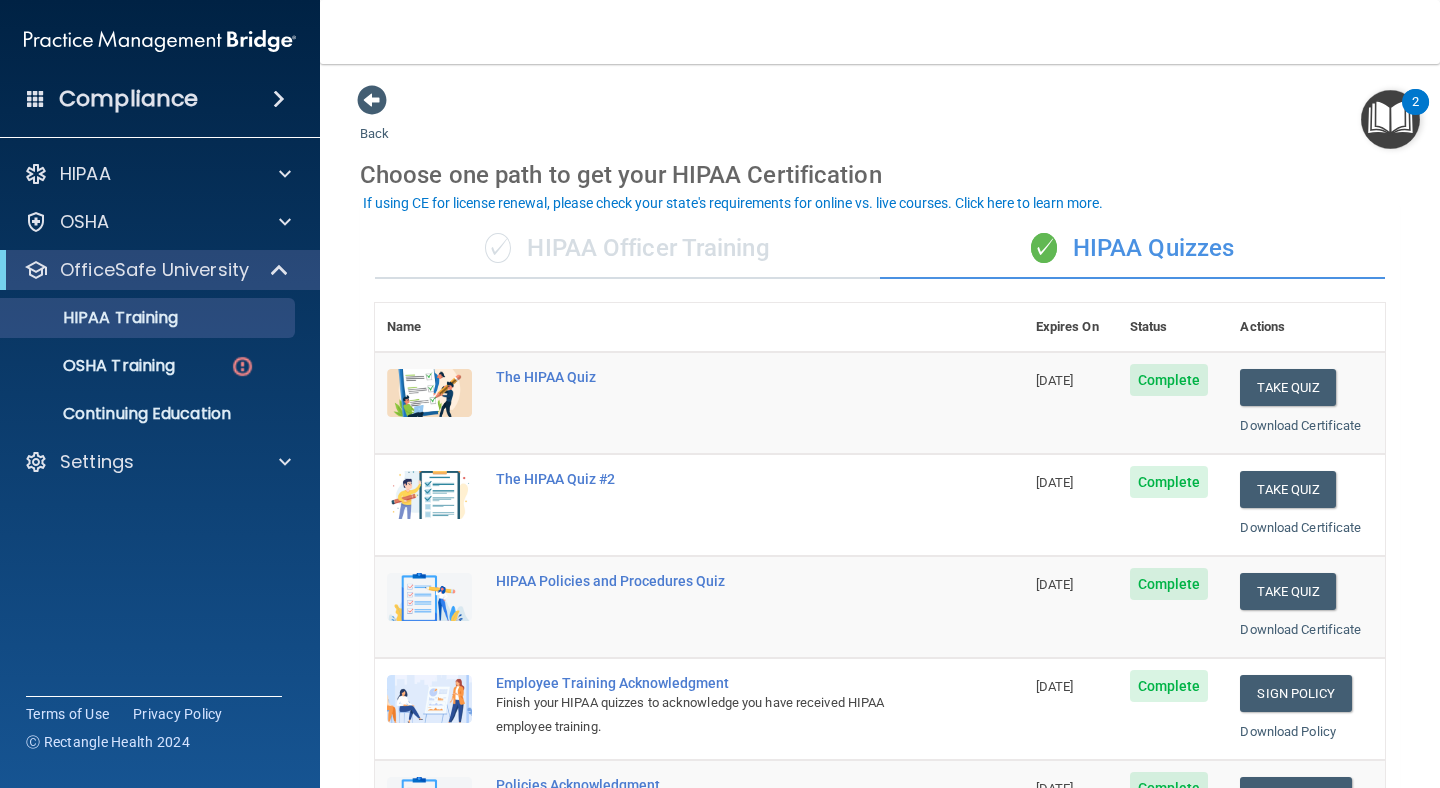click at bounding box center (1390, 119) 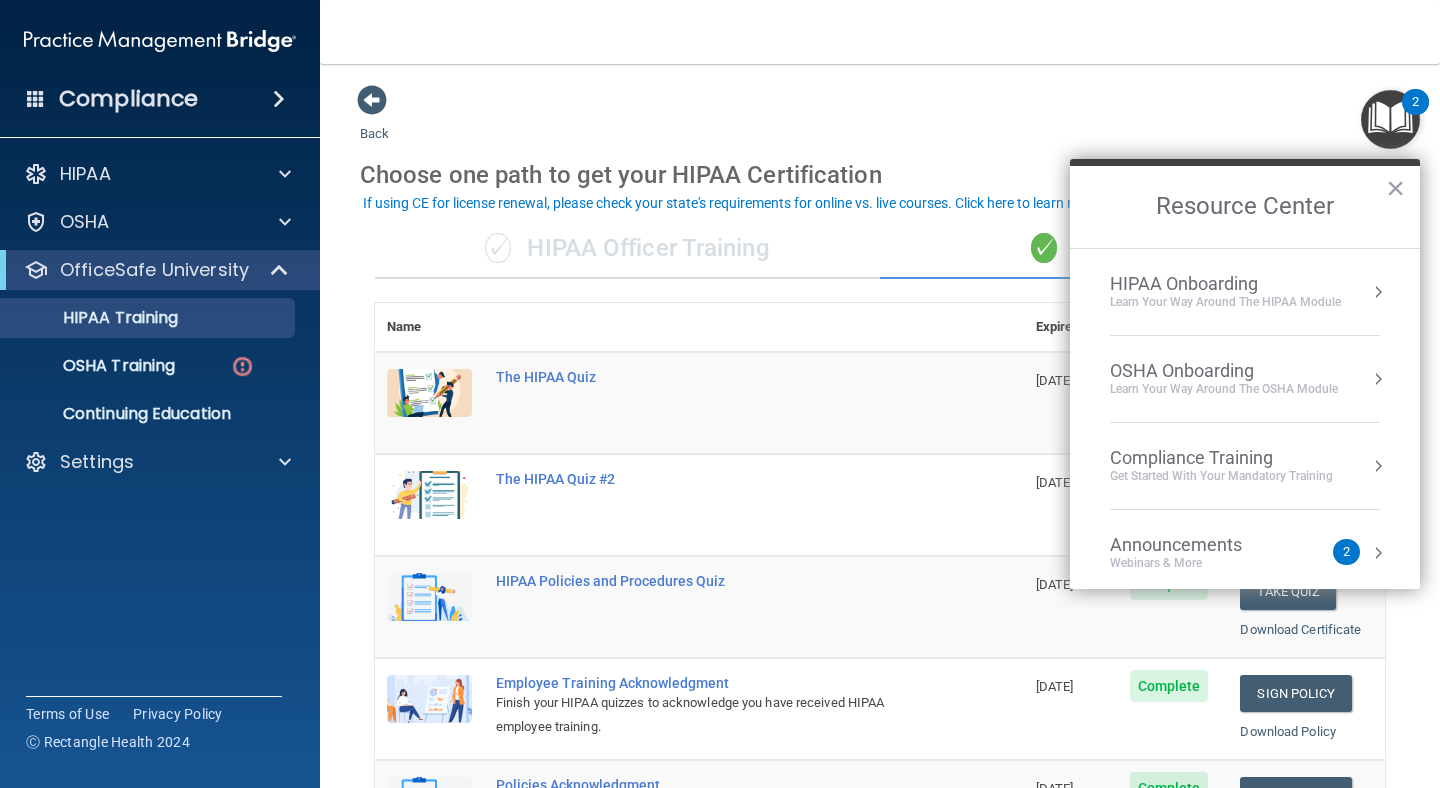 click on "HIPAA Onboarding" at bounding box center (1225, 284) 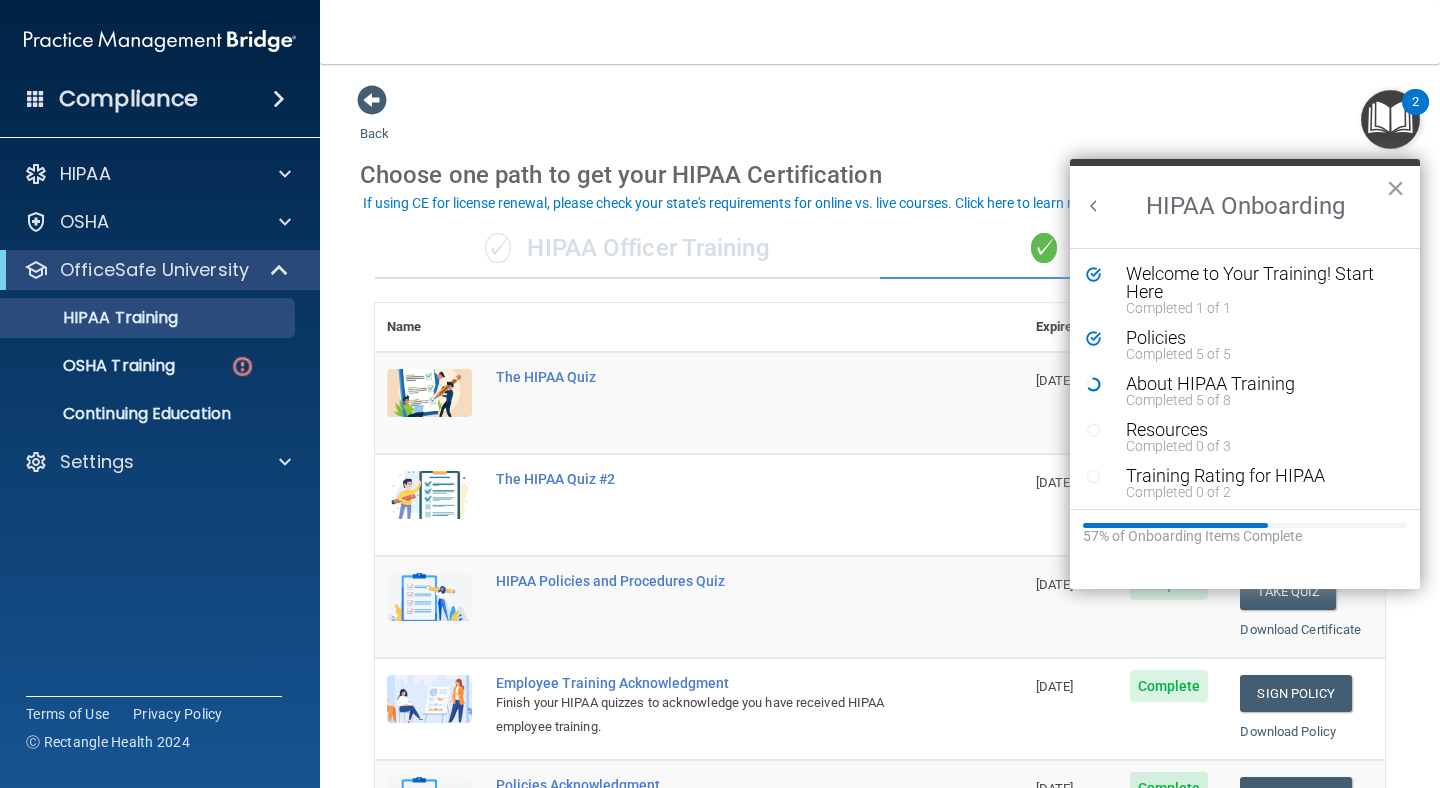 scroll, scrollTop: 0, scrollLeft: 0, axis: both 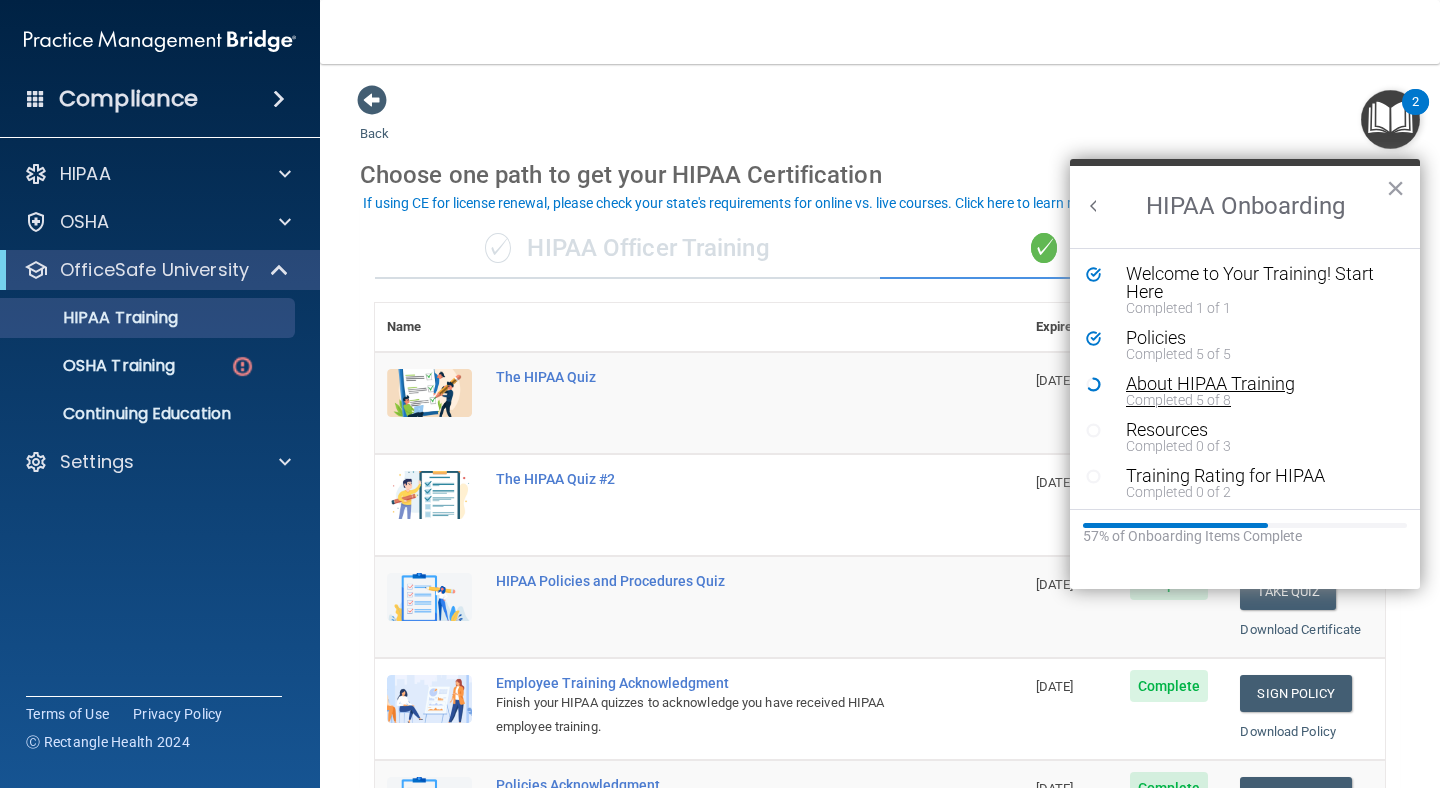 click on "About HIPAA Training" at bounding box center [1260, 384] 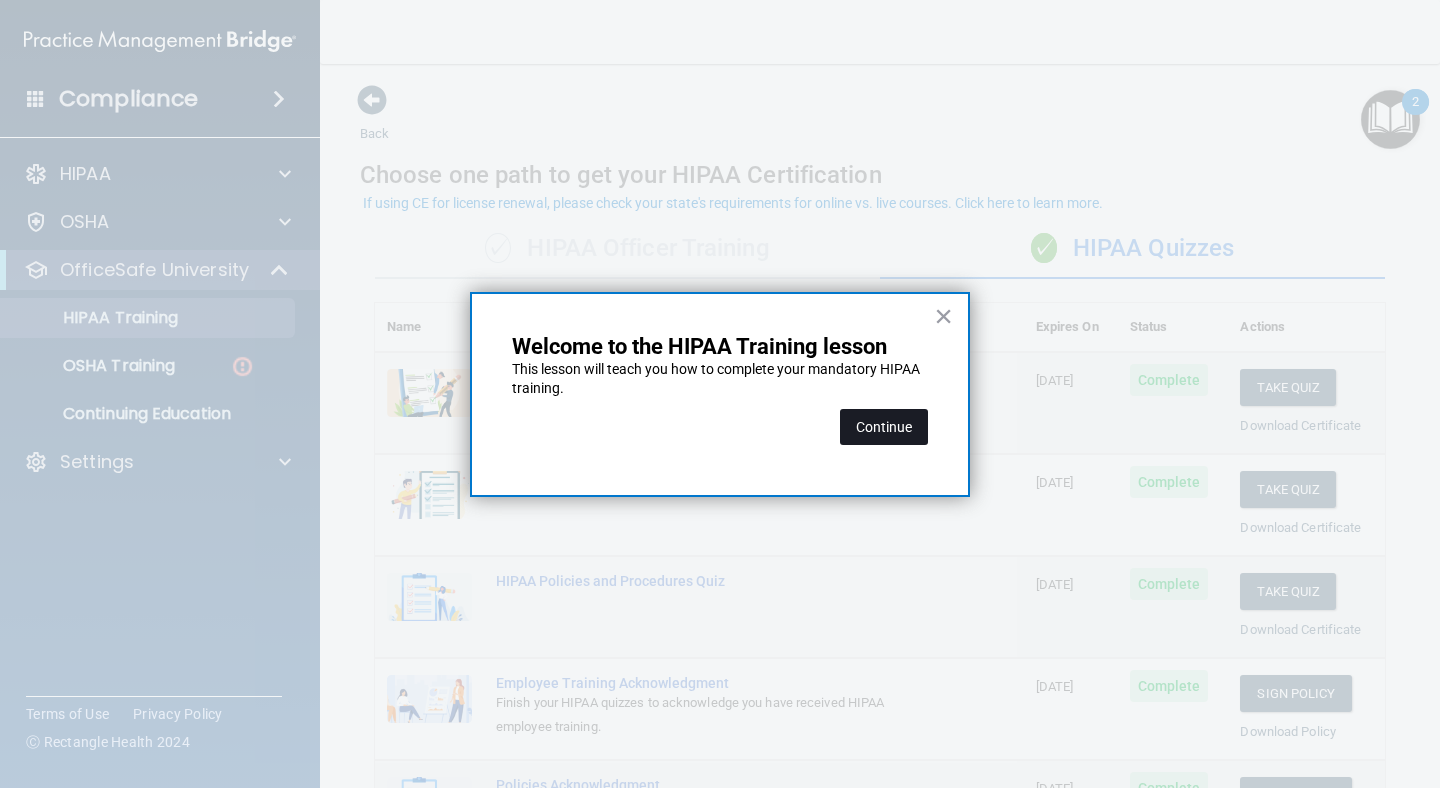 click on "Continue" at bounding box center [884, 427] 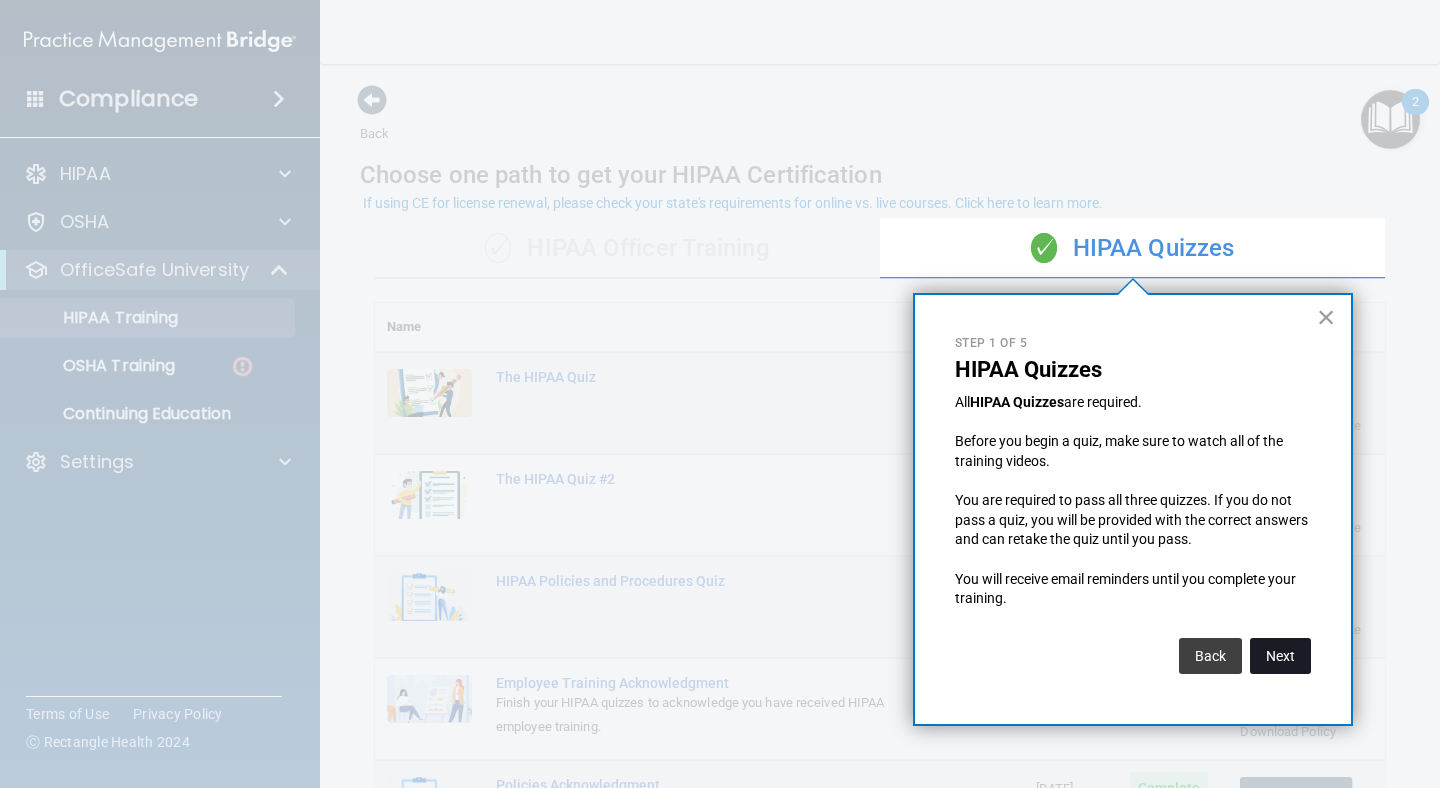 click on "Next" at bounding box center [1280, 656] 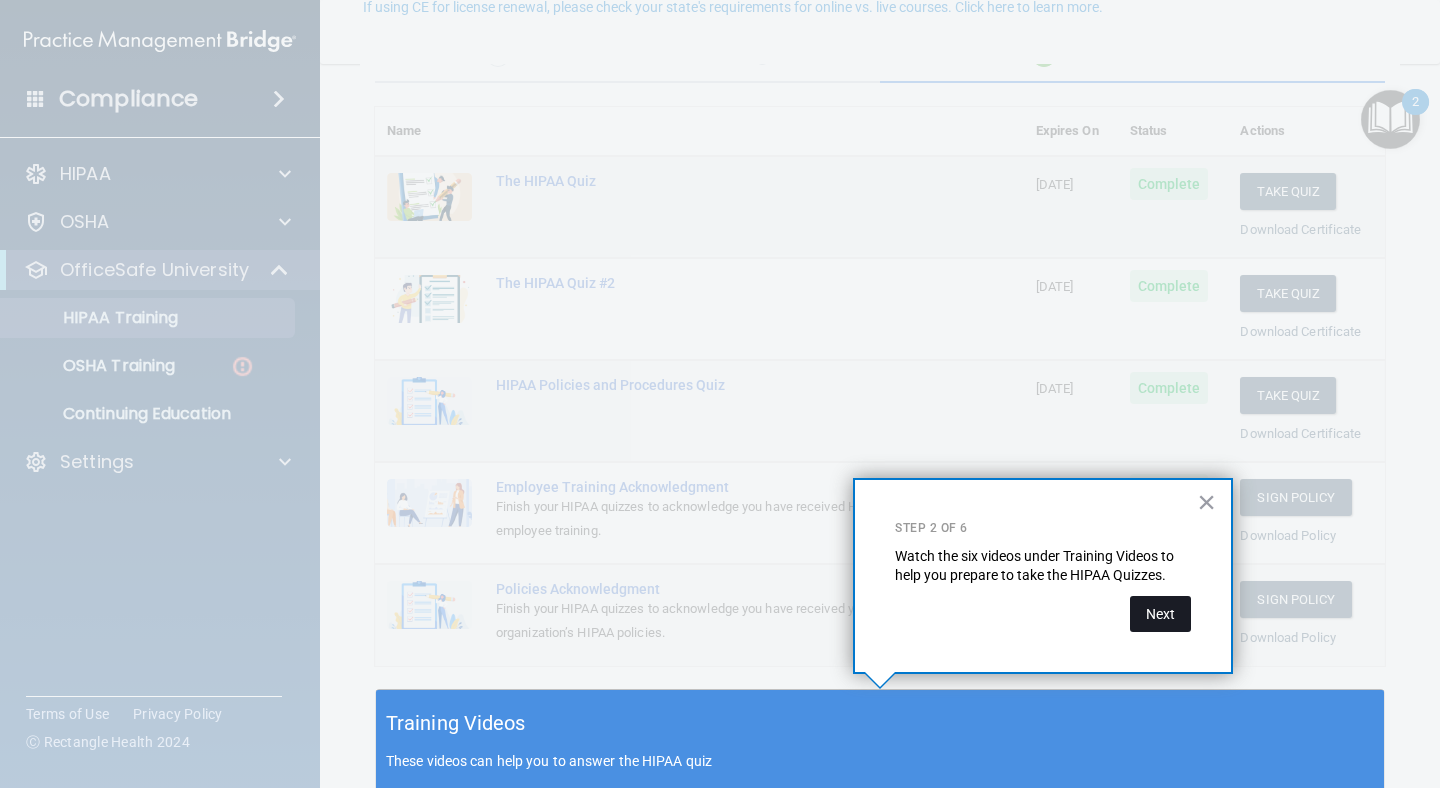 click on "Next" at bounding box center (1160, 614) 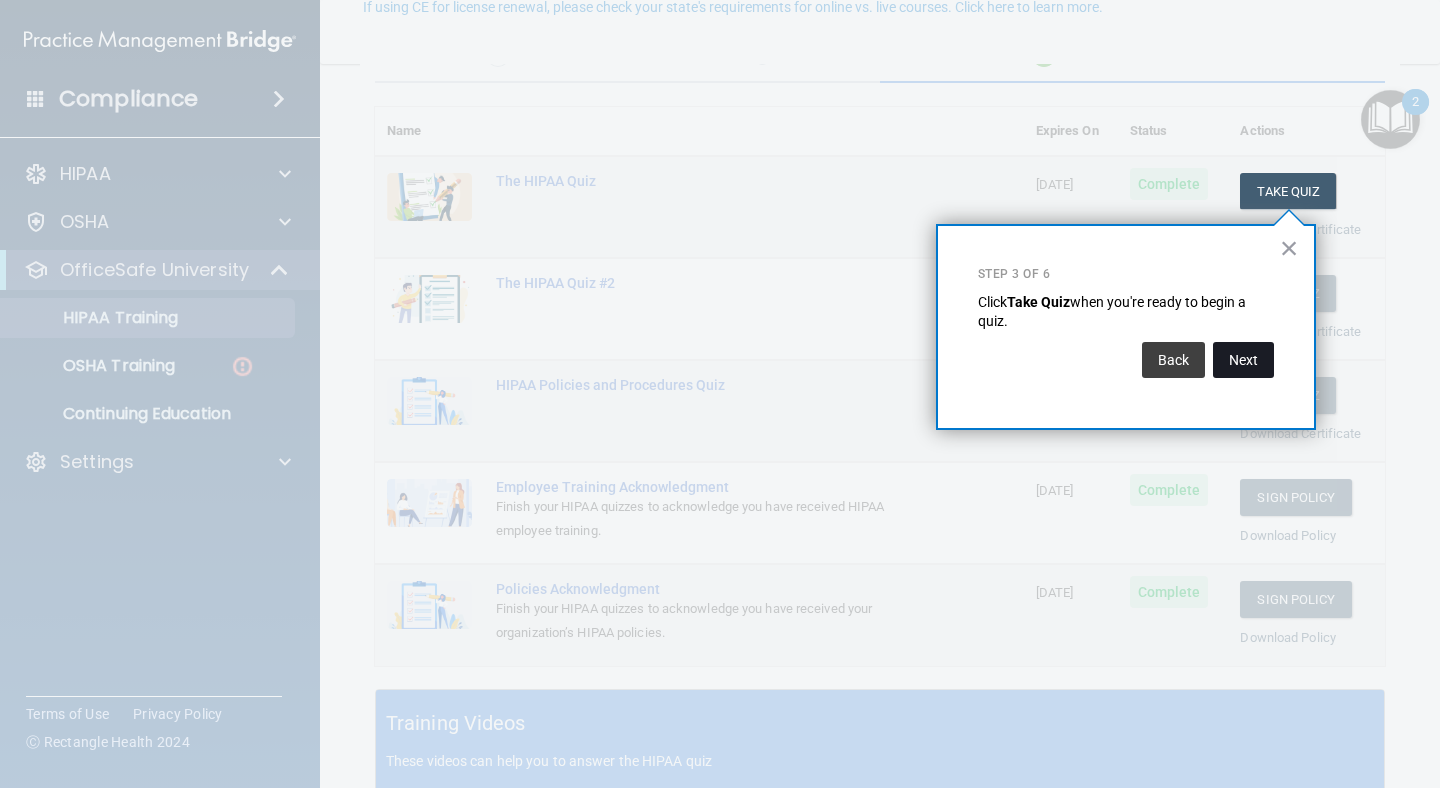 click on "Next" at bounding box center (1243, 360) 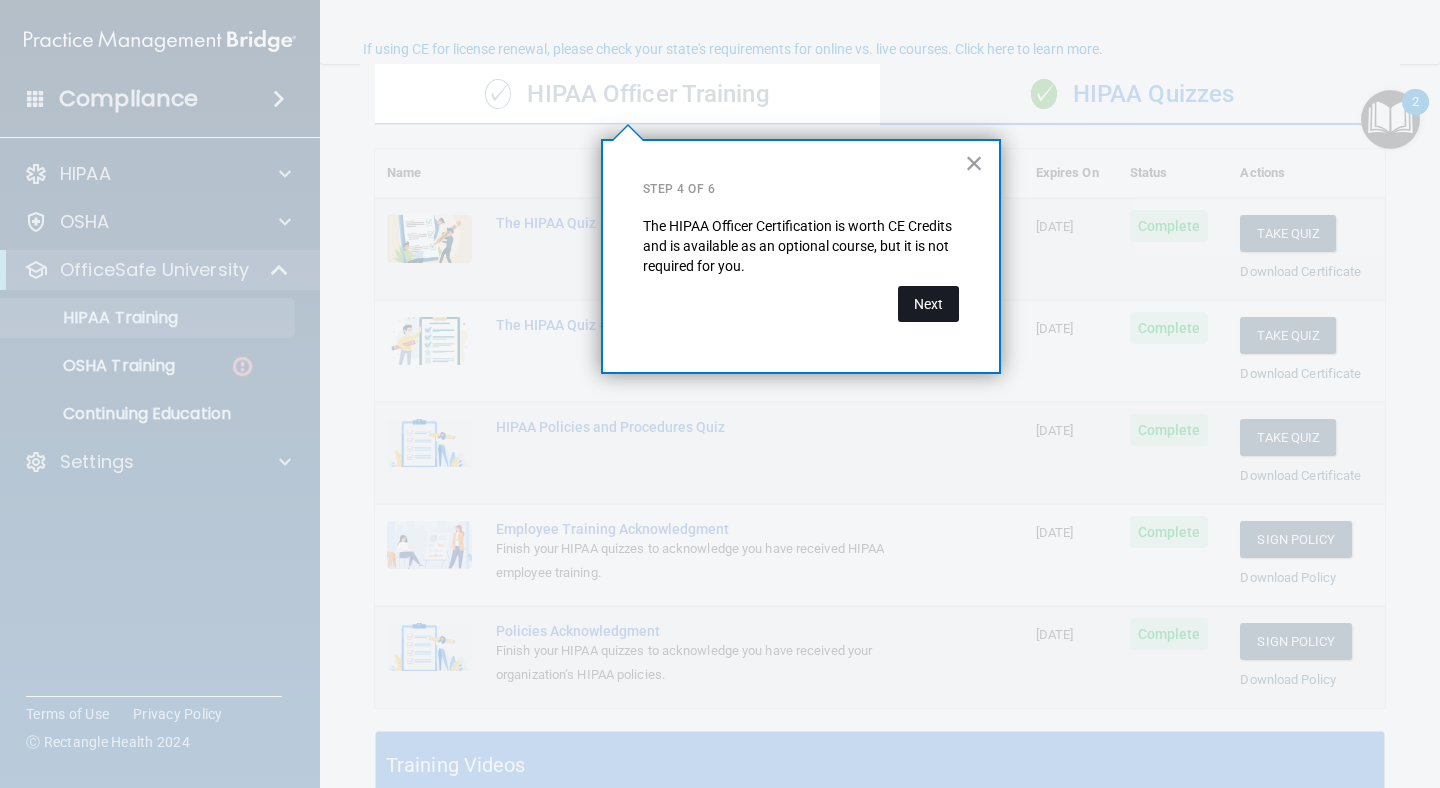 click on "Next" at bounding box center (928, 304) 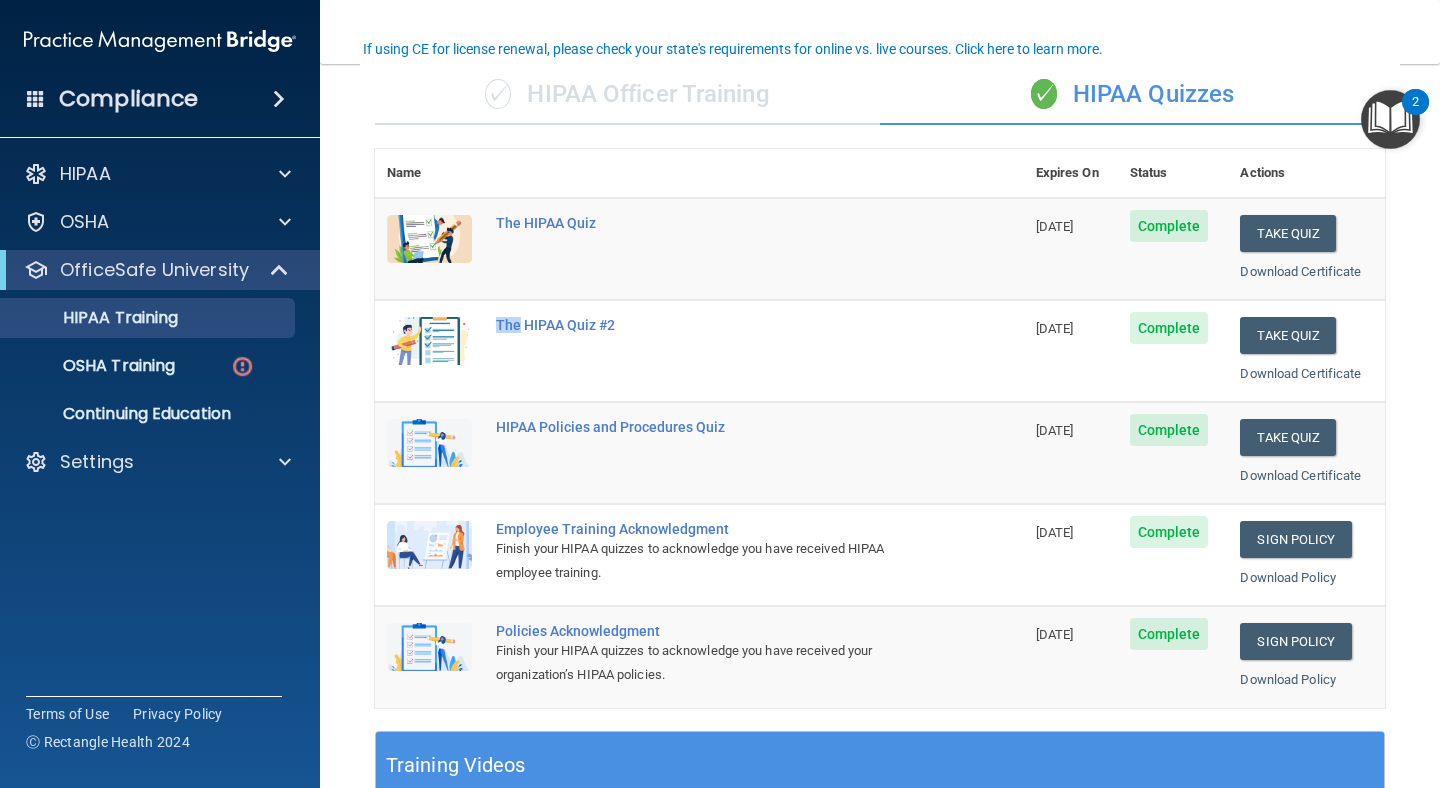 click on "The HIPAA Quiz #2" at bounding box center [754, 351] 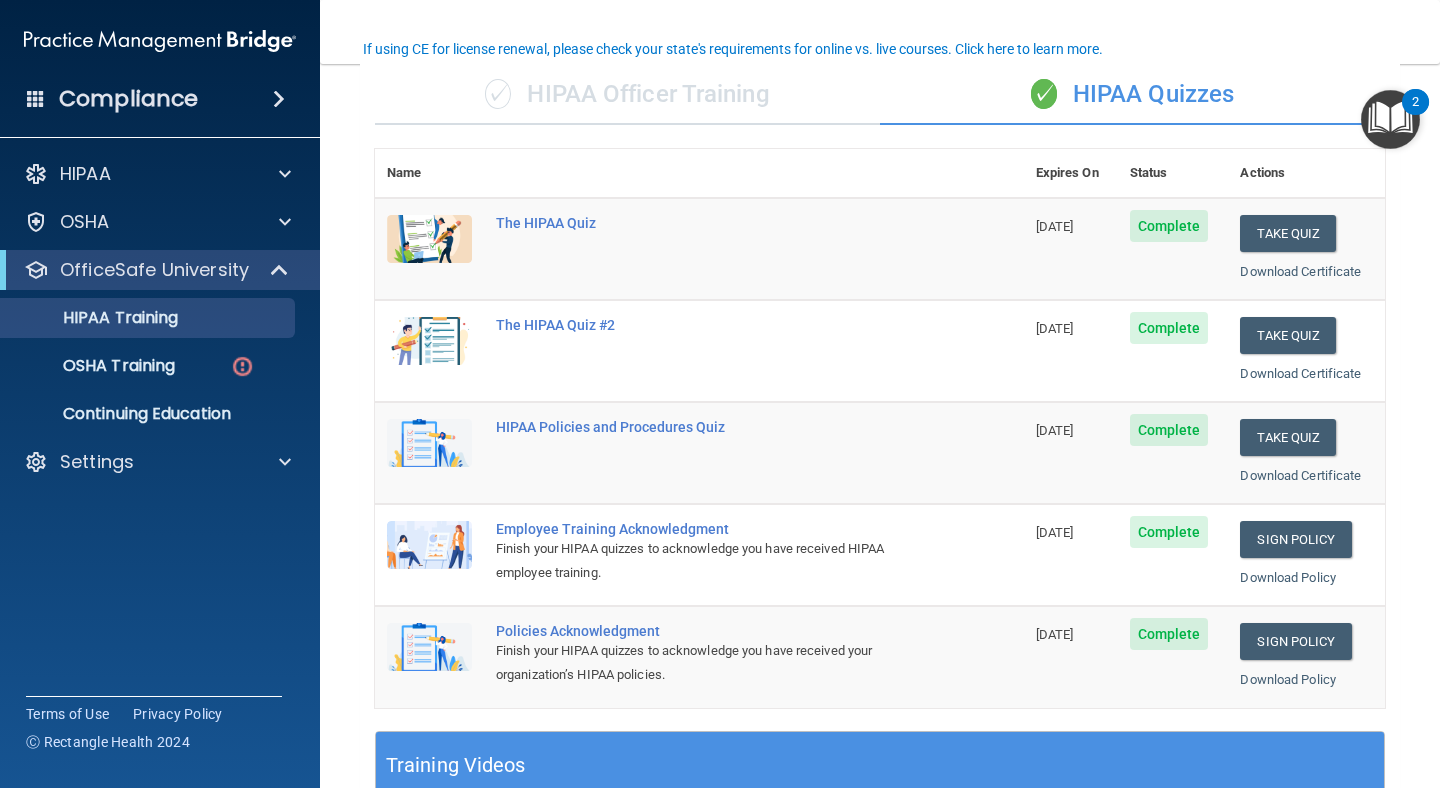 click on "✓   HIPAA Officer Training" at bounding box center (627, 95) 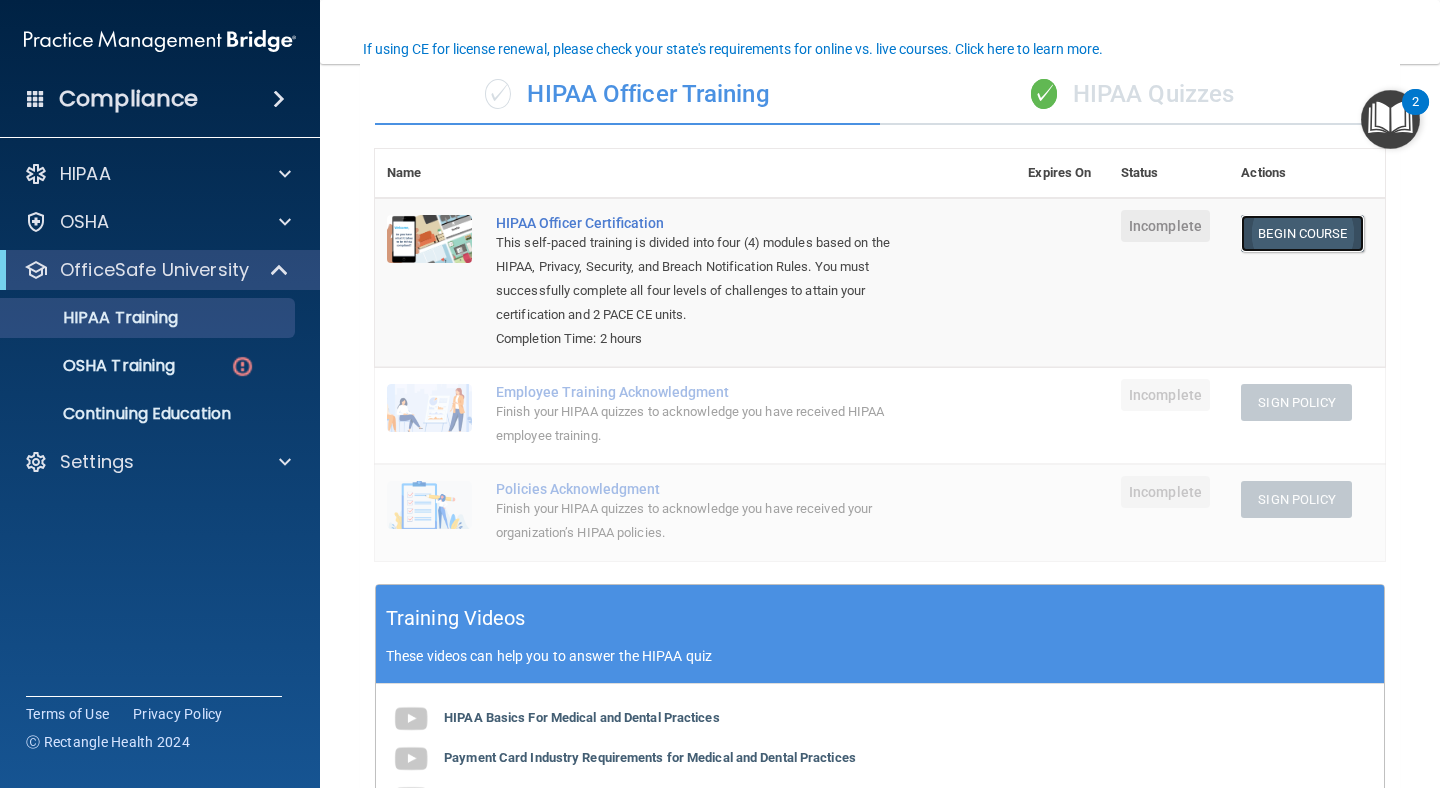 click on "Begin Course" at bounding box center [1302, 233] 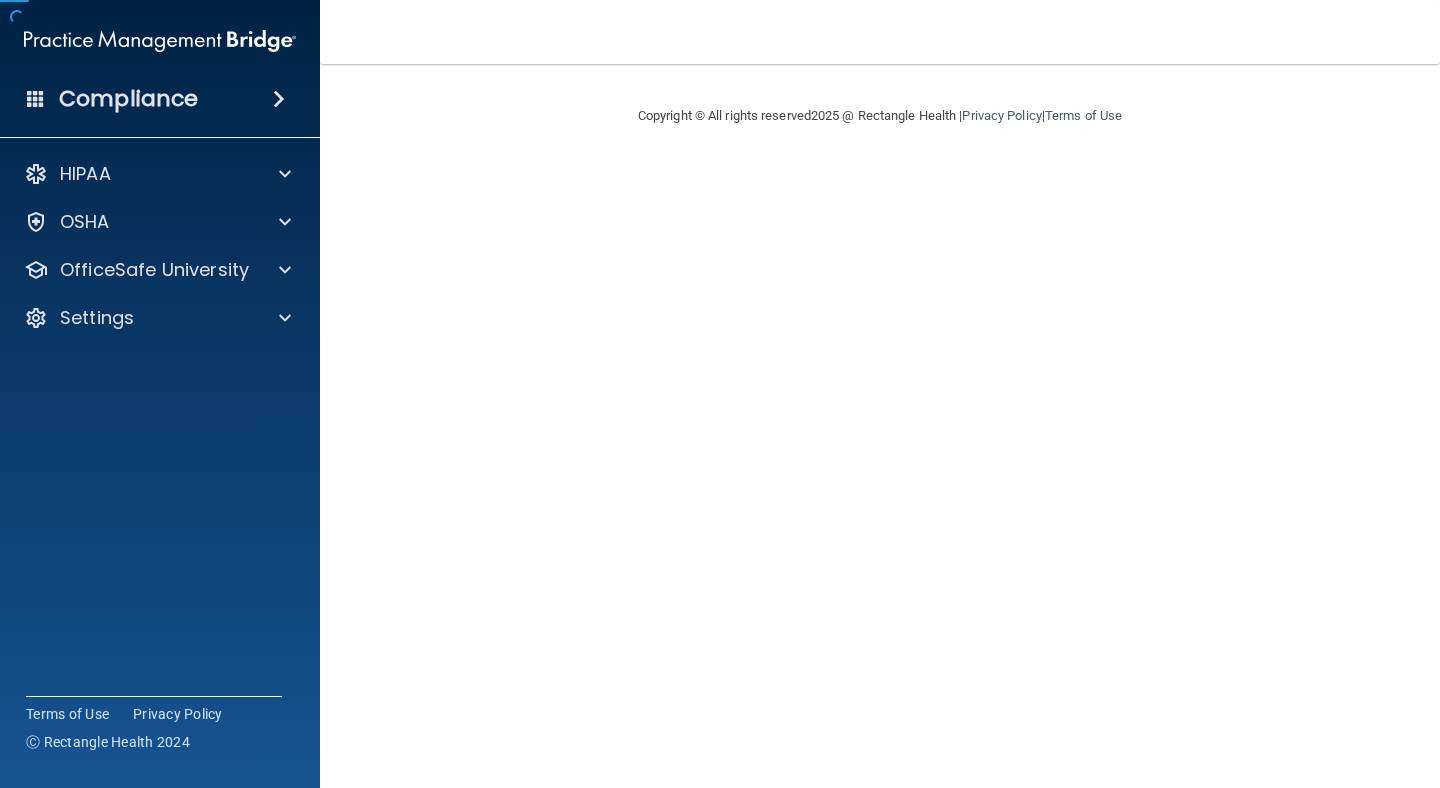 scroll, scrollTop: 0, scrollLeft: 0, axis: both 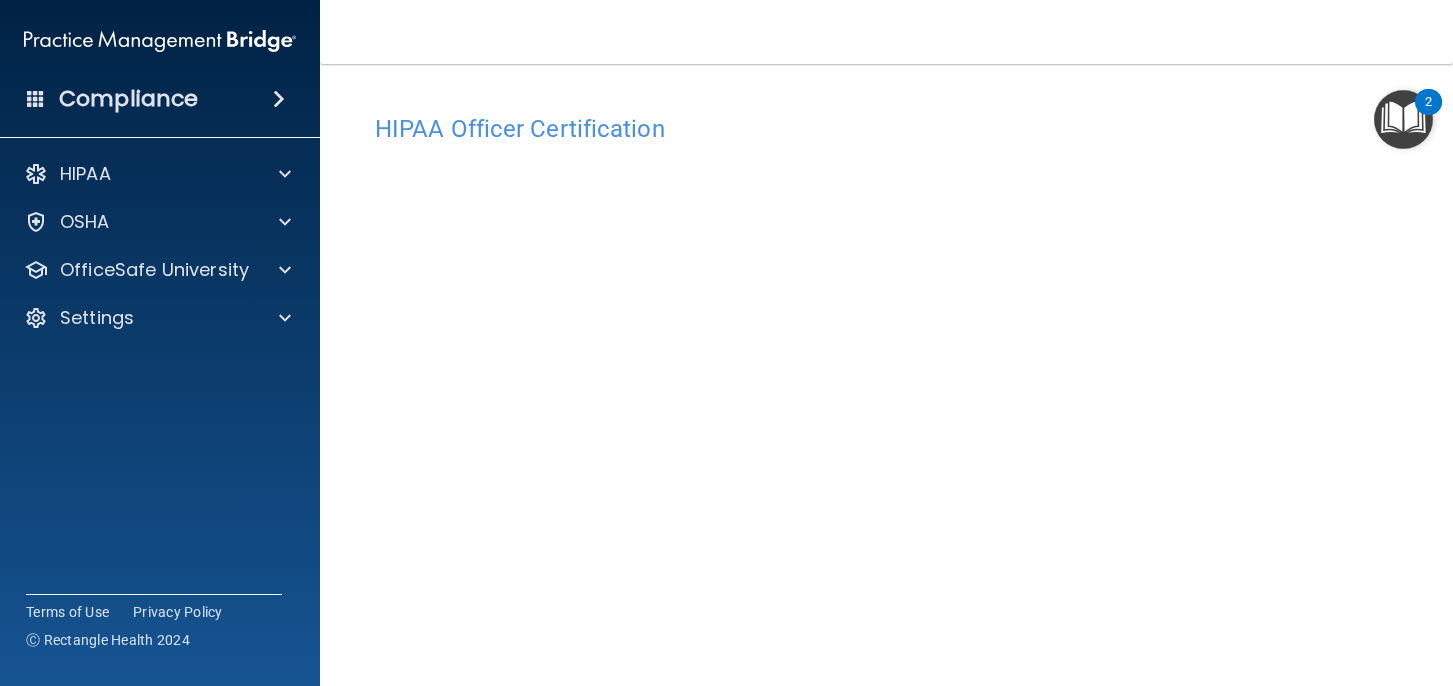 click on "2" at bounding box center (1428, 102) 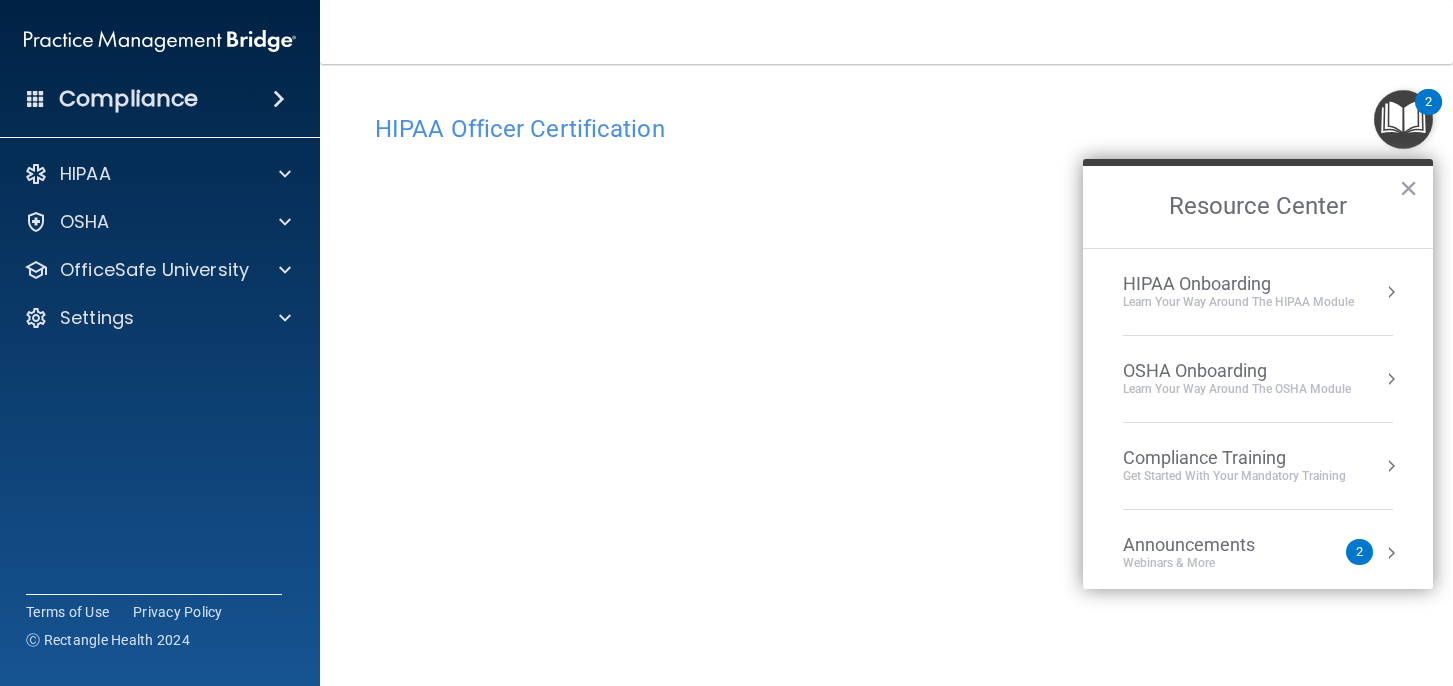 click on "HIPAA Onboarding" at bounding box center [1238, 284] 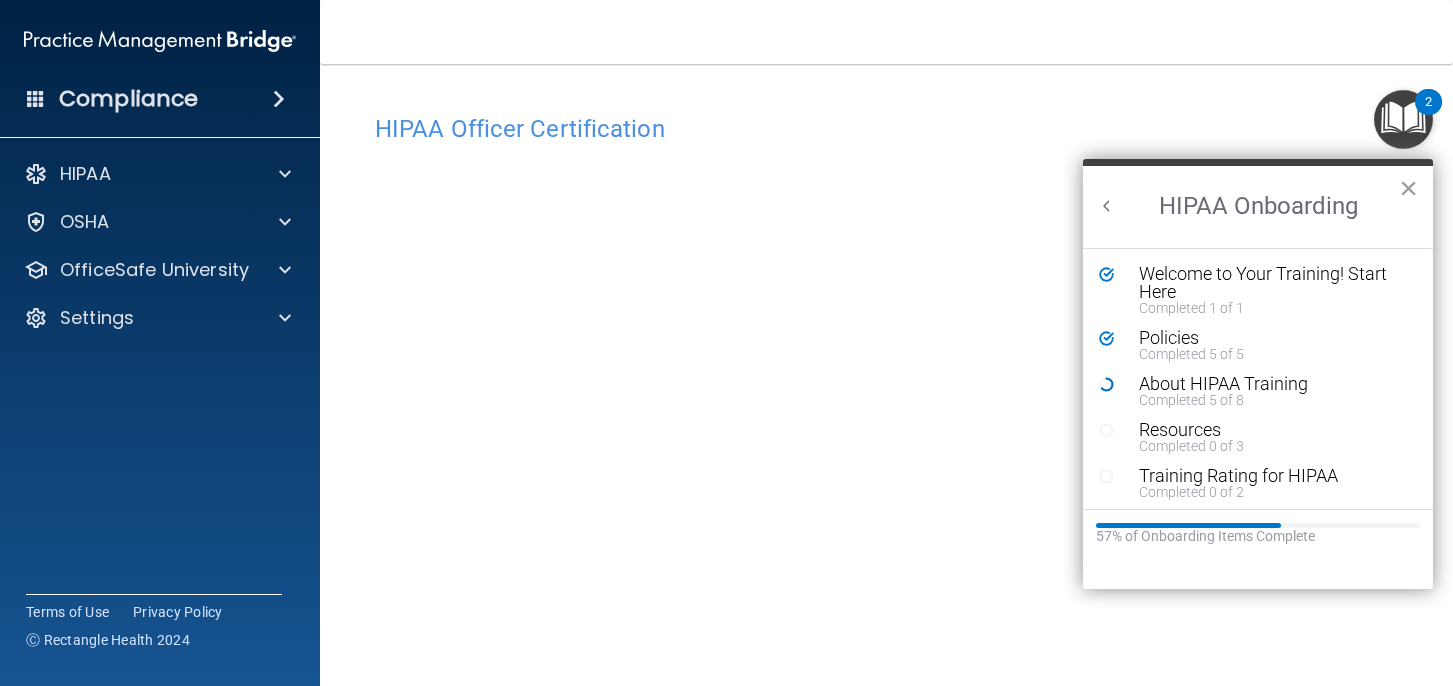 scroll, scrollTop: 0, scrollLeft: 0, axis: both 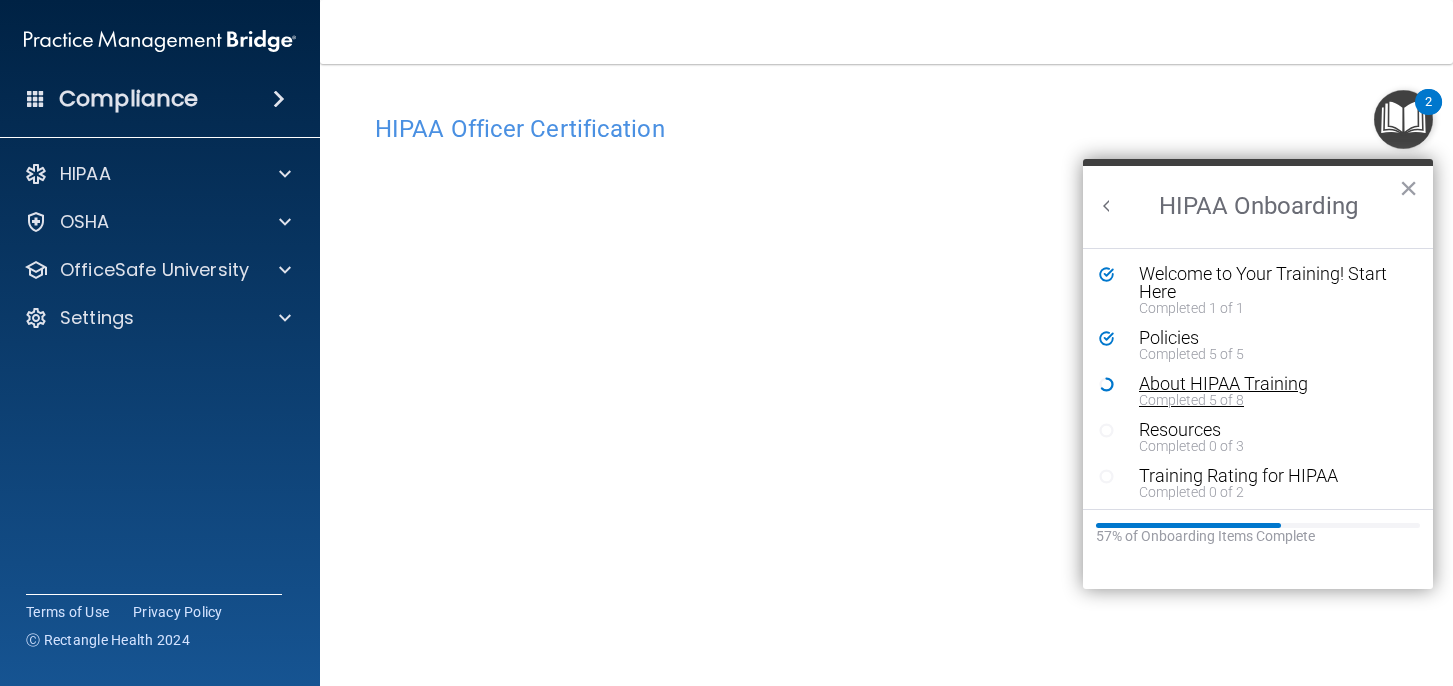 click on "About HIPAA Training" at bounding box center (1273, 384) 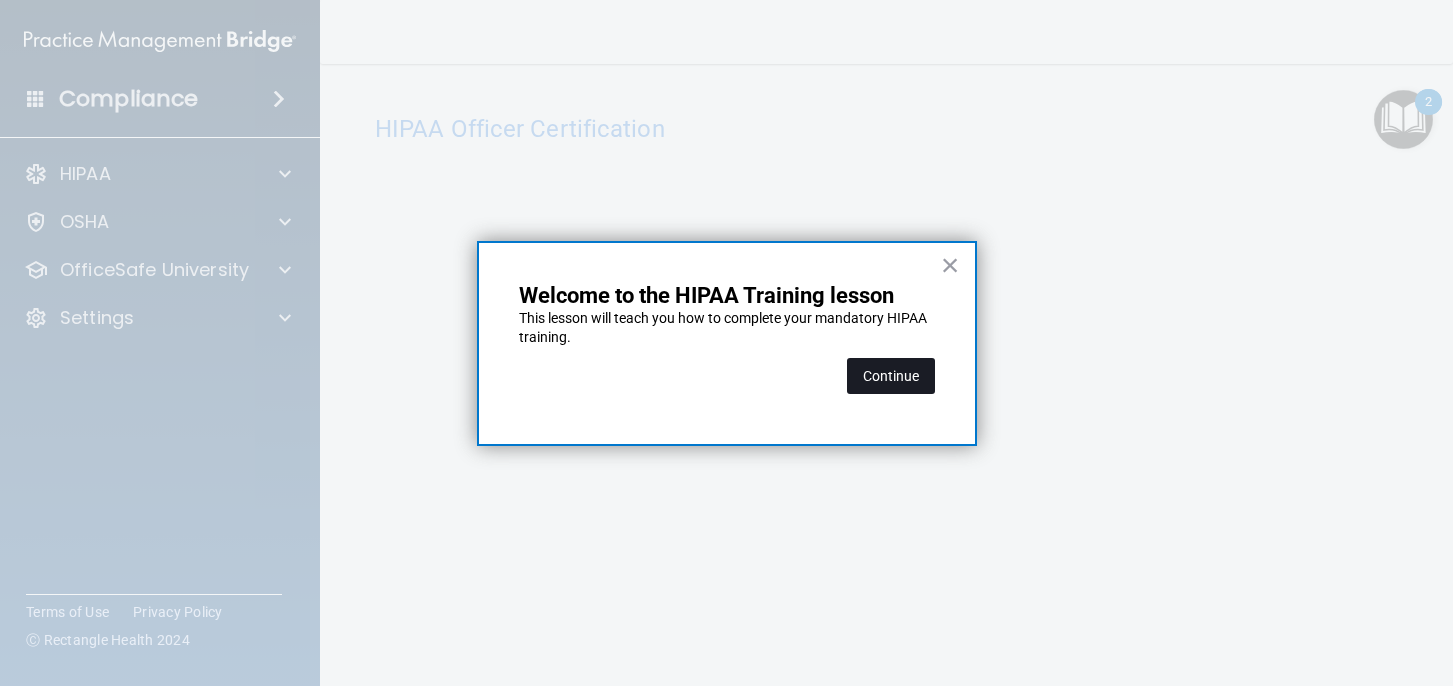 click on "Continue" at bounding box center [891, 376] 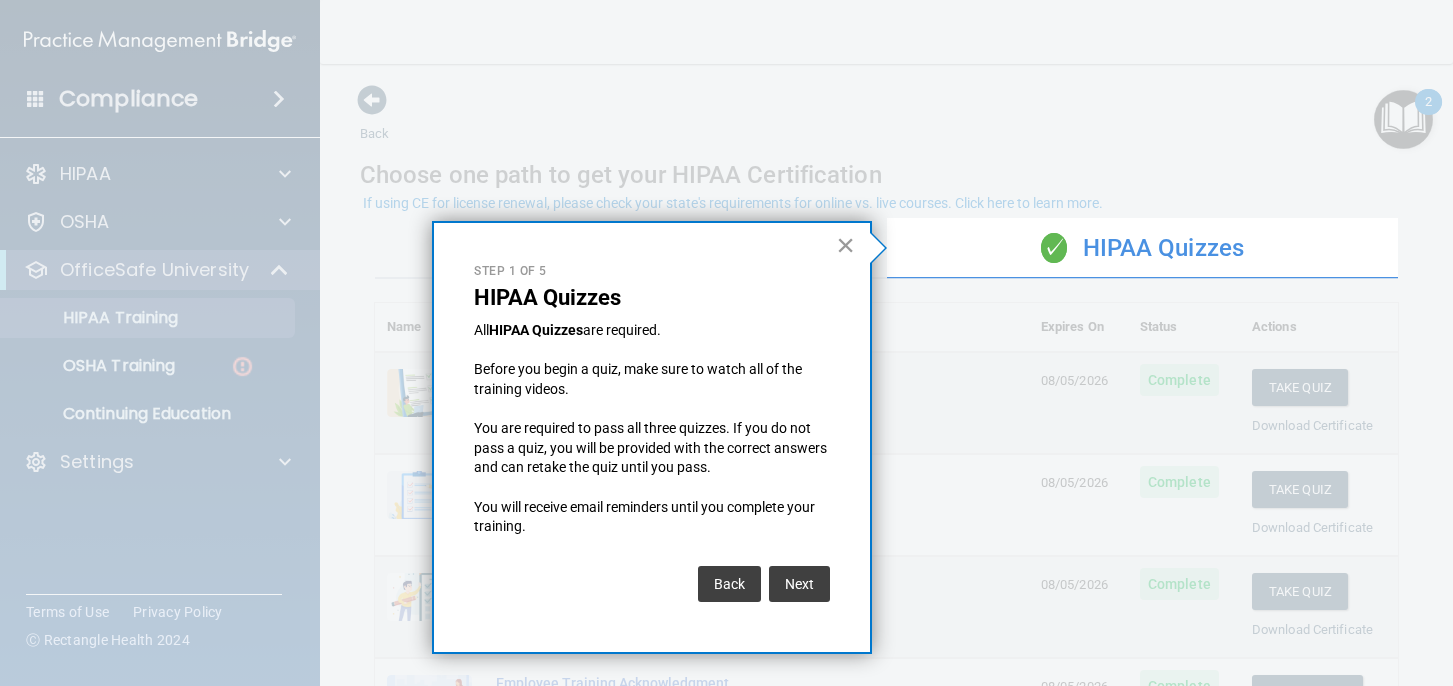 click on "×" at bounding box center (845, 245) 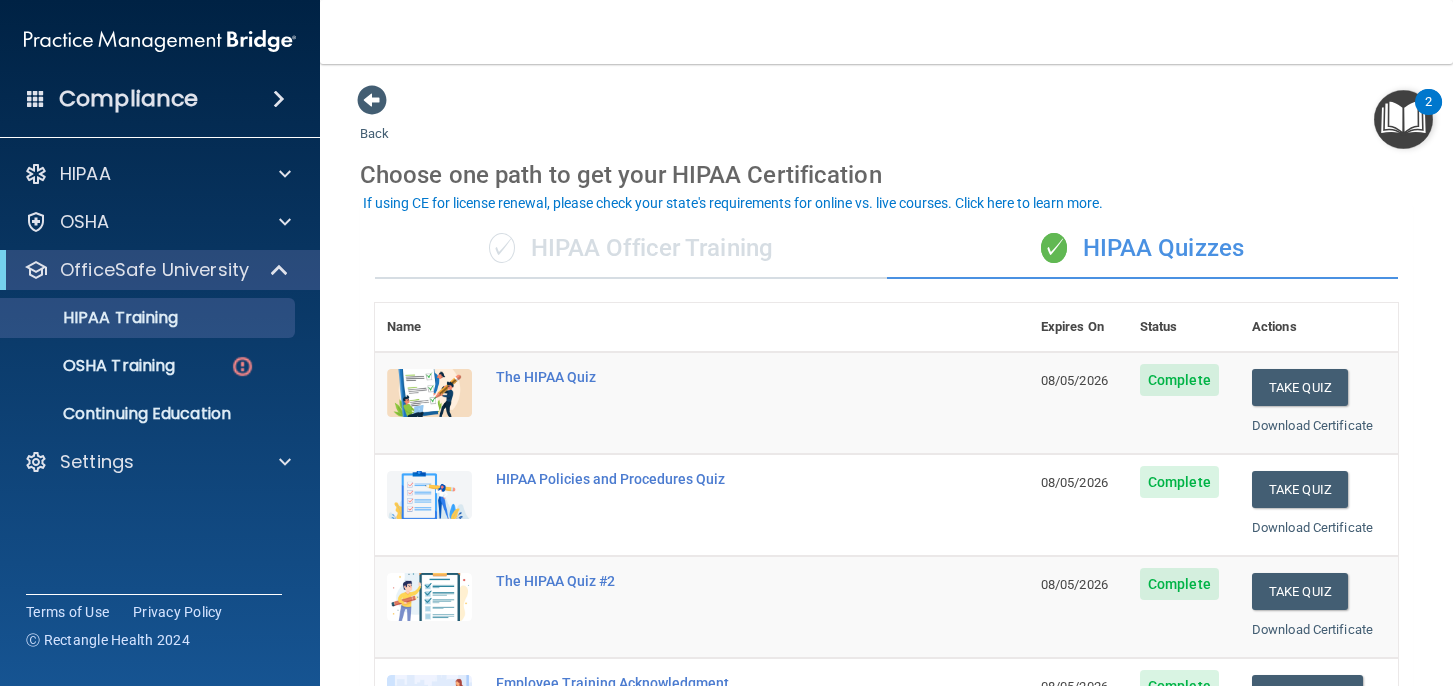 click on "✓   HIPAA Officer Training" at bounding box center (631, 249) 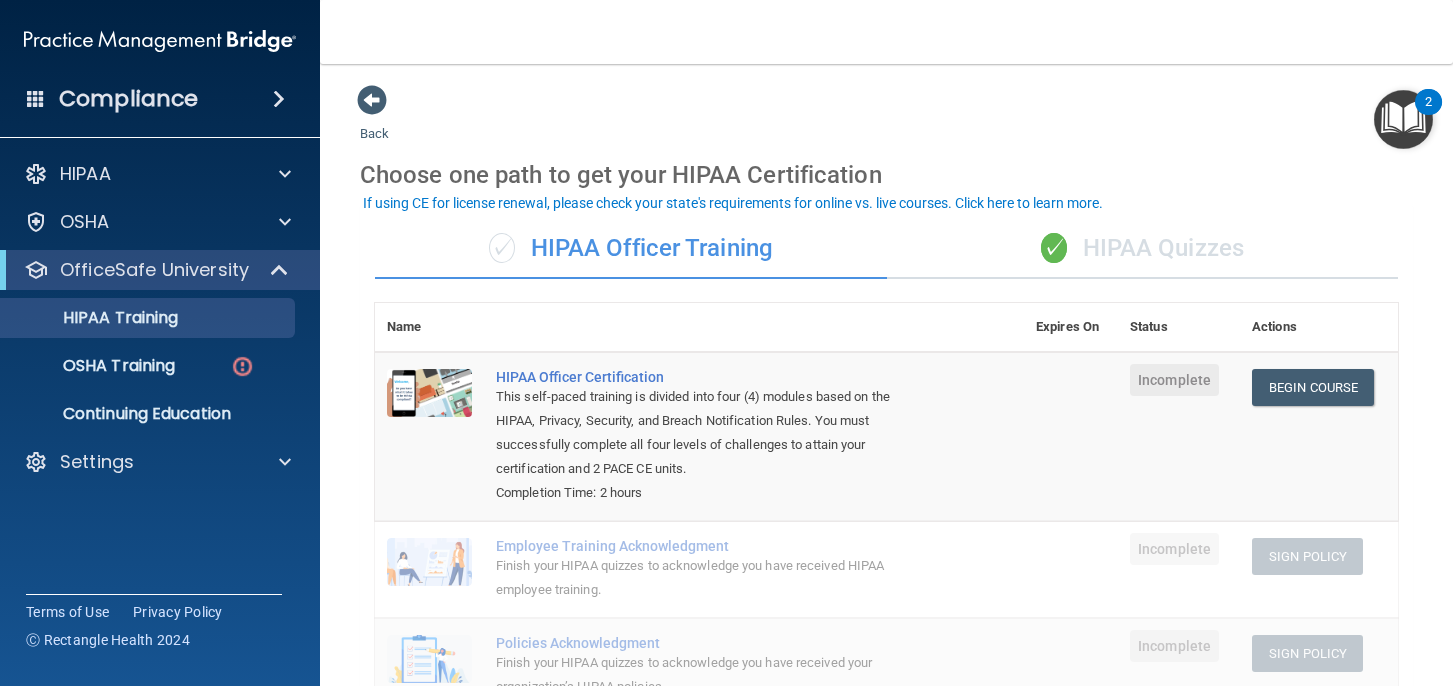 scroll, scrollTop: 44, scrollLeft: 0, axis: vertical 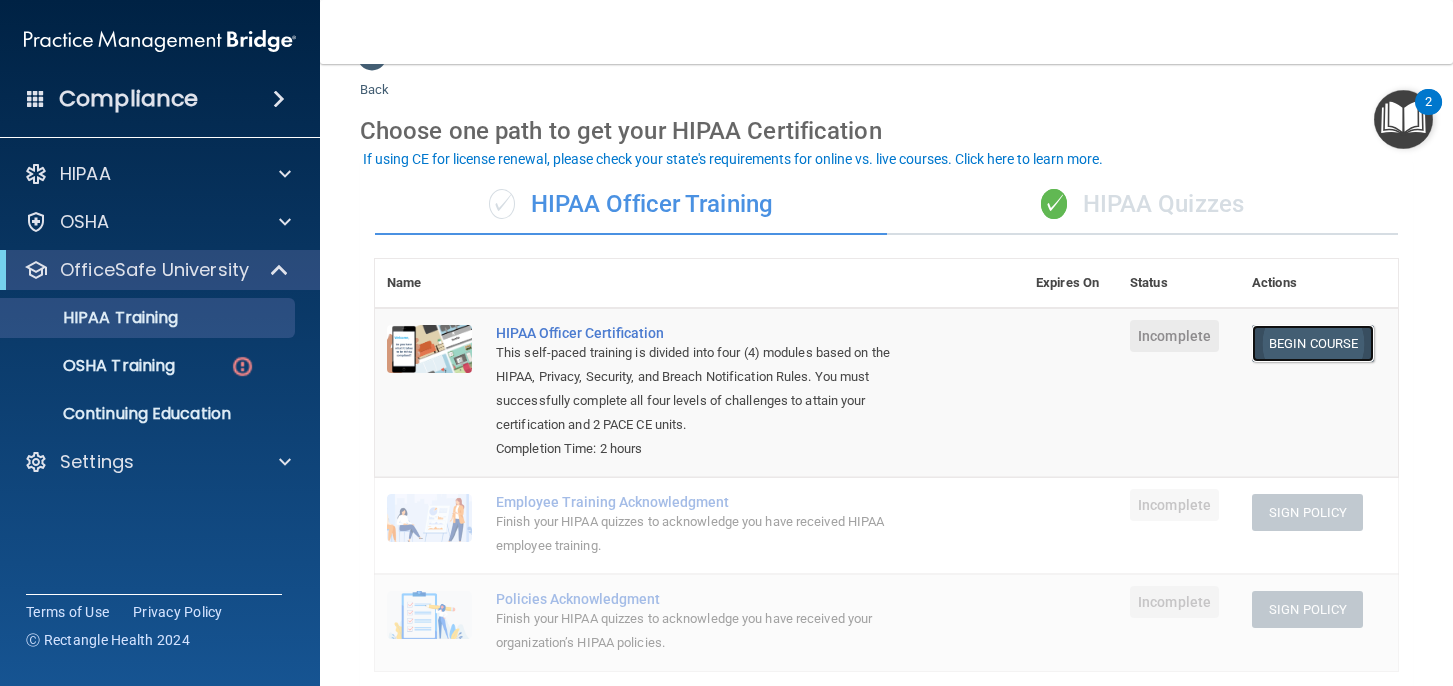 click on "Begin Course" at bounding box center [1313, 343] 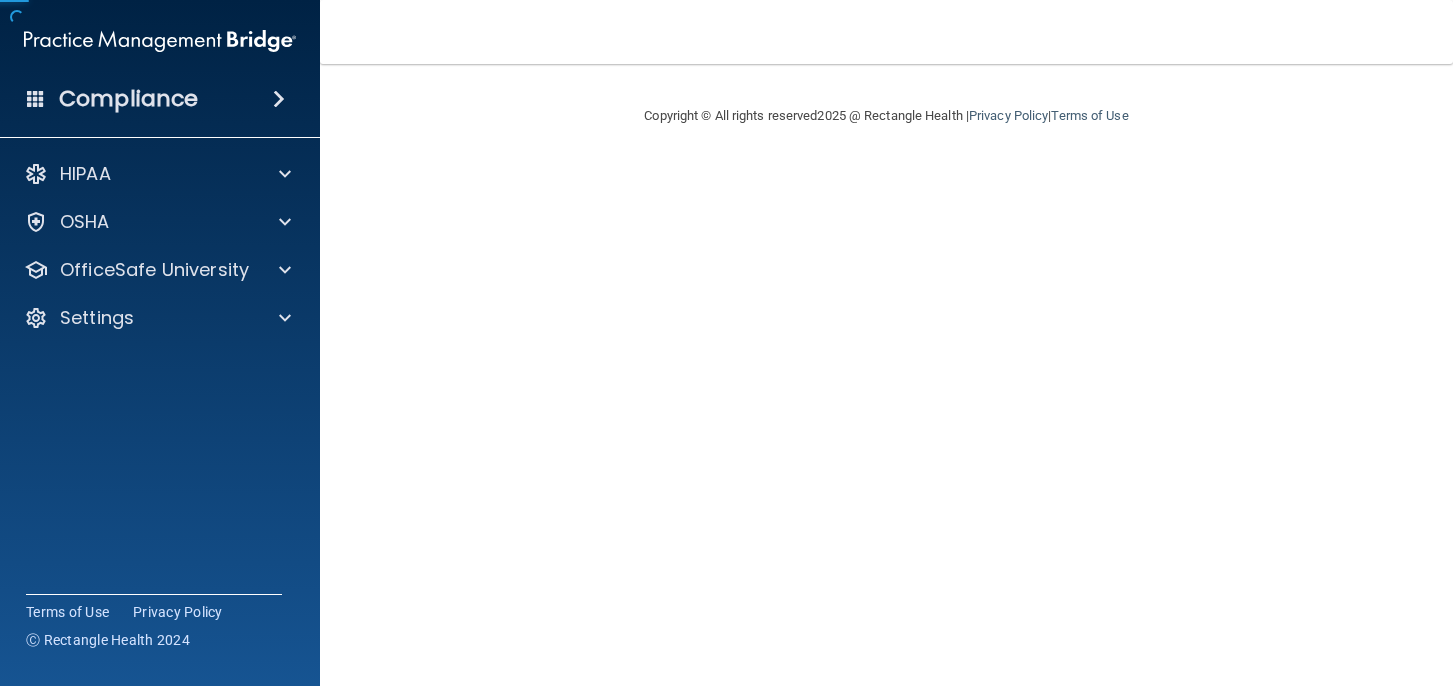 scroll, scrollTop: 0, scrollLeft: 0, axis: both 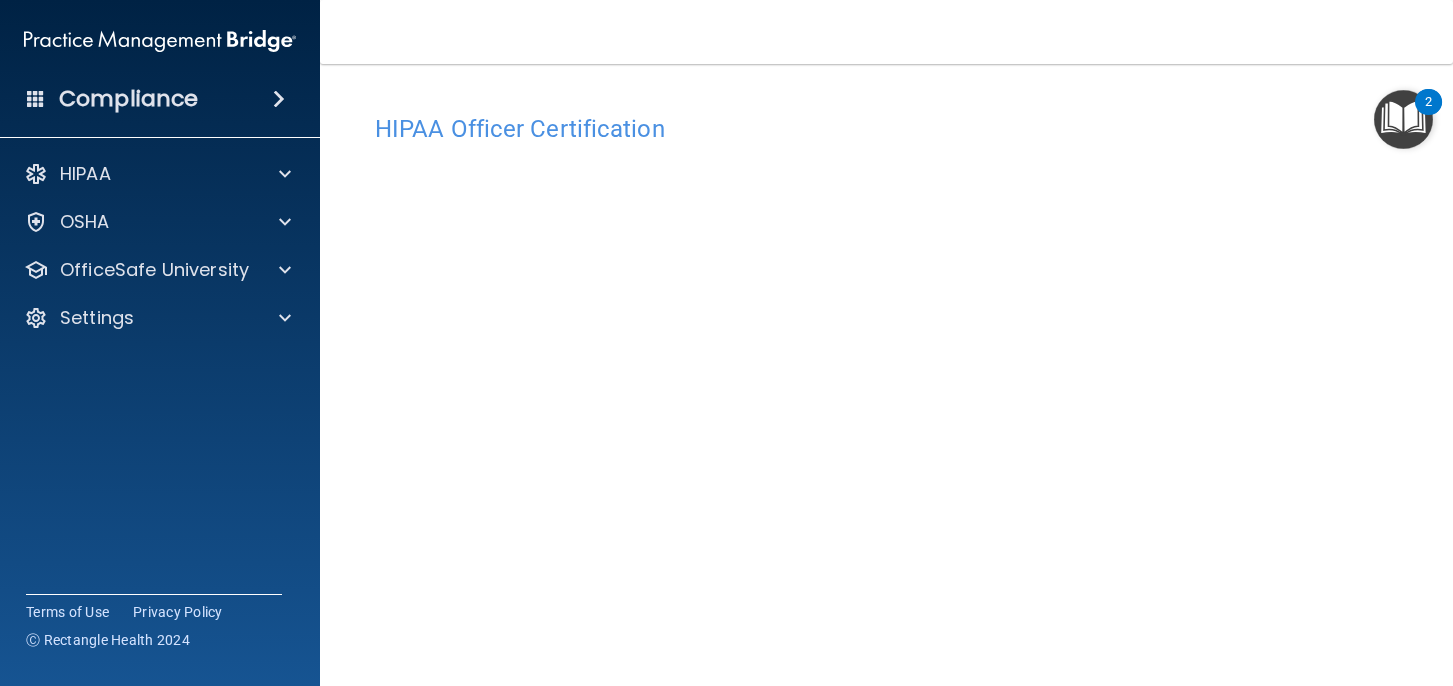 click at bounding box center (1403, 119) 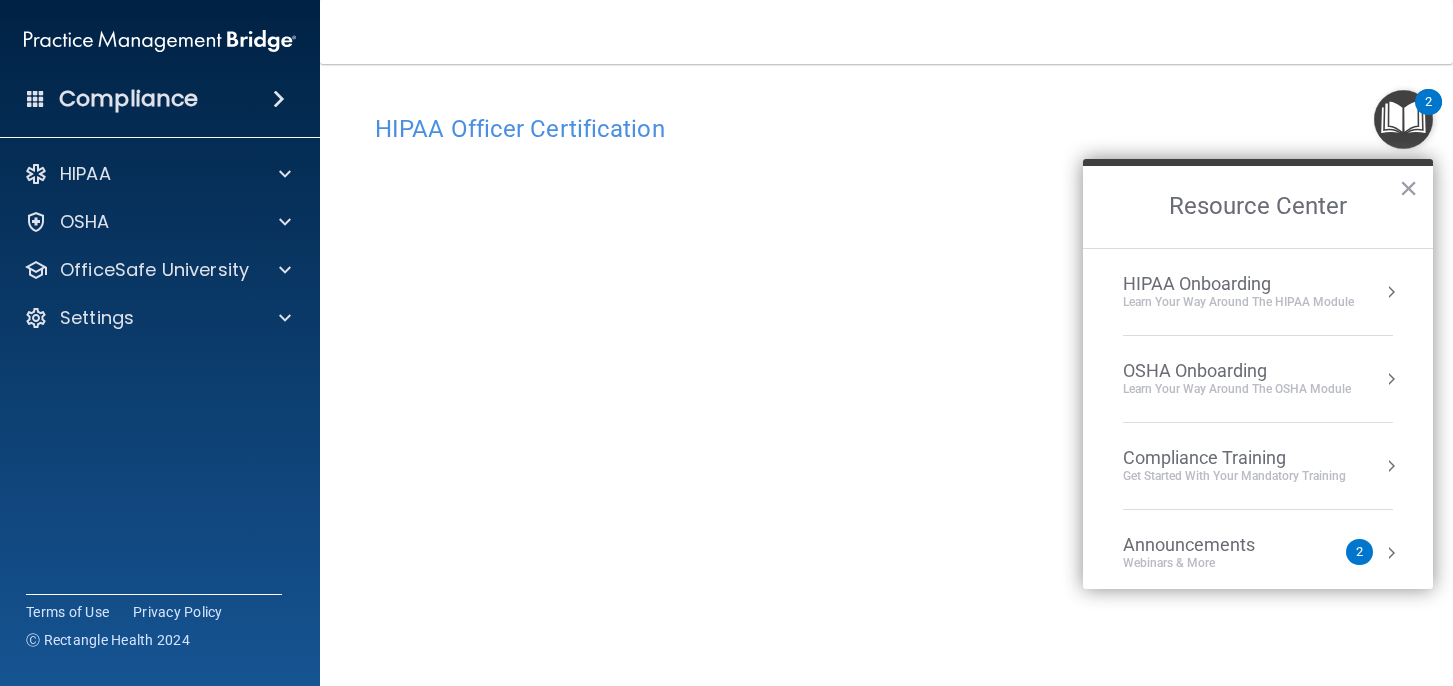 click on "HIPAA Onboarding" at bounding box center [1238, 284] 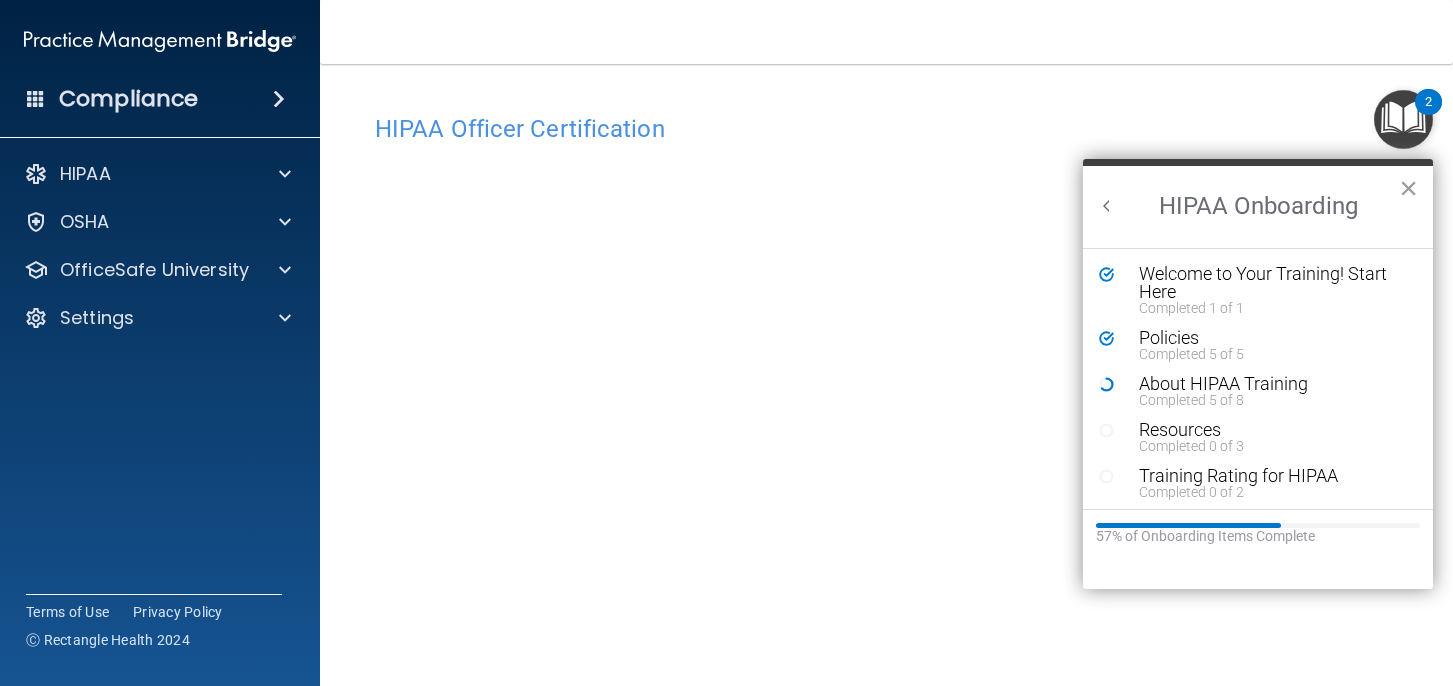 scroll, scrollTop: 0, scrollLeft: 0, axis: both 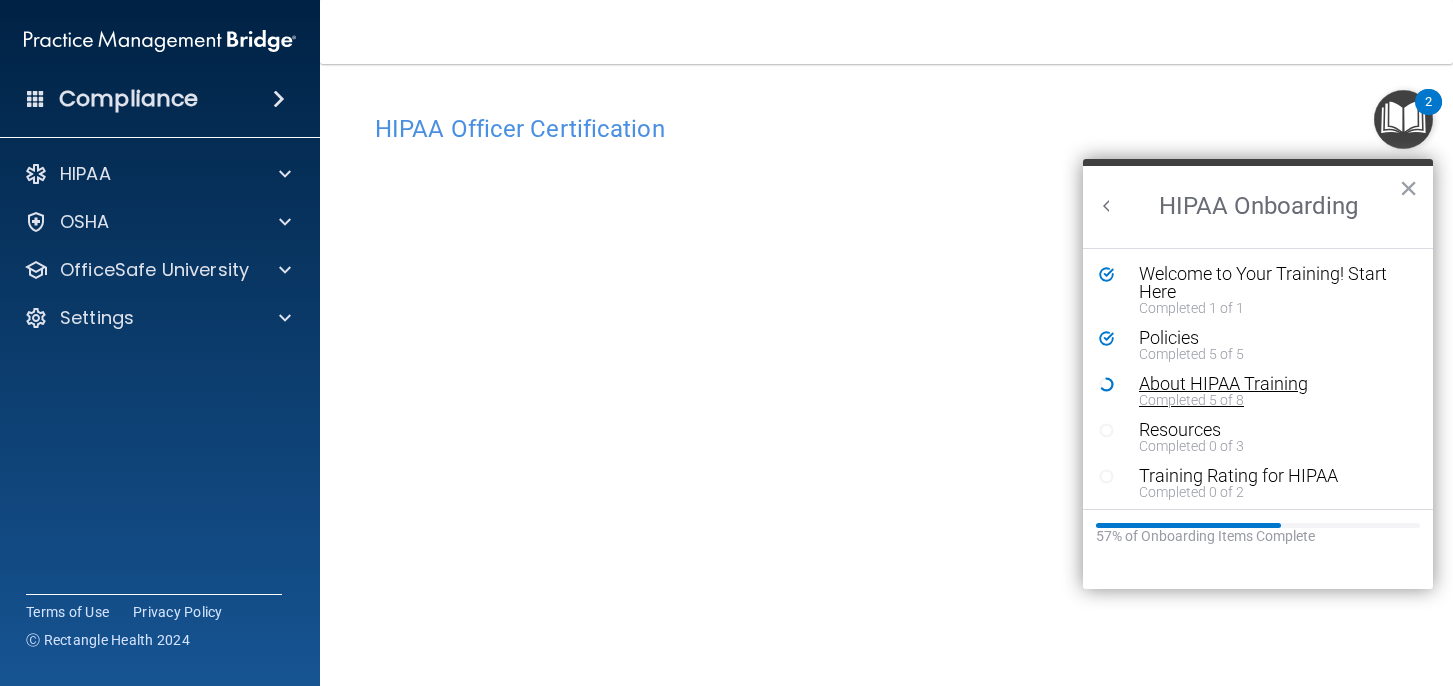 click on "Completed 5 of 8" at bounding box center (1273, 400) 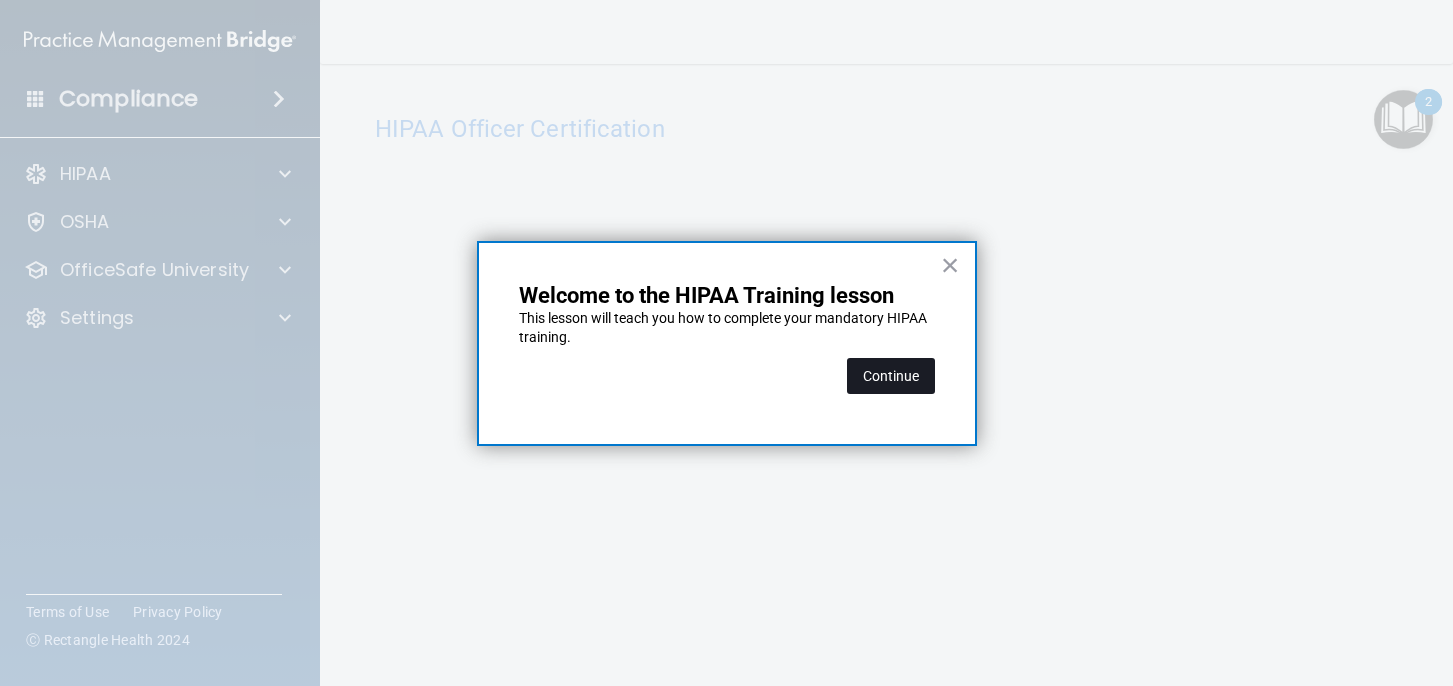click on "Continue" at bounding box center [891, 376] 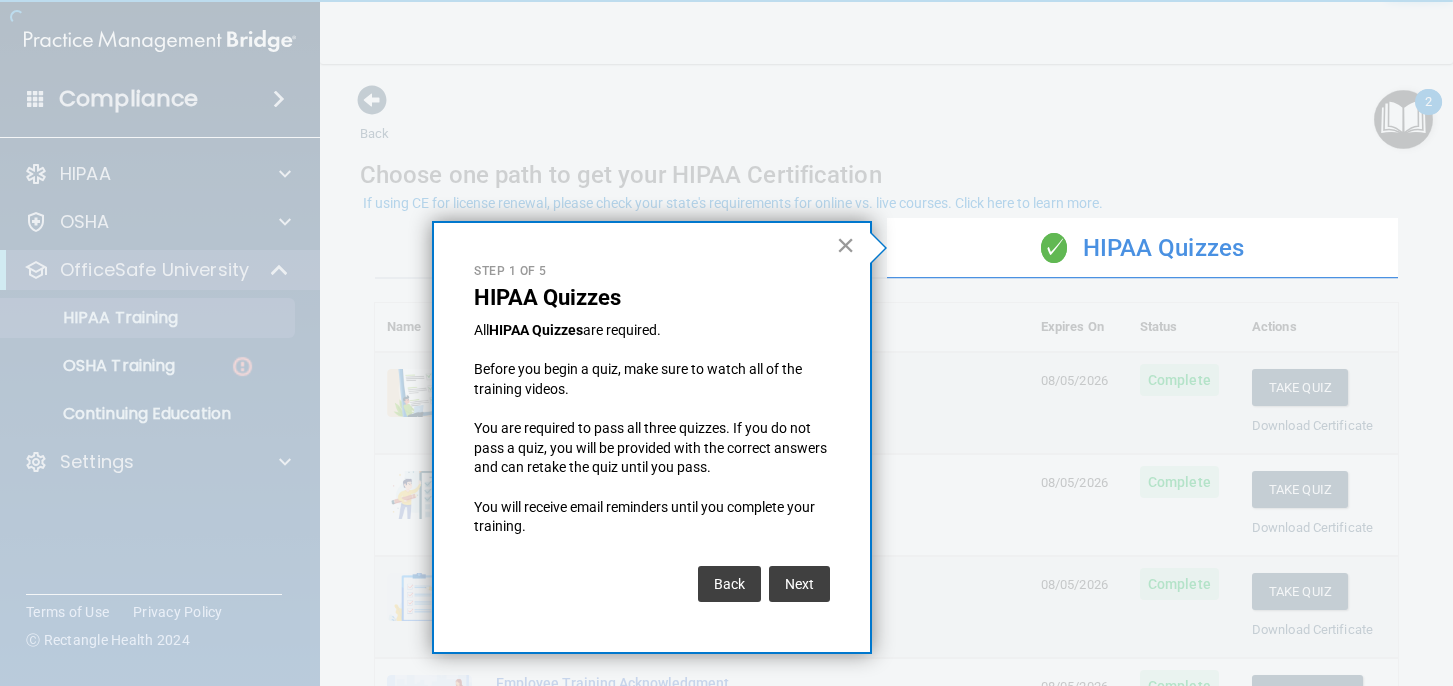 click on "×" at bounding box center [845, 245] 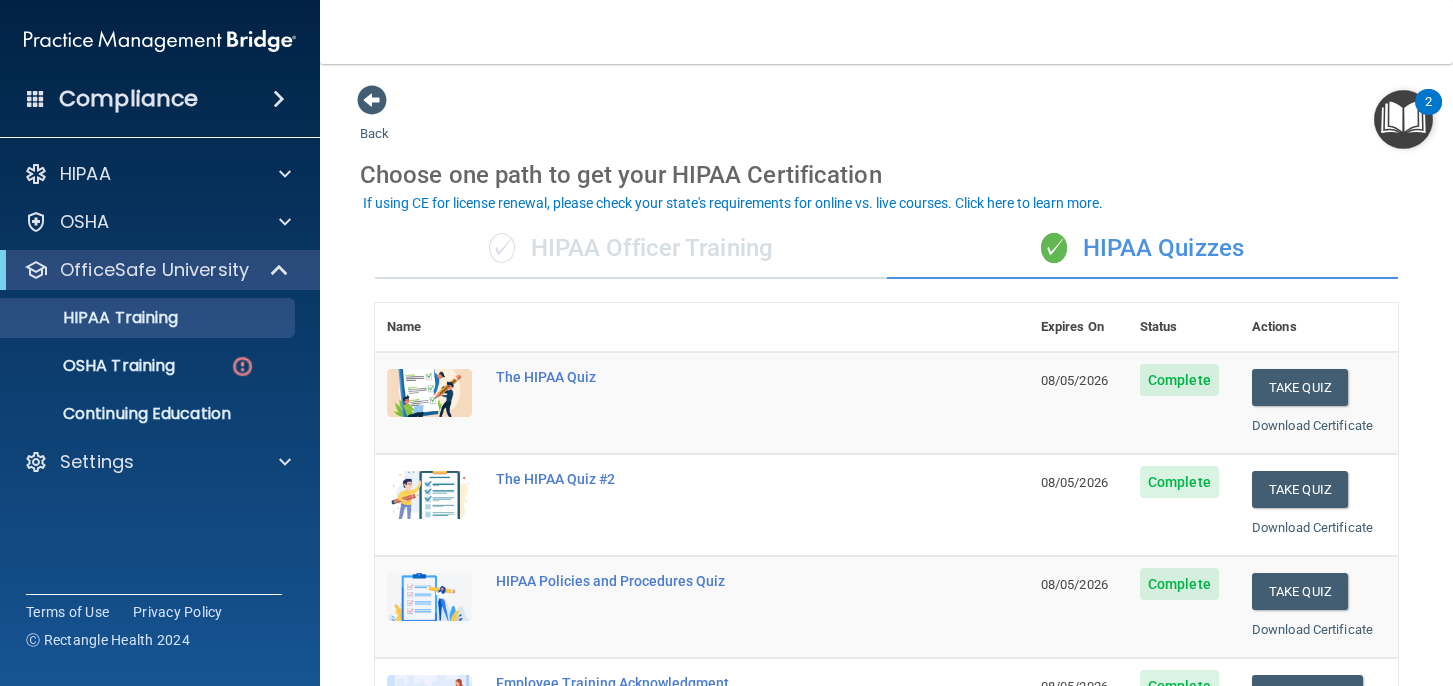 click on "✓   HIPAA Officer Training" at bounding box center (631, 249) 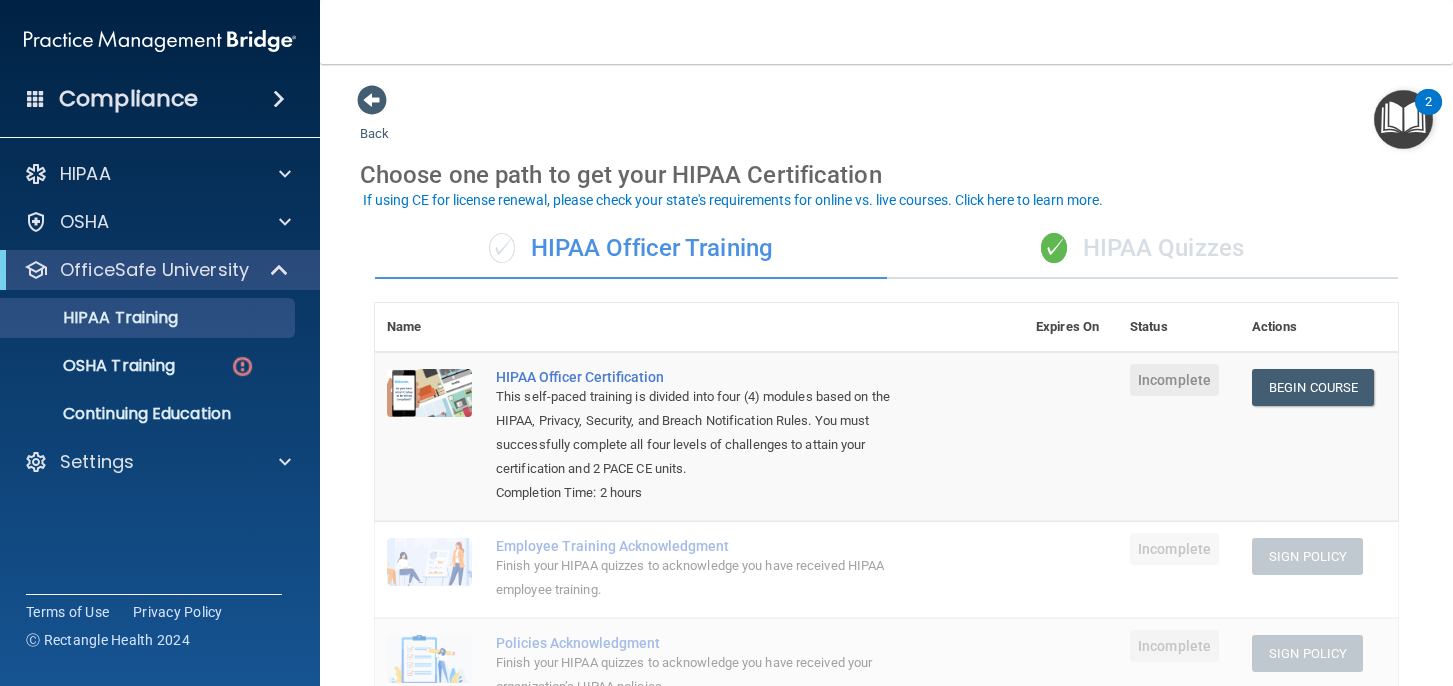 scroll, scrollTop: 27, scrollLeft: 0, axis: vertical 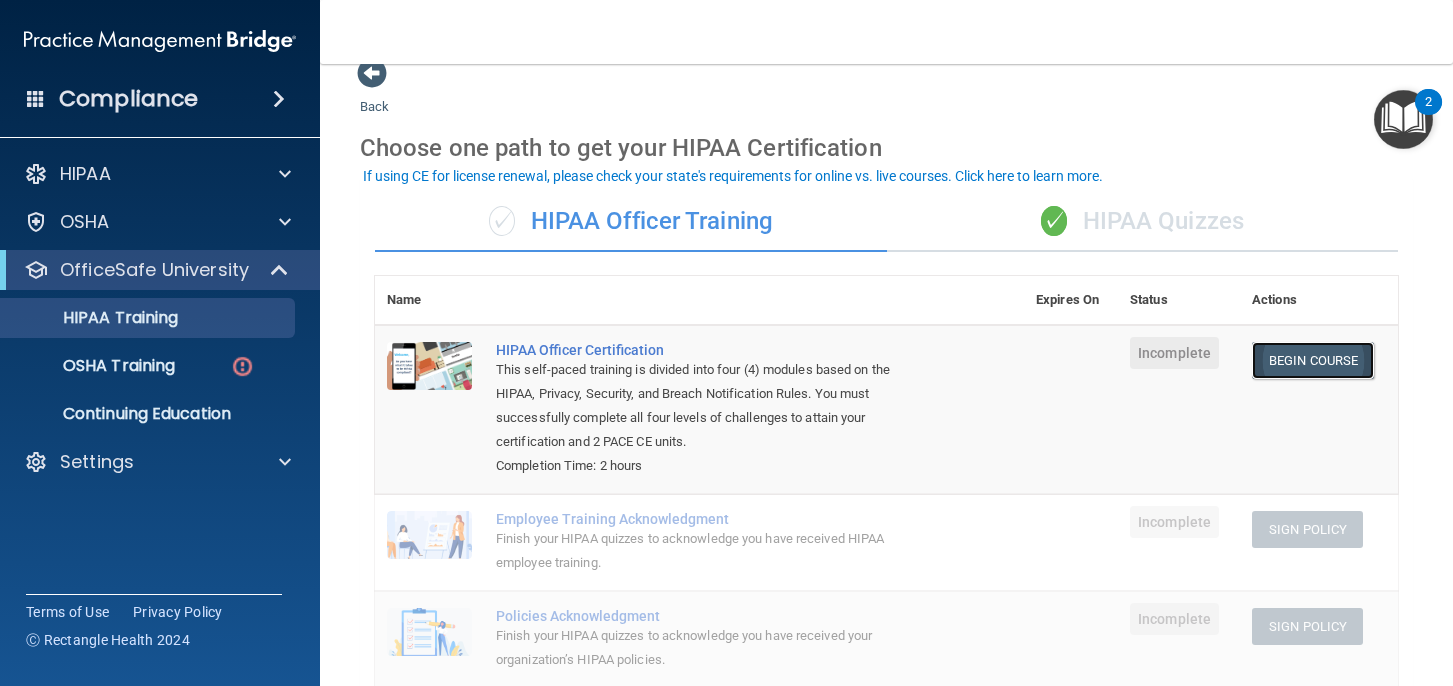click on "Begin Course" at bounding box center (1313, 360) 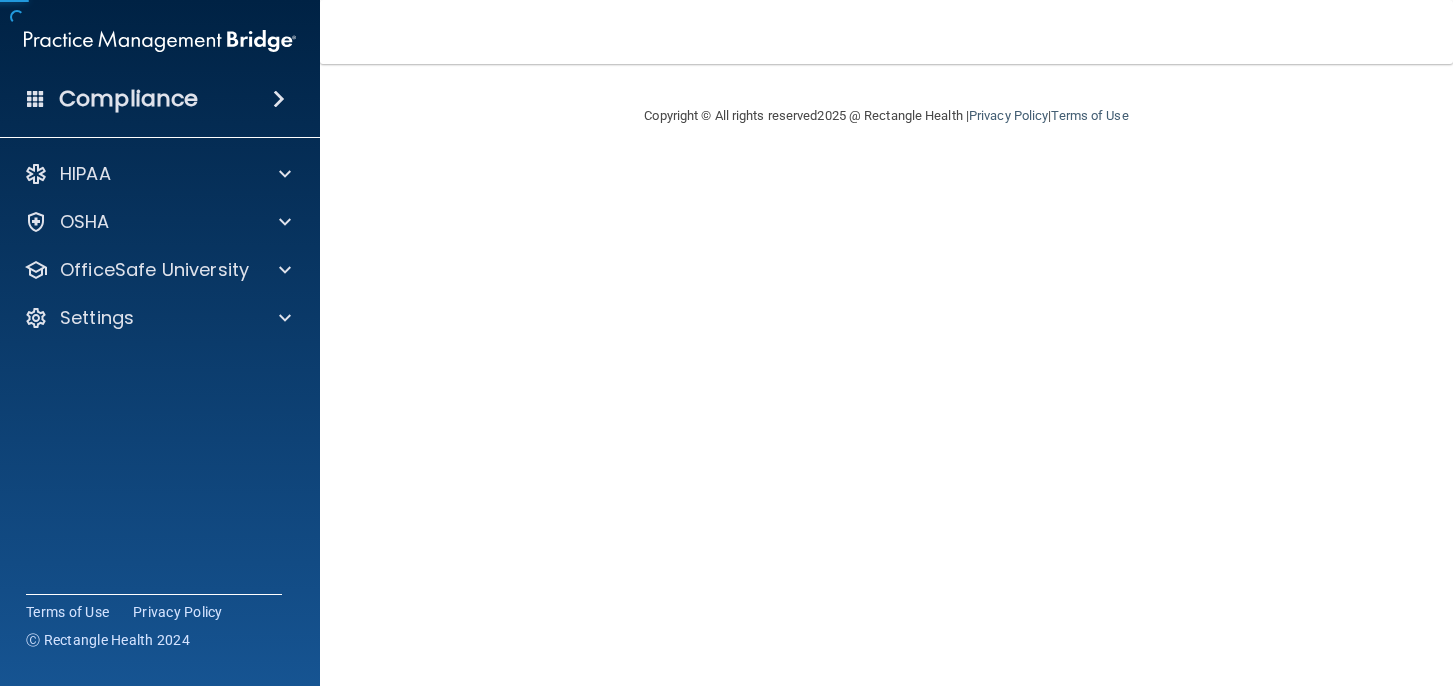 scroll, scrollTop: 0, scrollLeft: 0, axis: both 